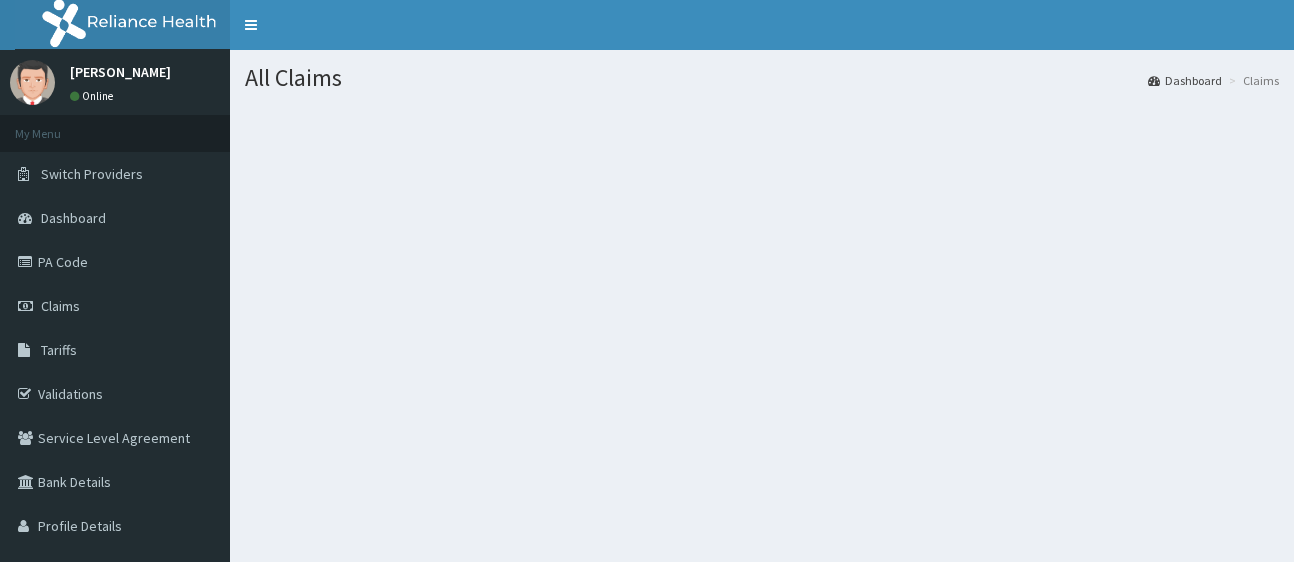 scroll, scrollTop: 0, scrollLeft: 0, axis: both 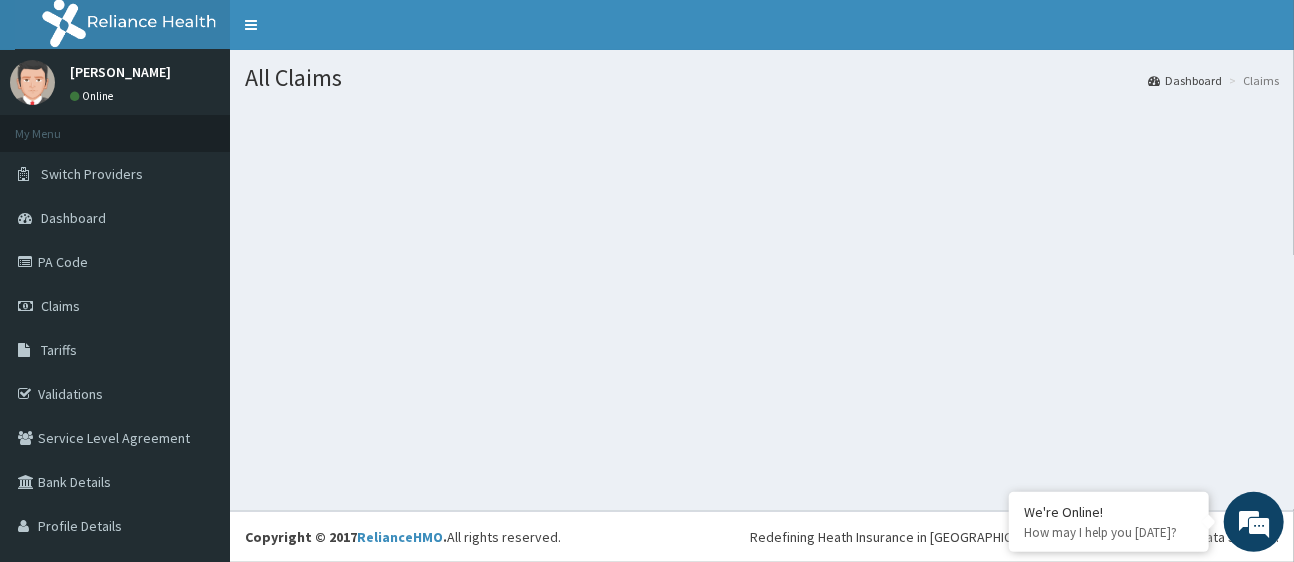 click on "Claims" at bounding box center (115, 306) 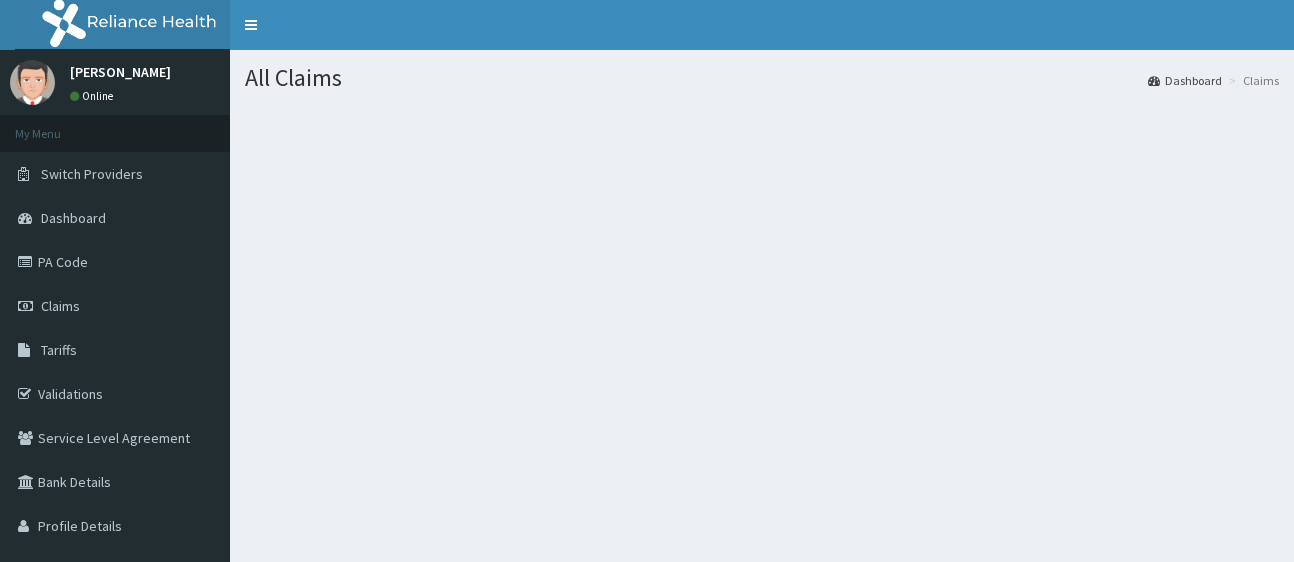 scroll, scrollTop: 0, scrollLeft: 0, axis: both 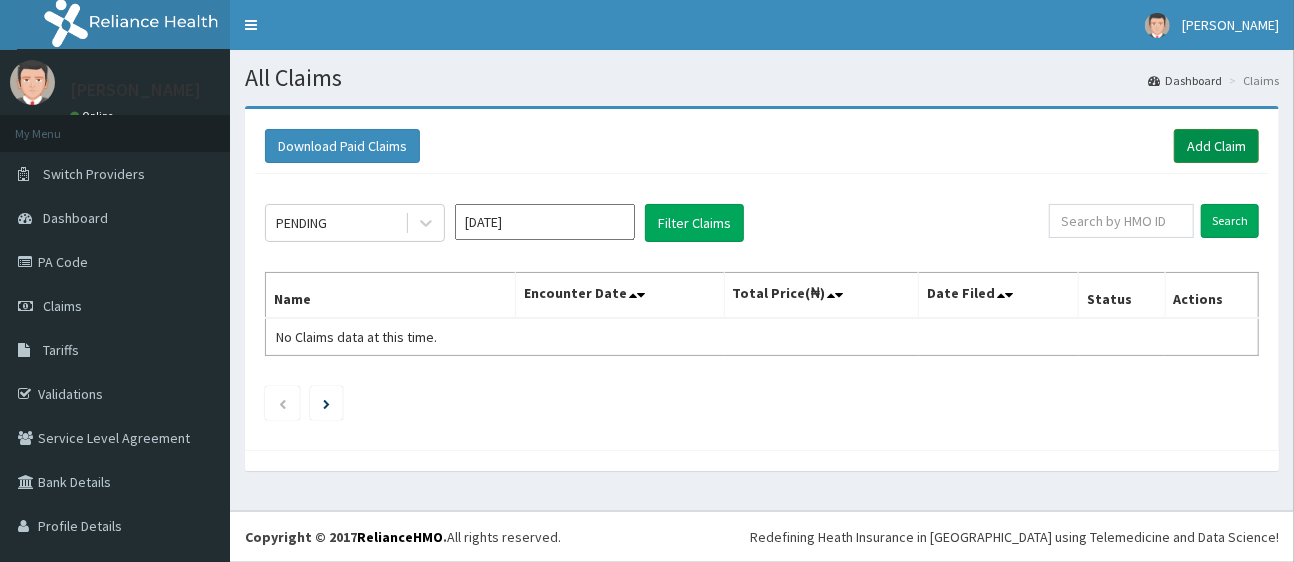 click on "Add Claim" at bounding box center (1216, 146) 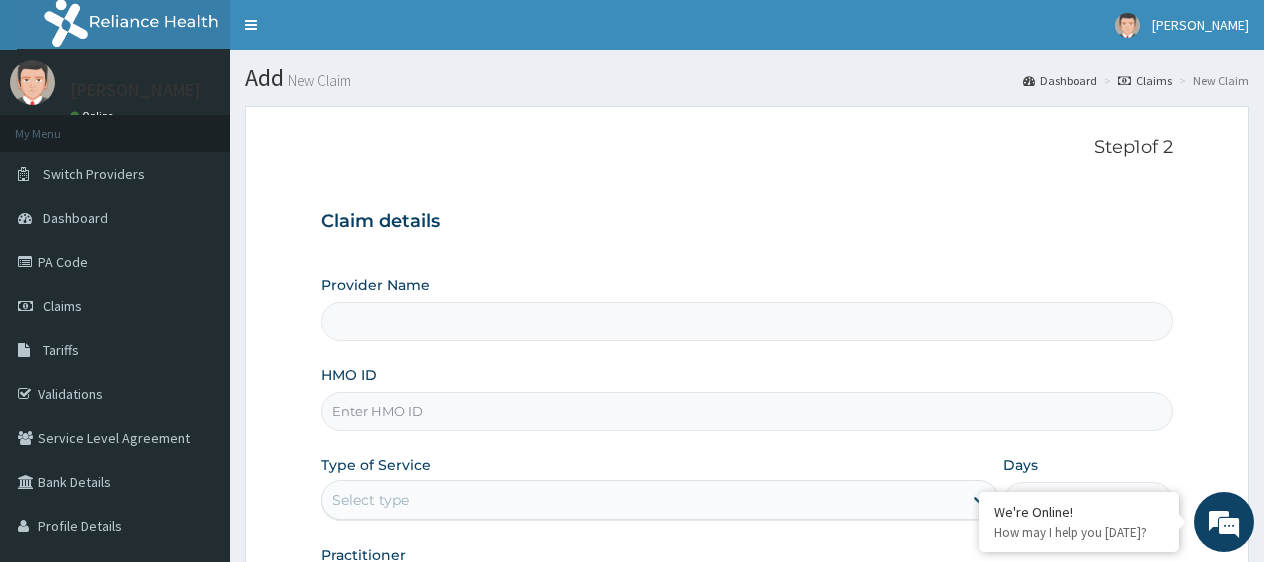 scroll, scrollTop: 0, scrollLeft: 0, axis: both 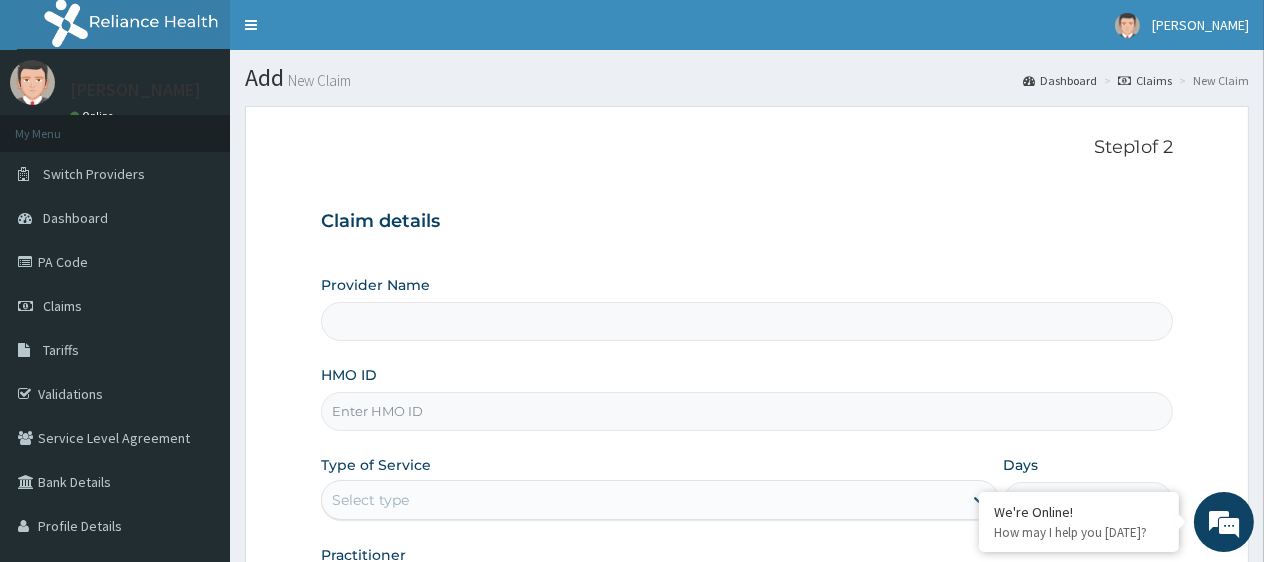 type on "Archmedics Hospital" 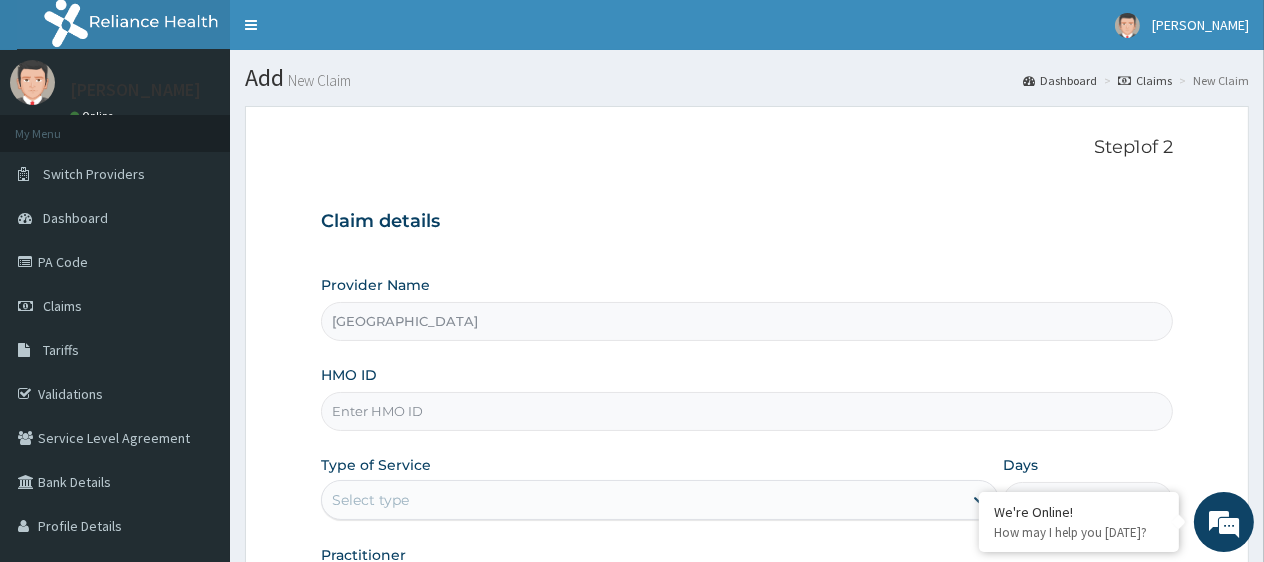 click on "HMO ID" at bounding box center (747, 411) 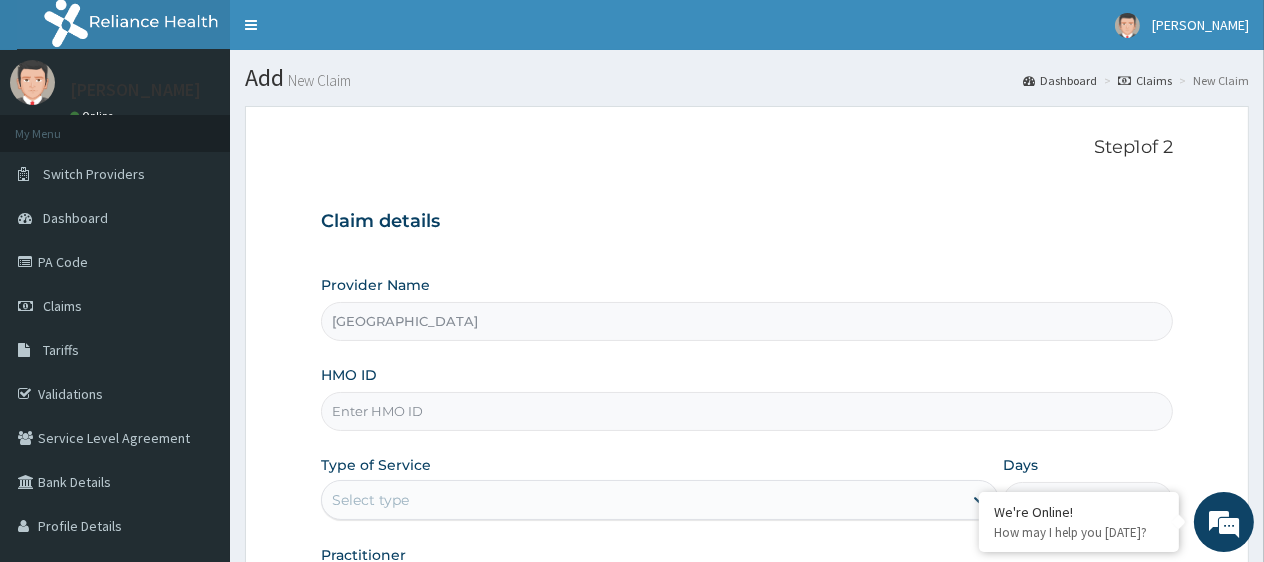 scroll, scrollTop: 0, scrollLeft: 0, axis: both 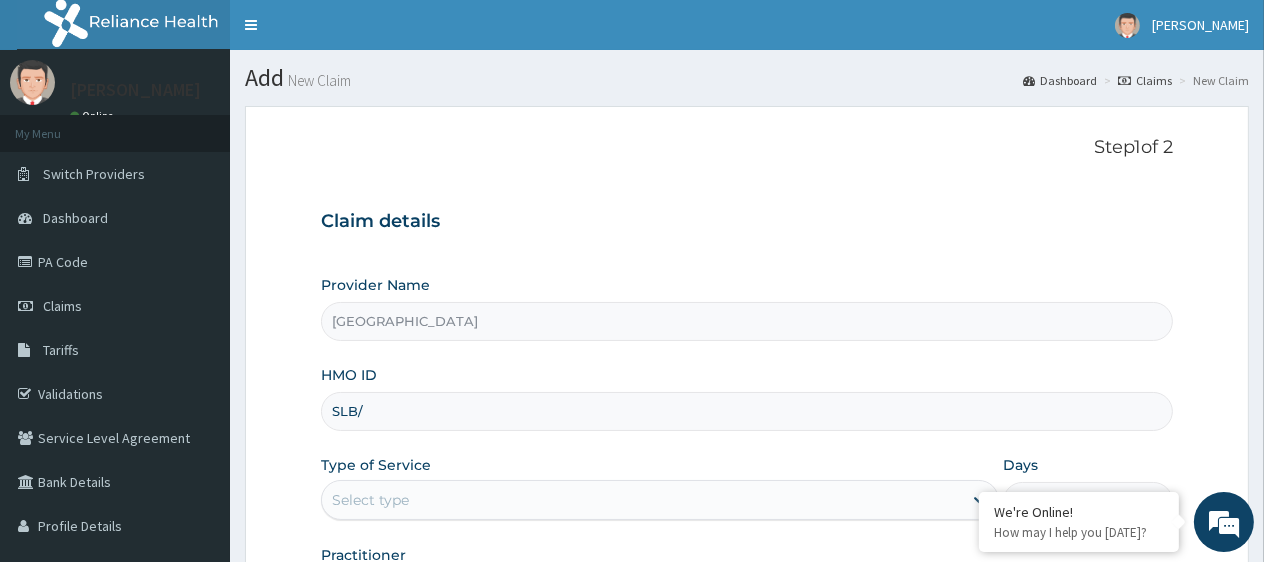 type on "SLB/10621/B" 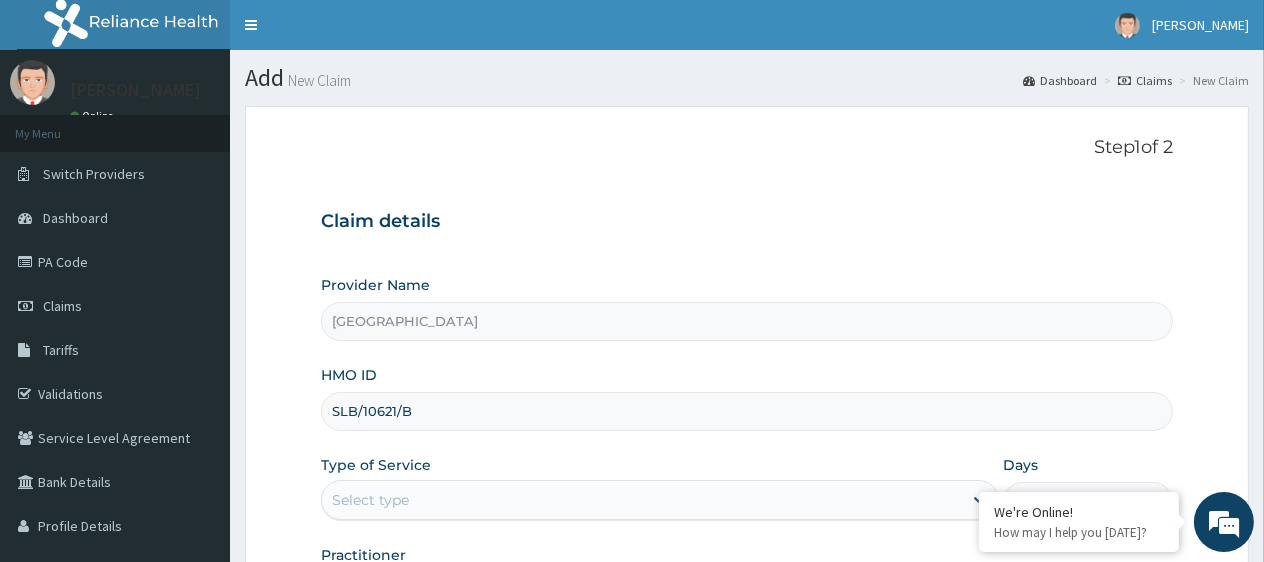 click on "Claim details Provider Name Archmedics Hospital HMO ID SLB/10621/B Type of Service Select type Days Practitioner" at bounding box center (747, 401) 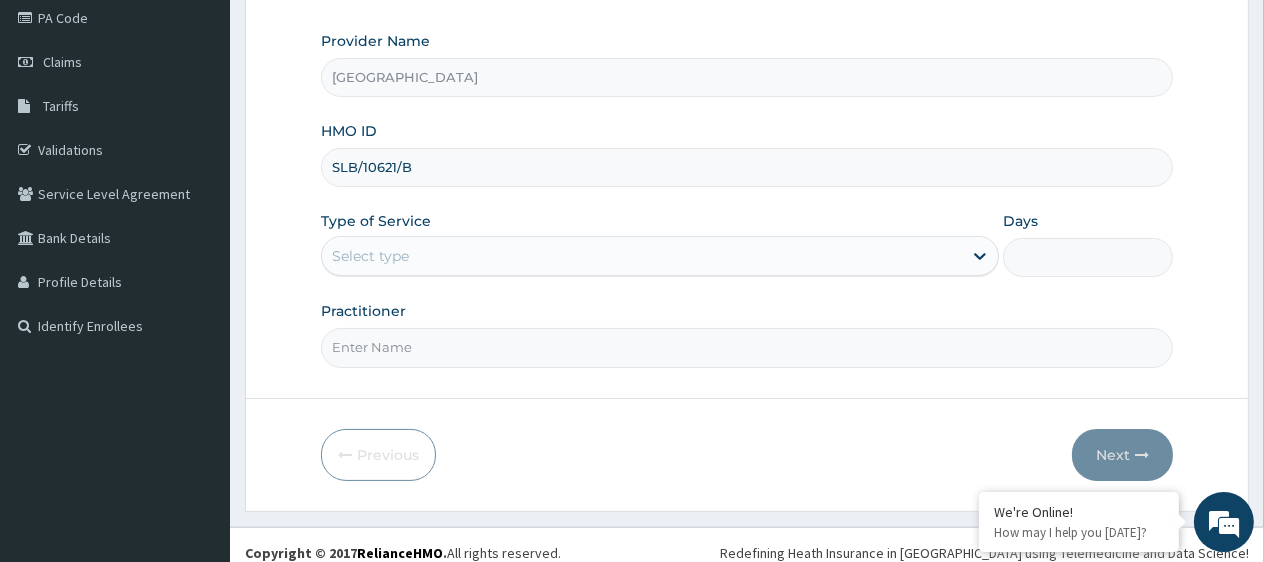 scroll, scrollTop: 258, scrollLeft: 0, axis: vertical 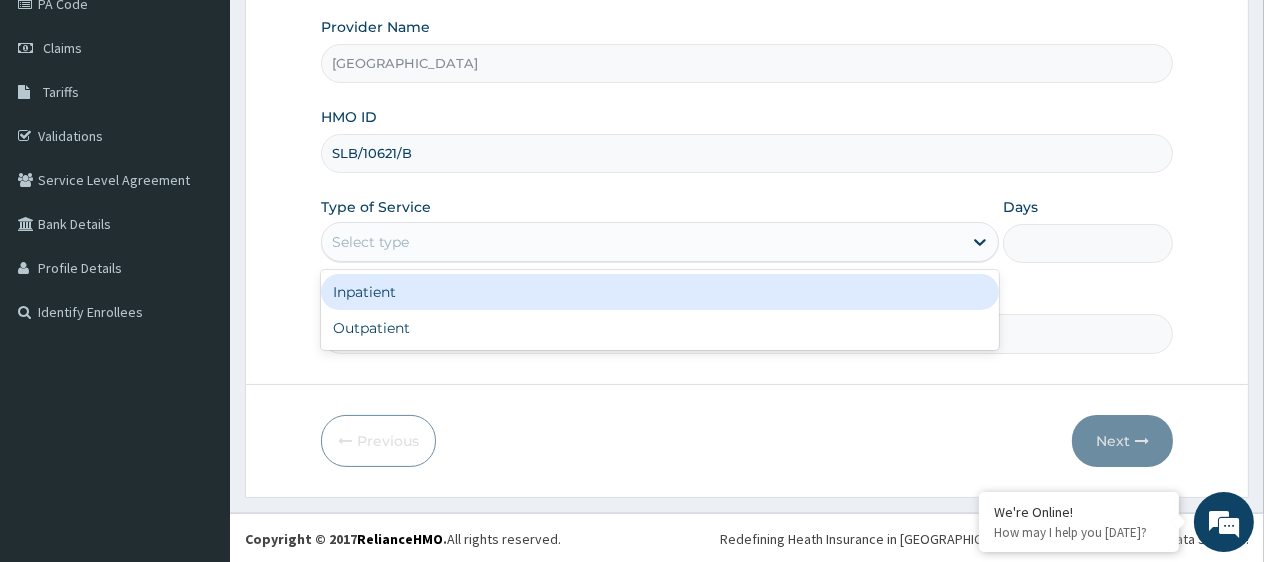 click on "Select type" at bounding box center [642, 242] 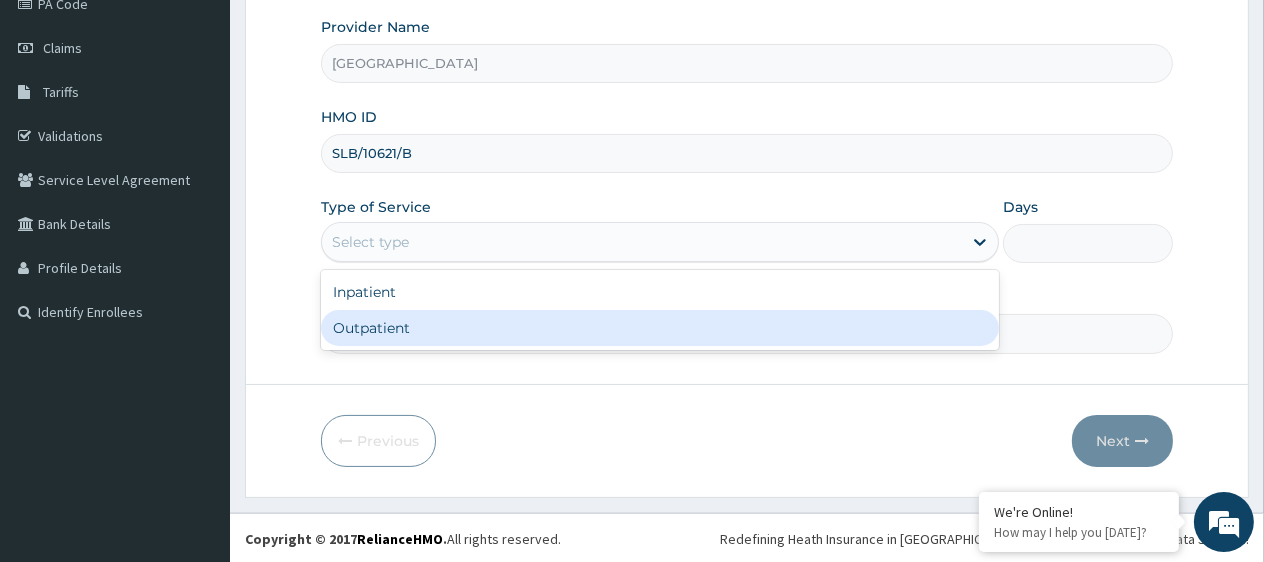 click on "Outpatient" at bounding box center [660, 328] 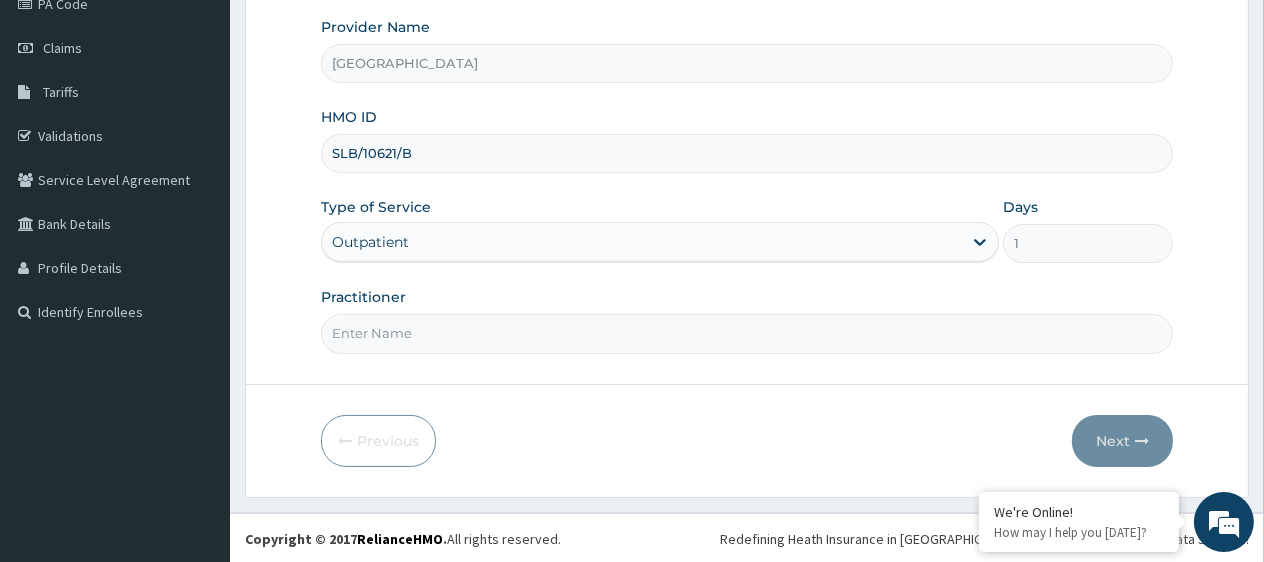 click on "Practitioner" at bounding box center (747, 333) 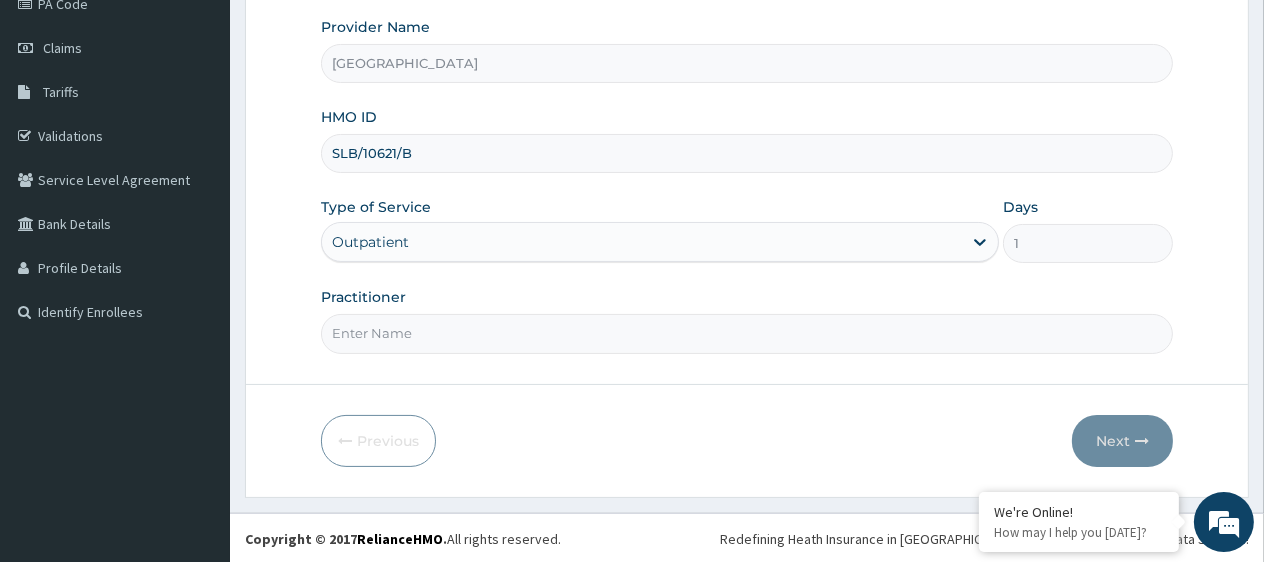 type on "[PERSON_NAME]" 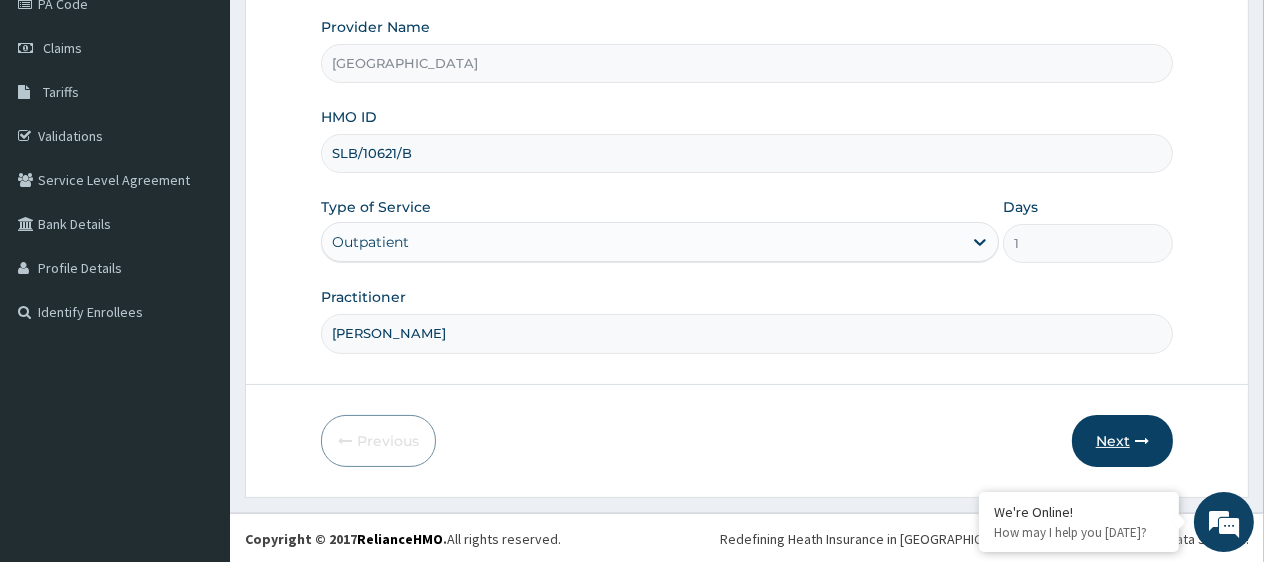 click on "Next" at bounding box center (1122, 441) 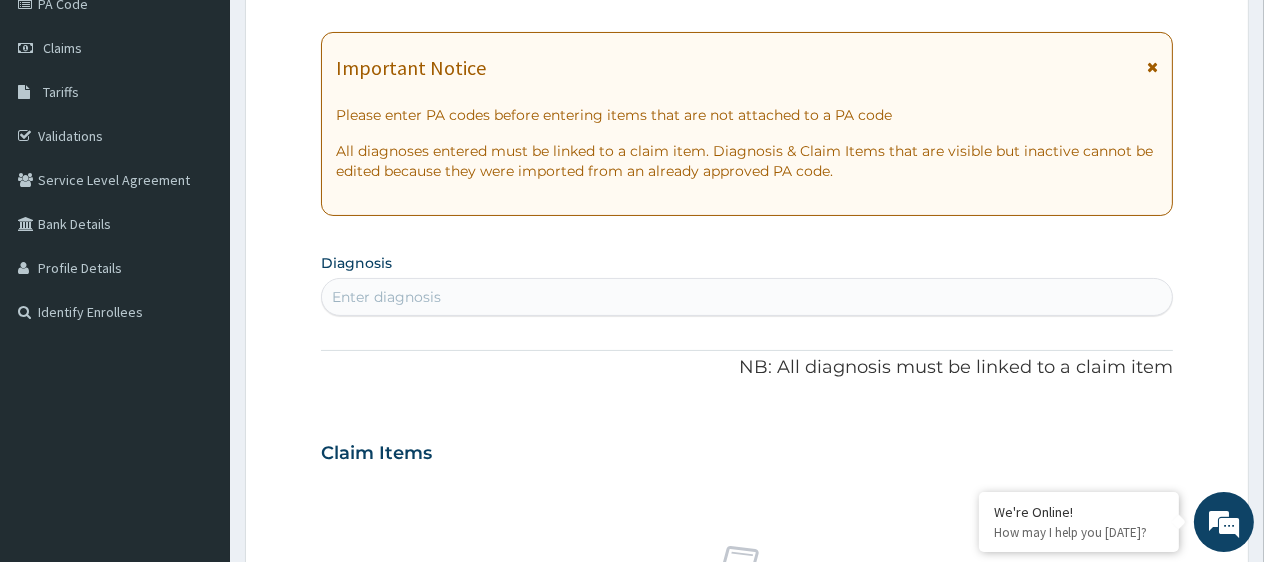 click on "Enter diagnosis" at bounding box center [747, 297] 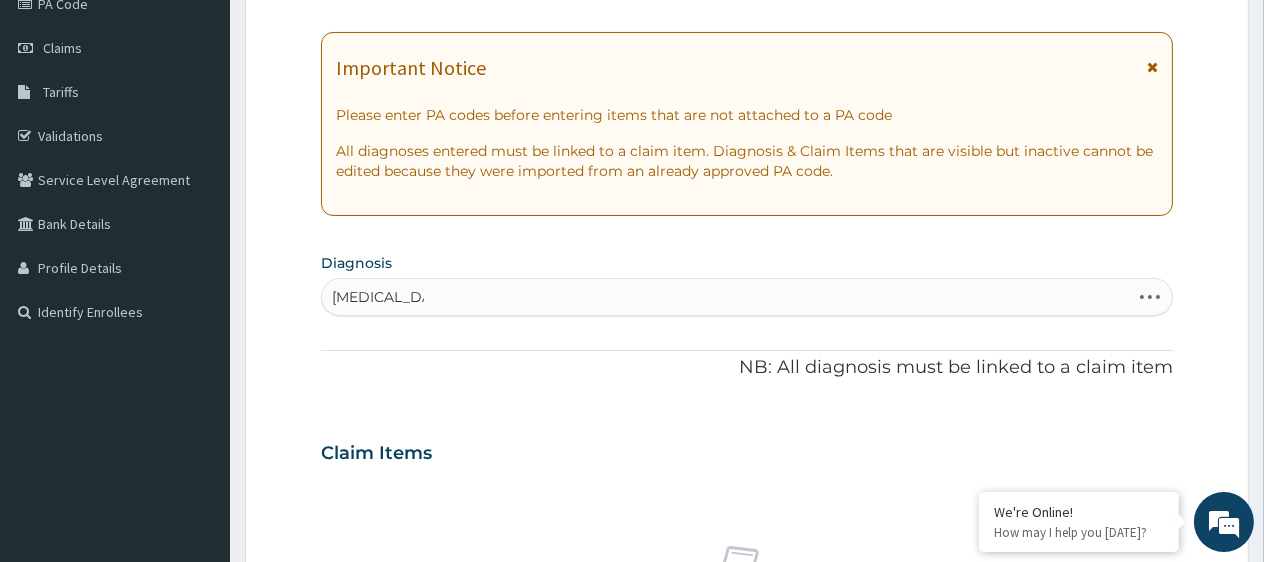 type on "[MEDICAL_DATA]" 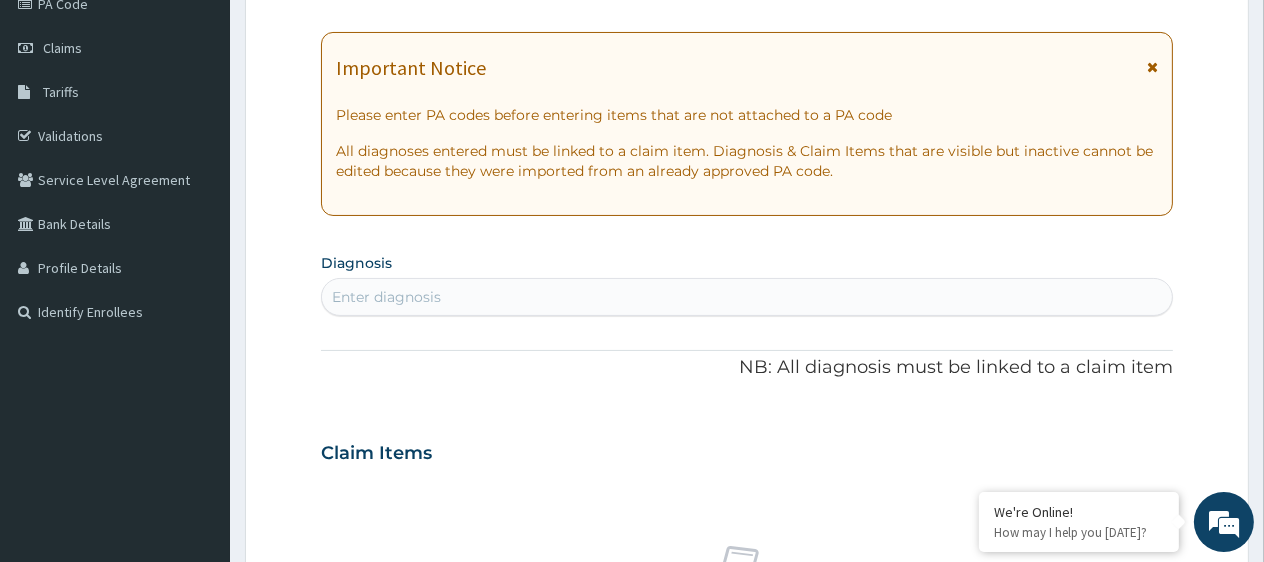 click on "PA Code / Prescription Code Enter Code(Secondary Care Only) Encounter Date DD-MM-YYYY Important Notice Please enter PA codes before entering items that are not attached to a PA code   All diagnoses entered must be linked to a claim item. Diagnosis & Claim Items that are visible but inactive cannot be edited because they were imported from an already approved PA code. Diagnosis Enter diagnosis NB: All diagnosis must be linked to a claim item Claim Items No claim item Types Select Type Item Select Item Pair Diagnosis Select Diagnosis Unit Price 0 Add Comment" at bounding box center (747, 450) 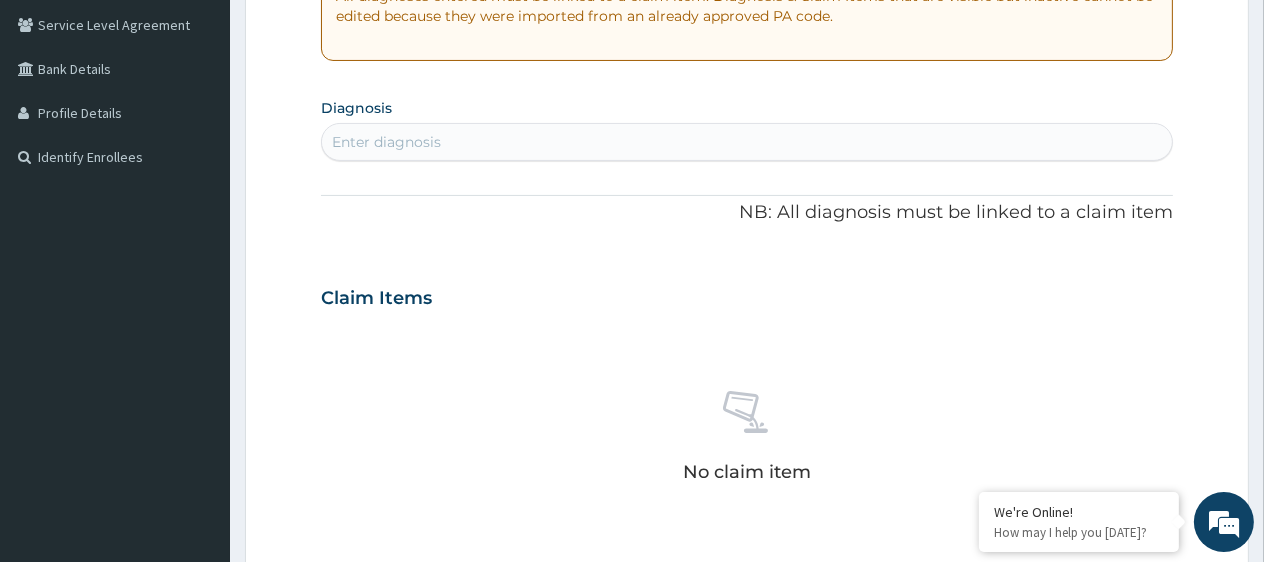 scroll, scrollTop: 416, scrollLeft: 0, axis: vertical 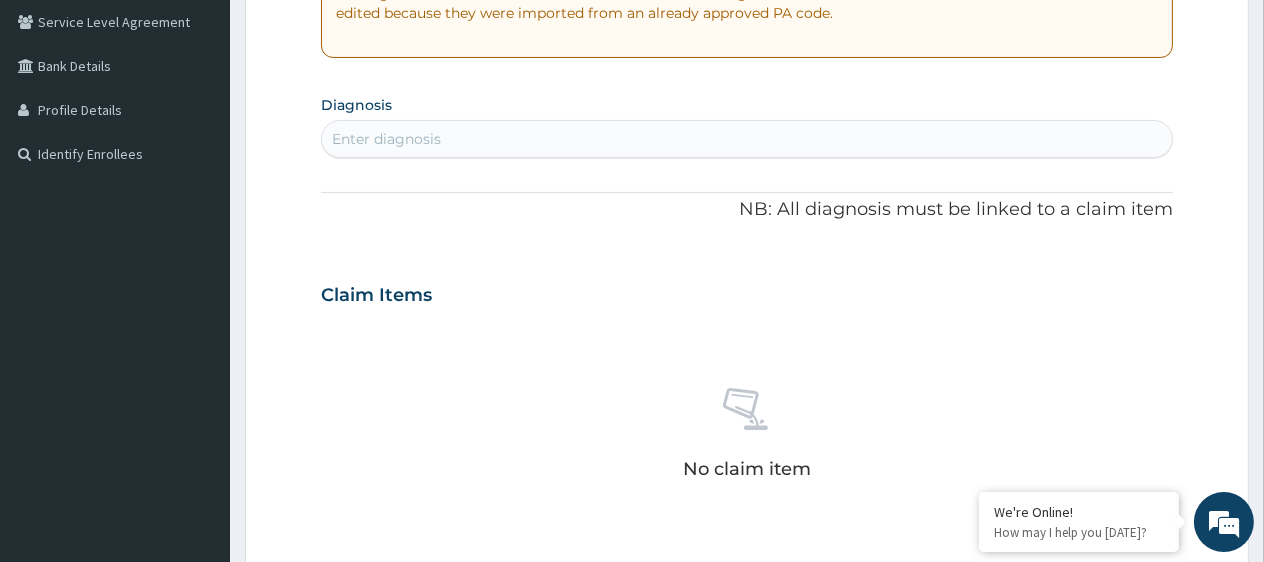 click on "Enter diagnosis" at bounding box center (747, 139) 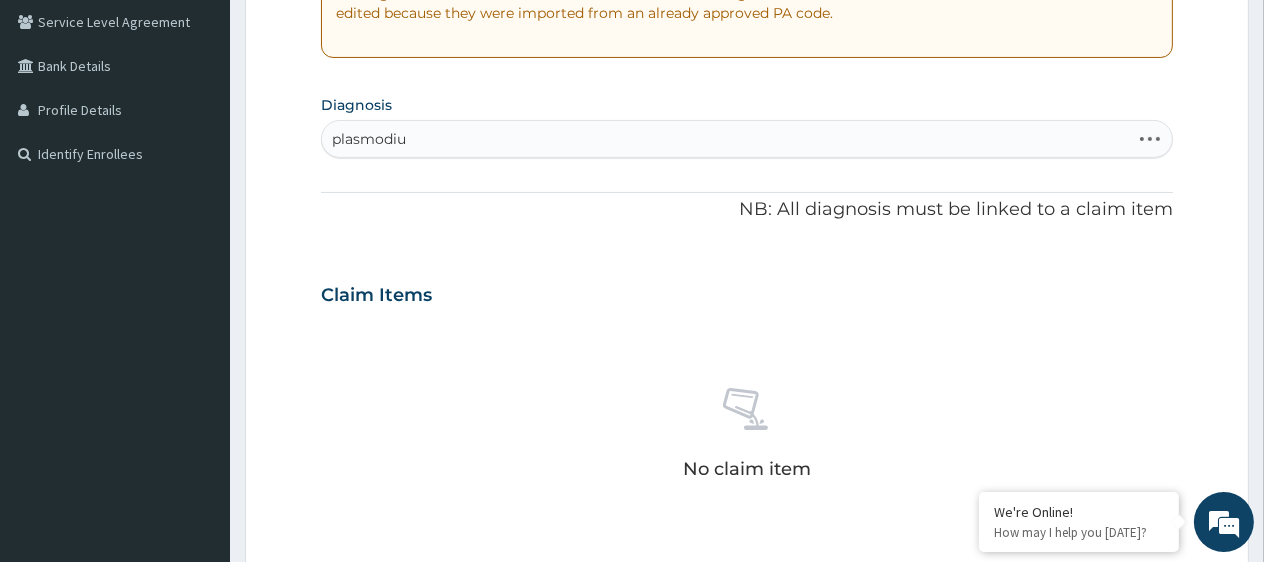 type on "plasmodium" 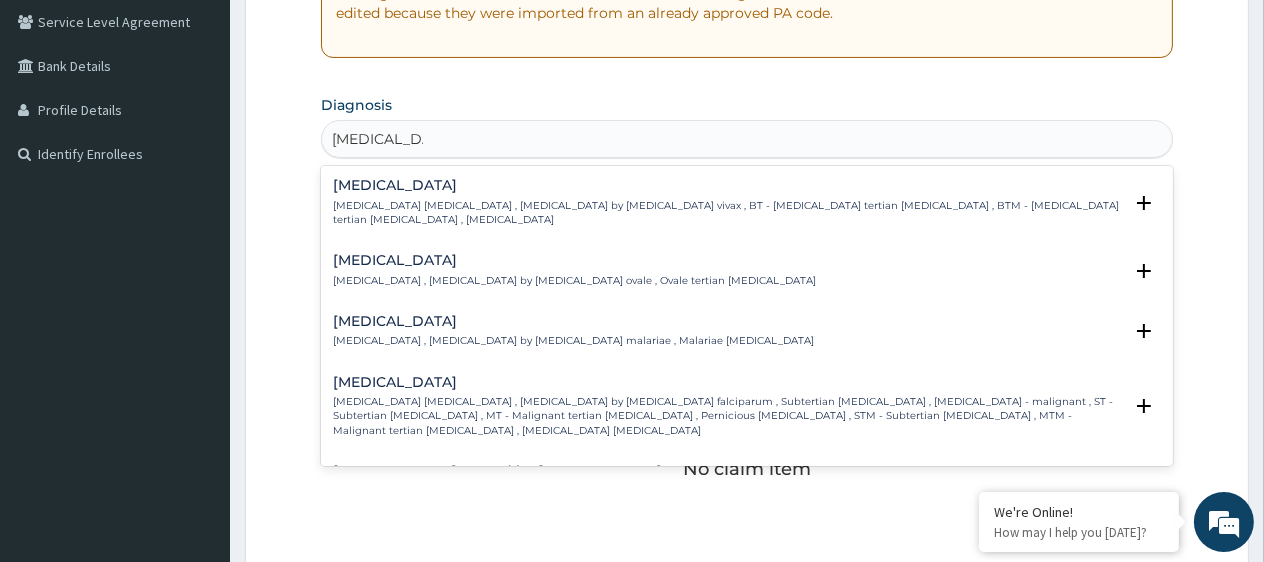 click on "Falciparum malaria , Malignant tertian malaria , Malaria by Plasmodium falciparum , Subtertian malaria , Falciparum malaria - malignant , ST - Subtertian malaria , MT - Malignant tertian malaria , Pernicious malaria , STM - Subtertian malaria , MTM - Malignant tertian malaria , Plasmodium falciparum malaria" at bounding box center (727, 416) 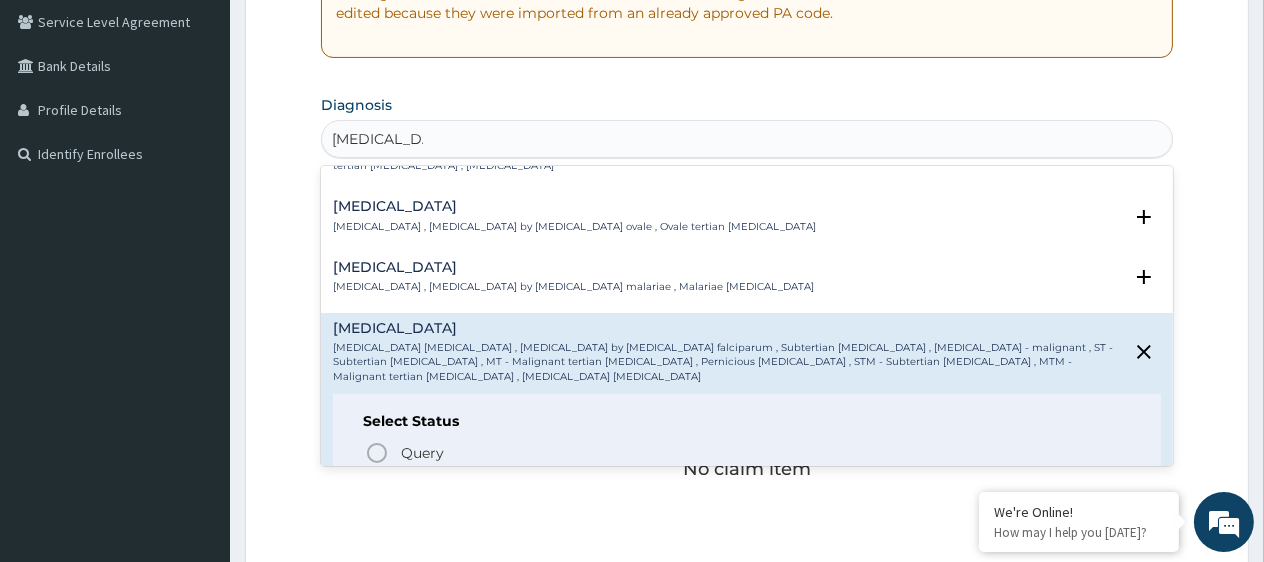 scroll, scrollTop: 80, scrollLeft: 0, axis: vertical 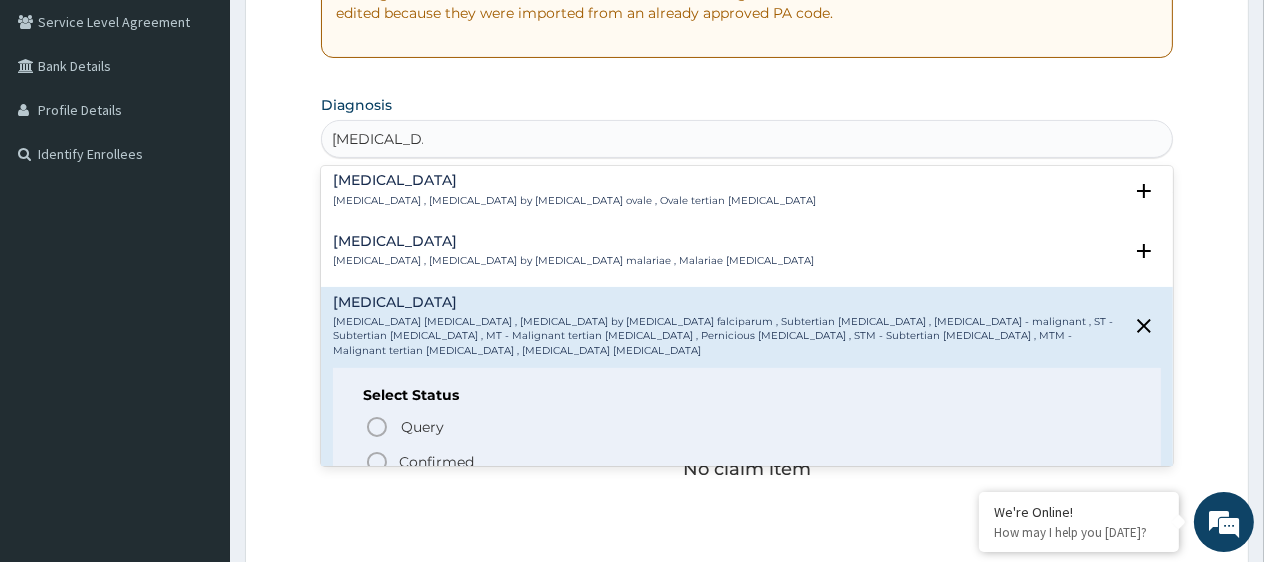 click 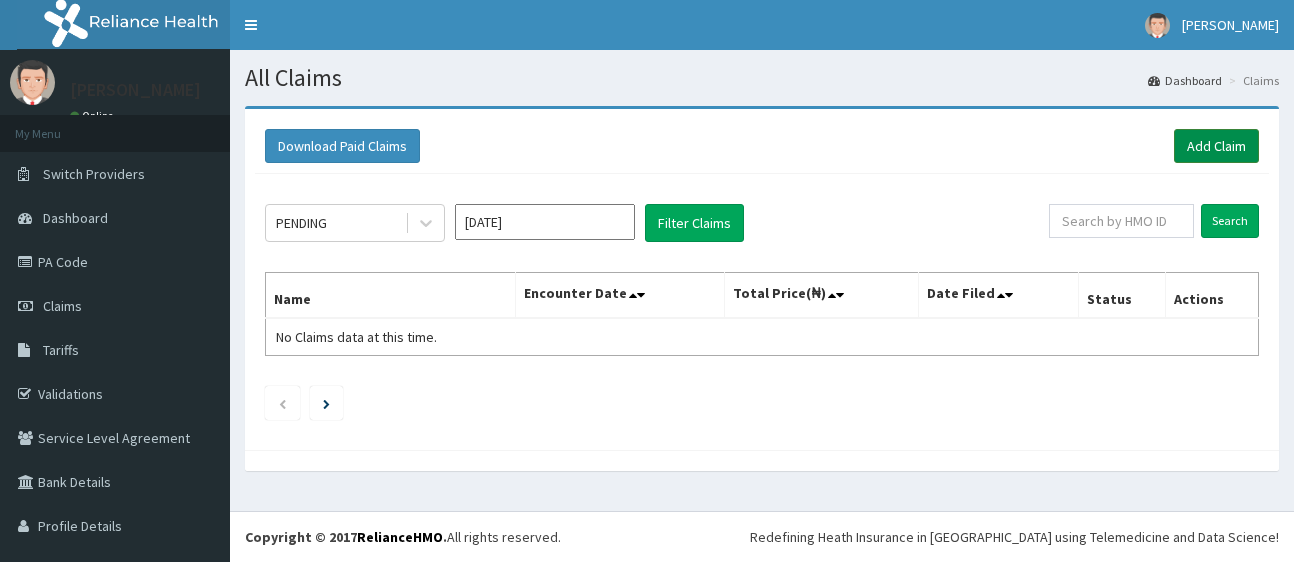 scroll, scrollTop: 0, scrollLeft: 0, axis: both 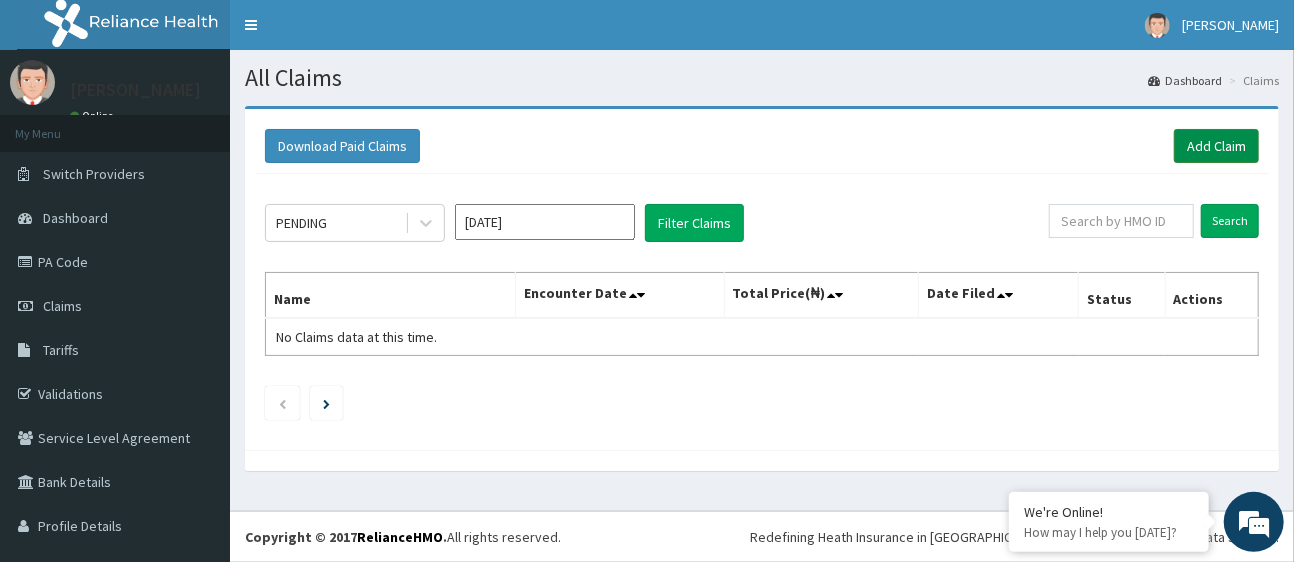 click on "Add Claim" at bounding box center [1216, 146] 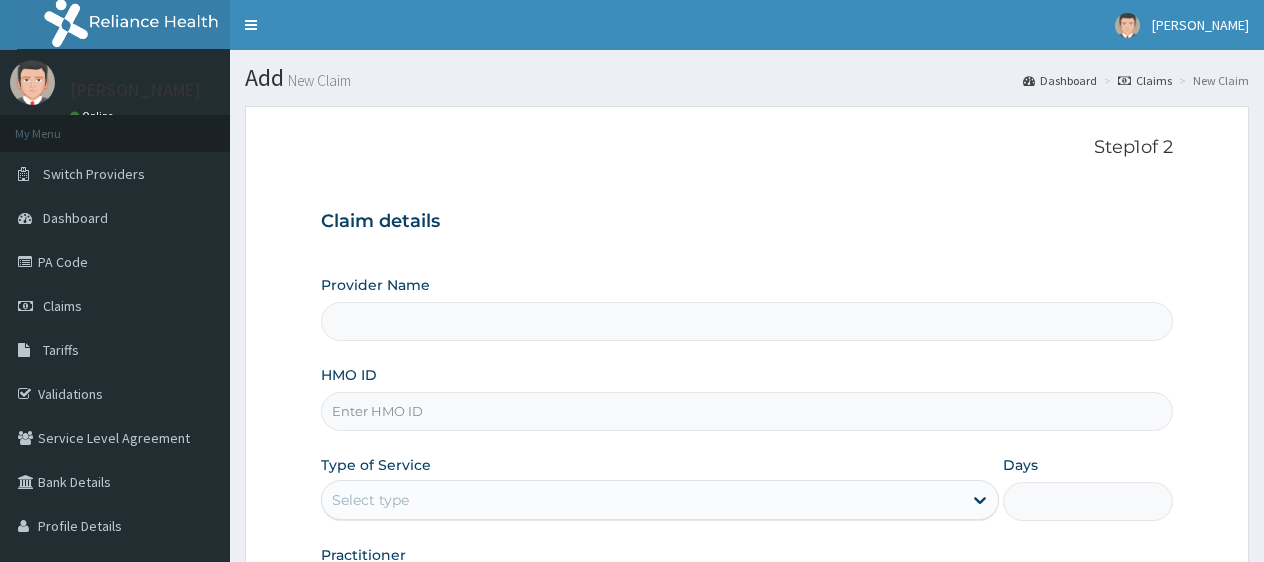 scroll, scrollTop: 0, scrollLeft: 0, axis: both 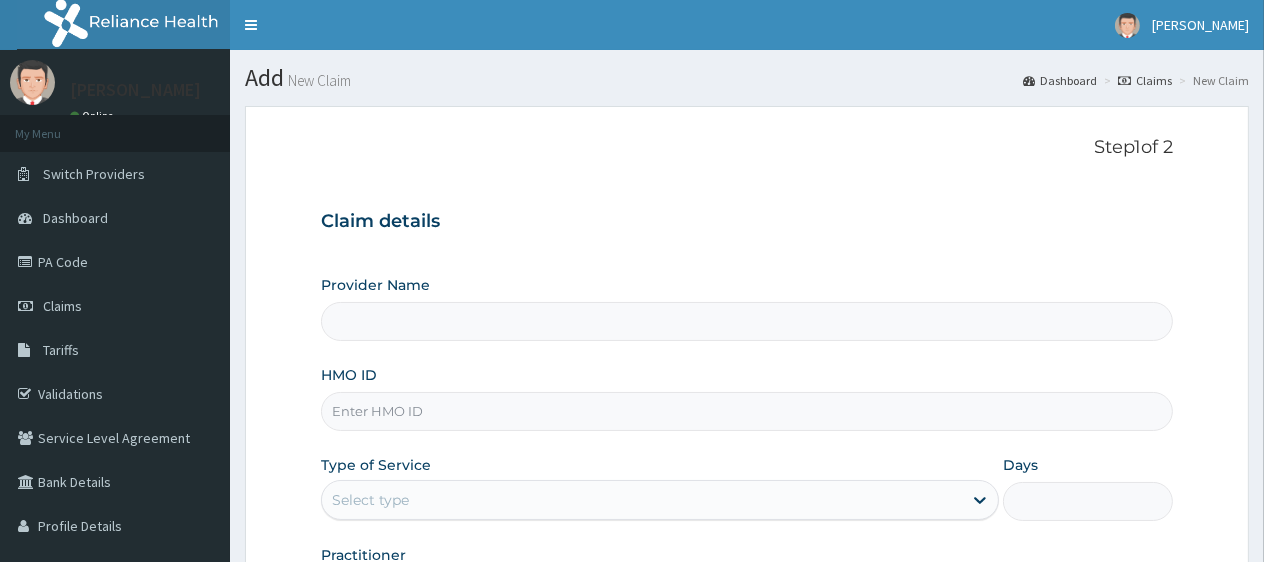 type on "[GEOGRAPHIC_DATA]" 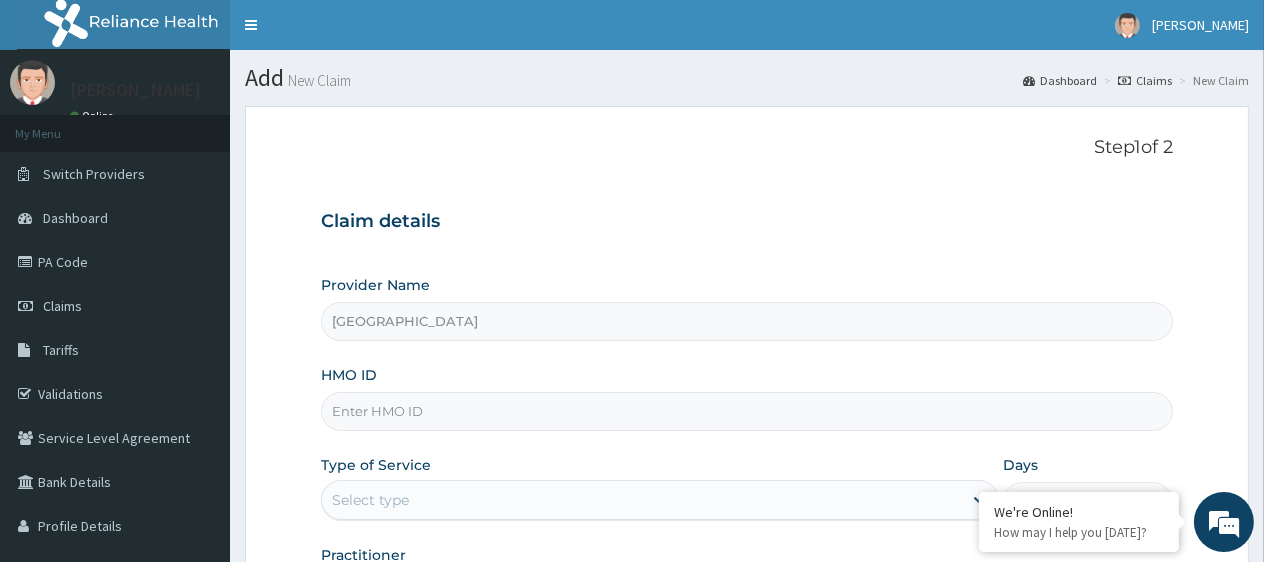 scroll, scrollTop: 0, scrollLeft: 0, axis: both 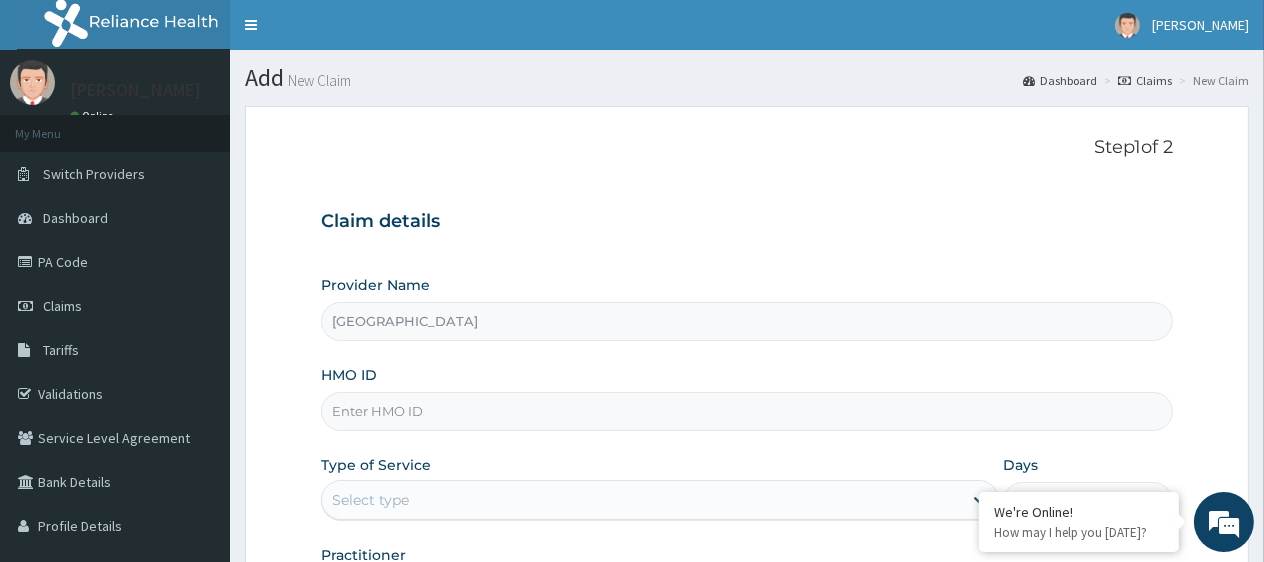 click on "HMO ID" at bounding box center (747, 411) 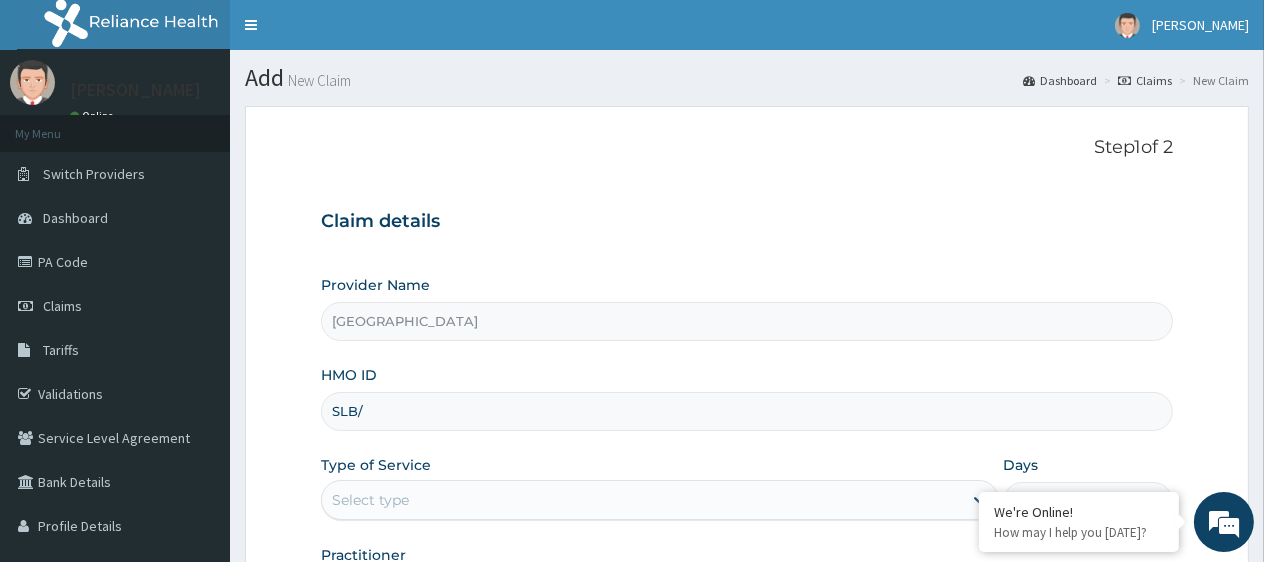 type on "SLB/10621/B" 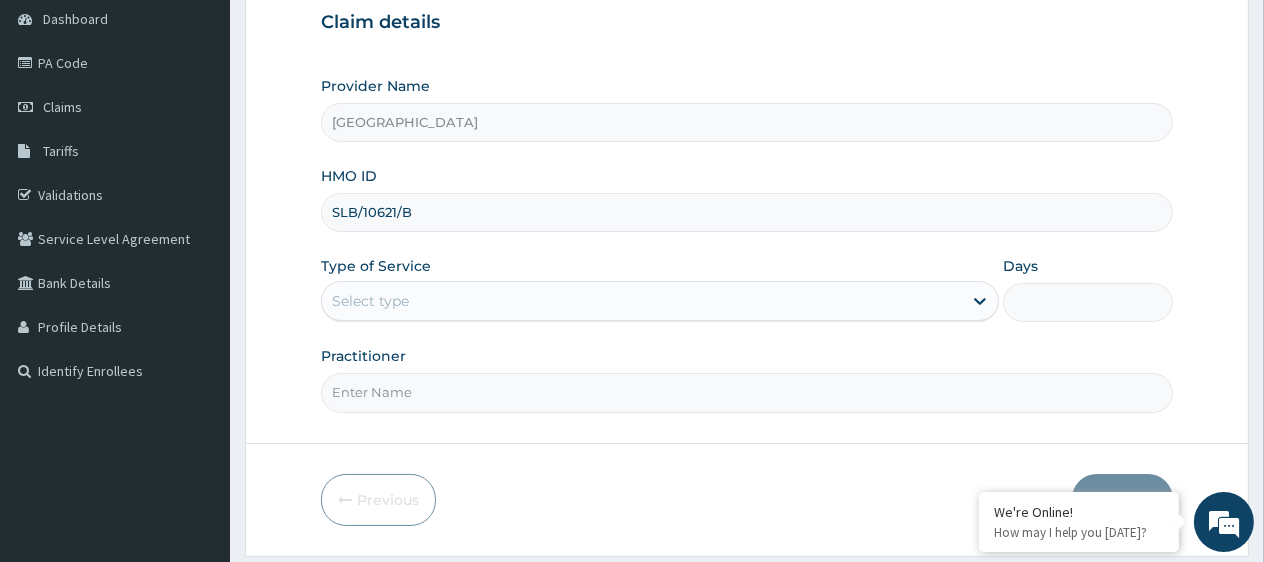 scroll, scrollTop: 258, scrollLeft: 0, axis: vertical 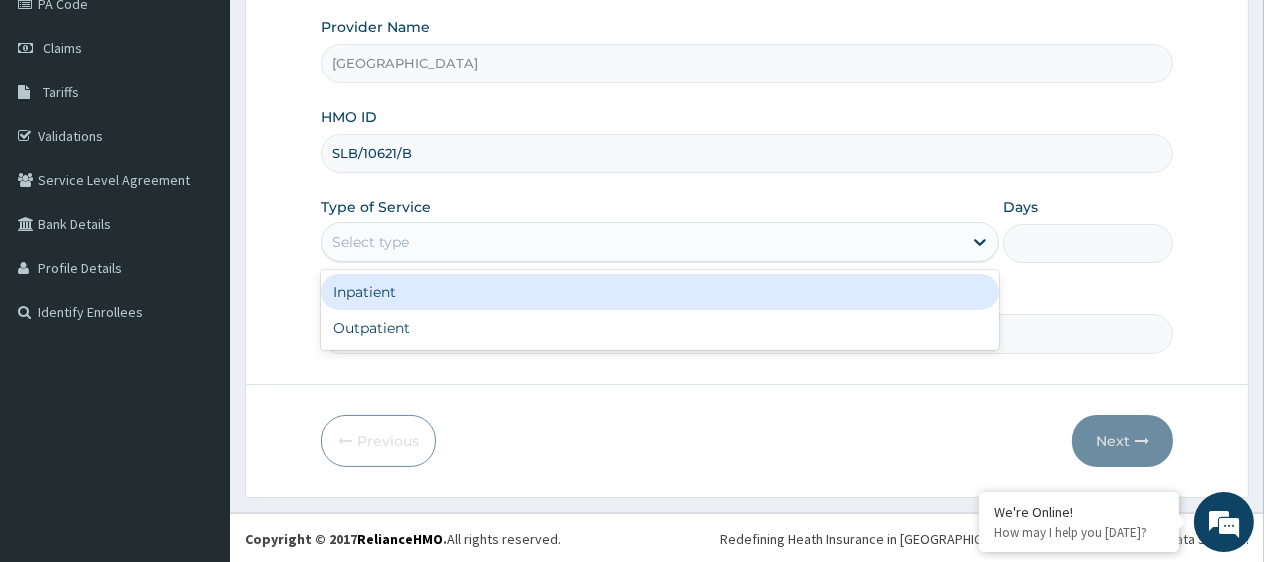 click on "Select type" at bounding box center (642, 242) 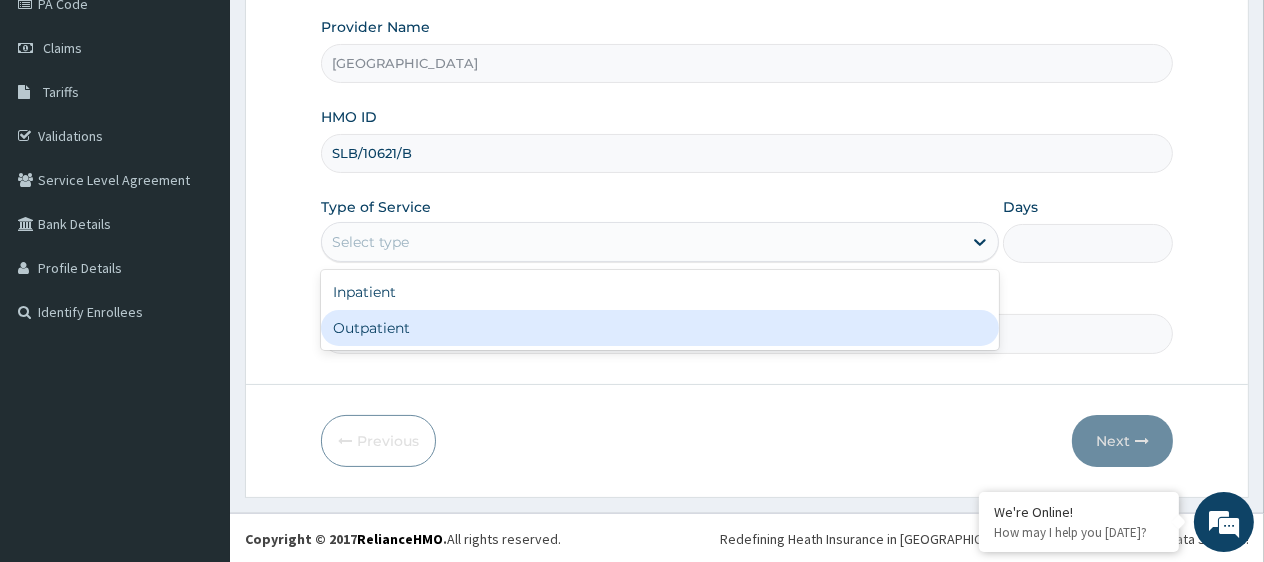 click on "Outpatient" at bounding box center [660, 328] 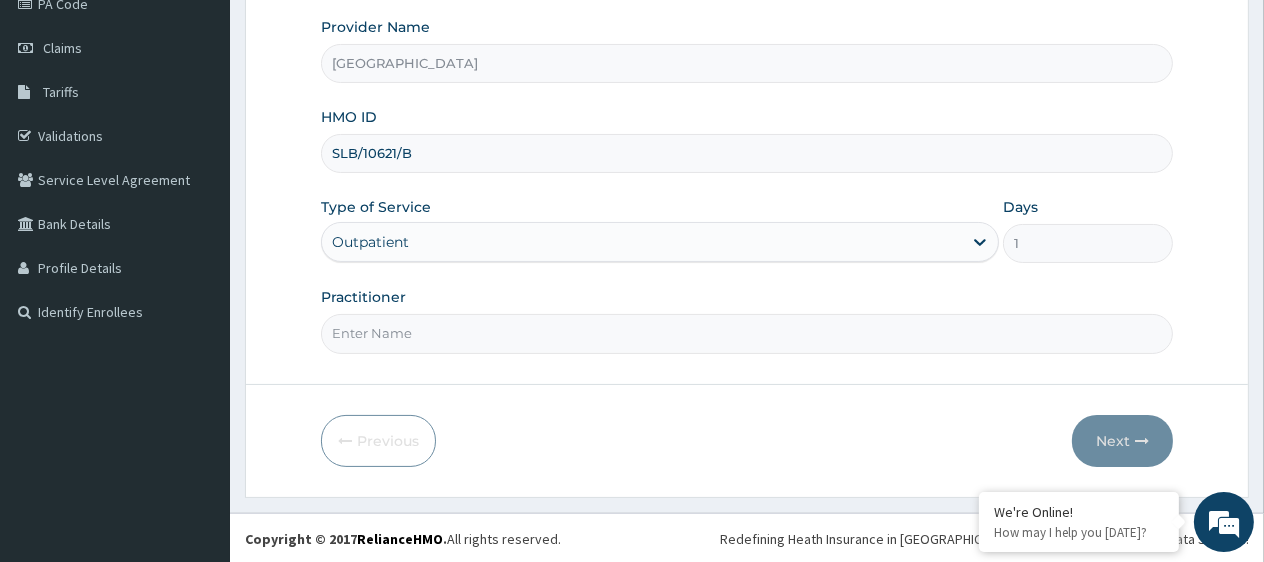 click on "Practitioner" at bounding box center (747, 333) 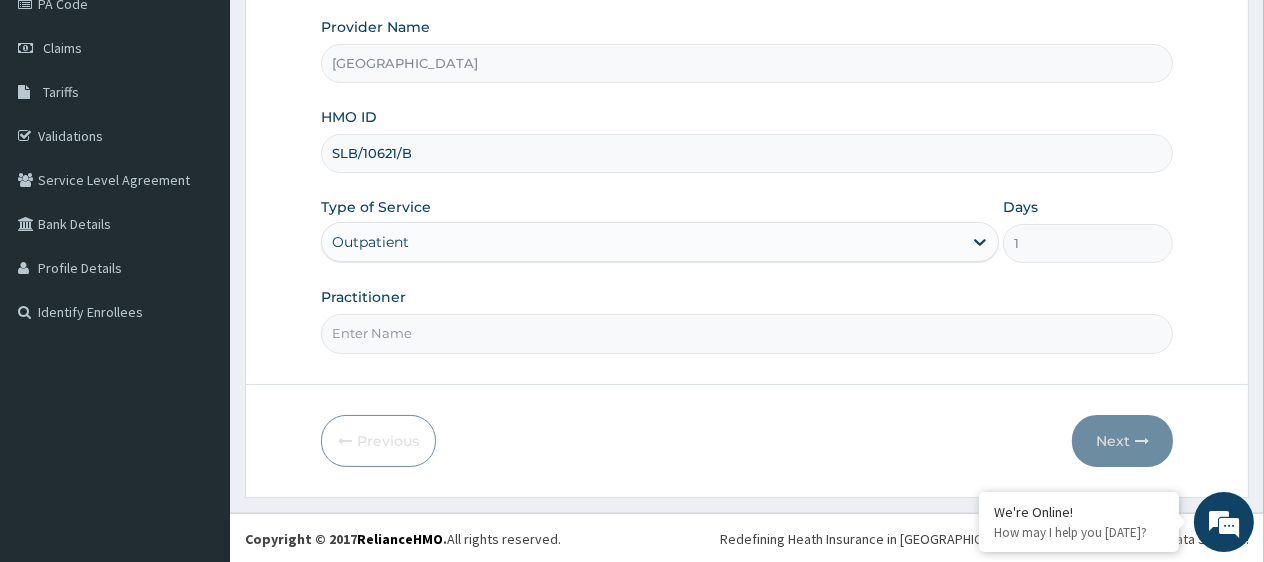 type on "DR OLAIYA" 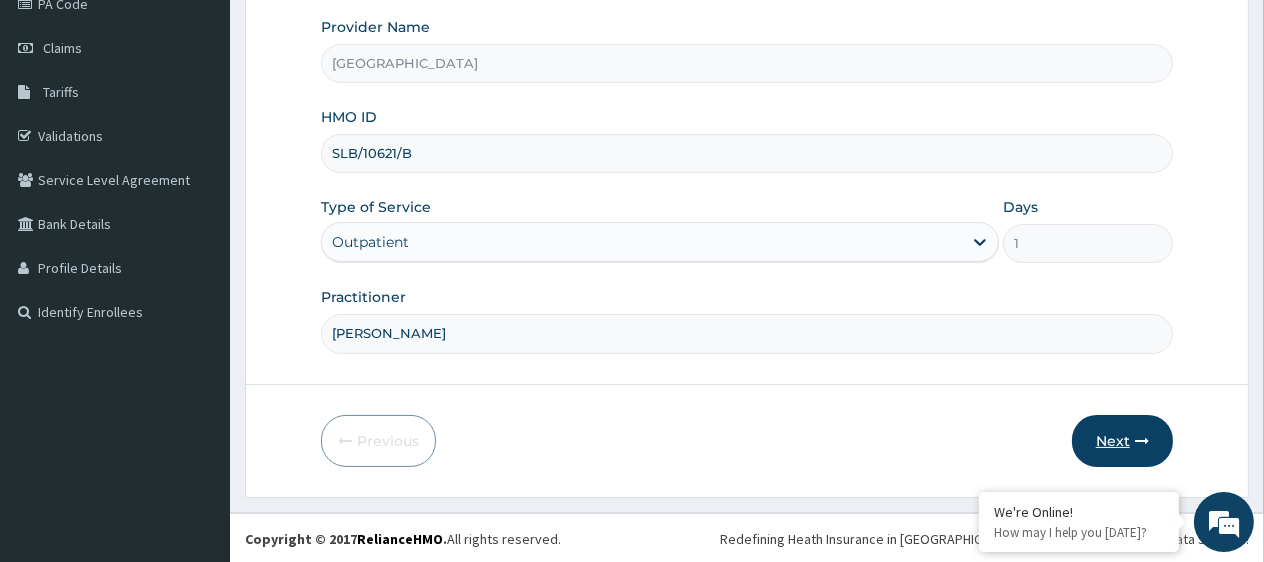 click on "Next" at bounding box center (1122, 441) 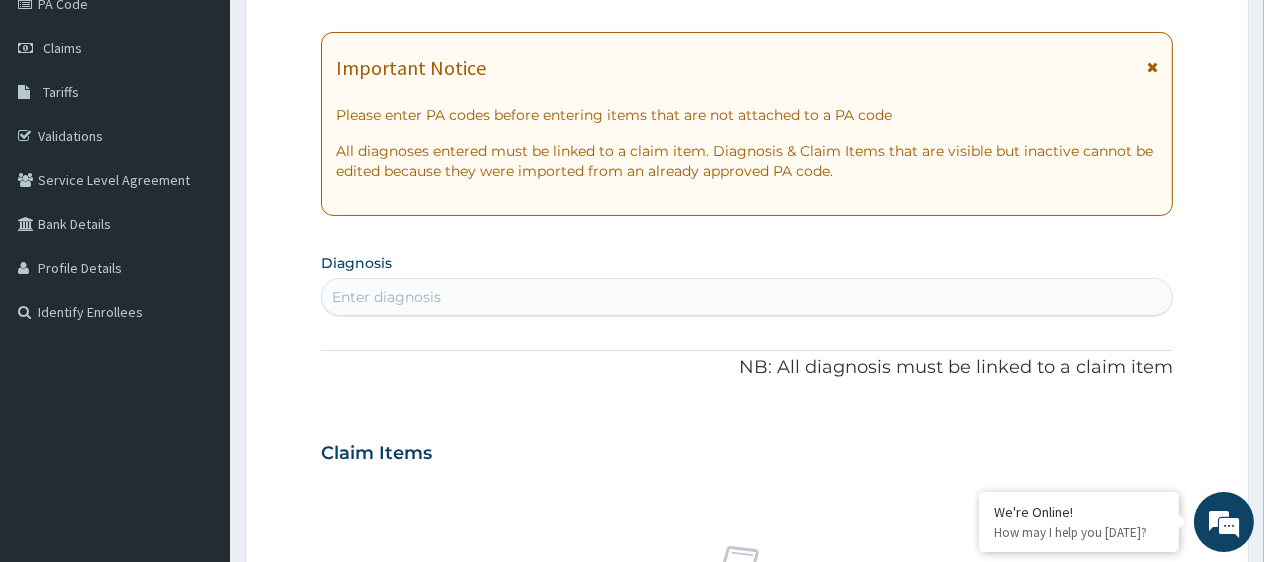 click on "Enter diagnosis" at bounding box center [747, 297] 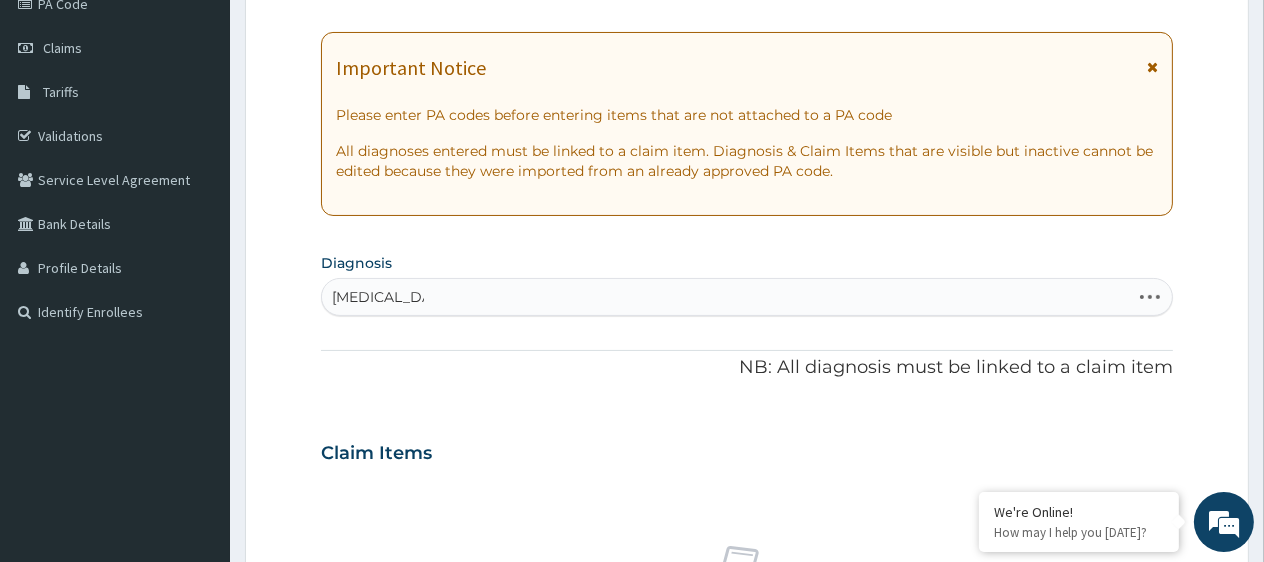 type on "Plasmodium" 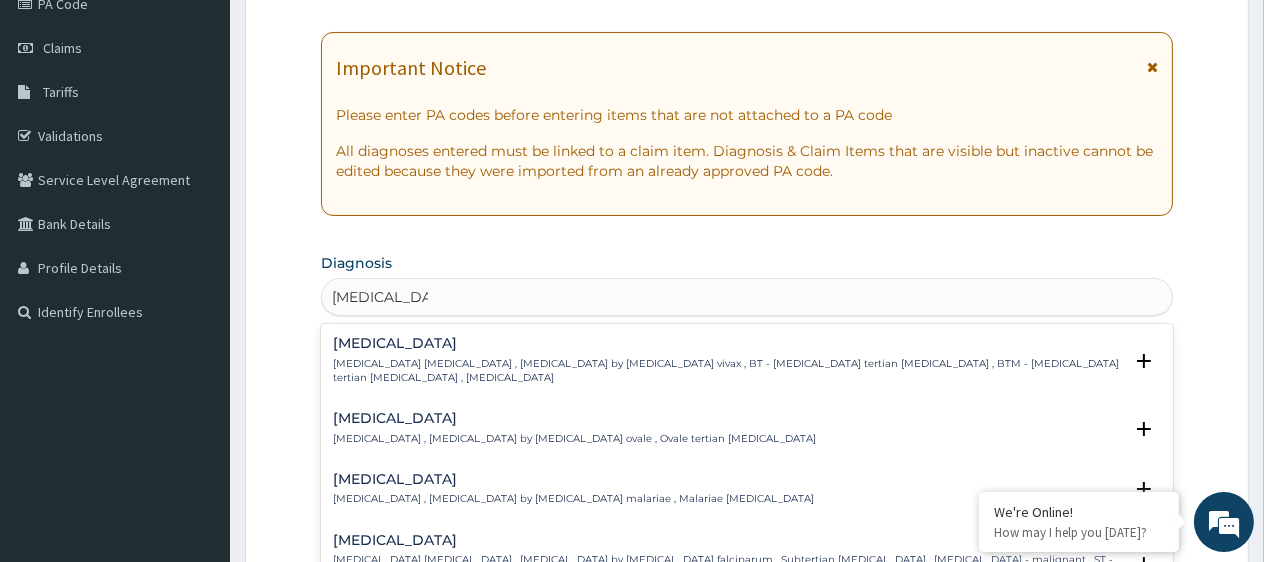 scroll, scrollTop: 262, scrollLeft: 0, axis: vertical 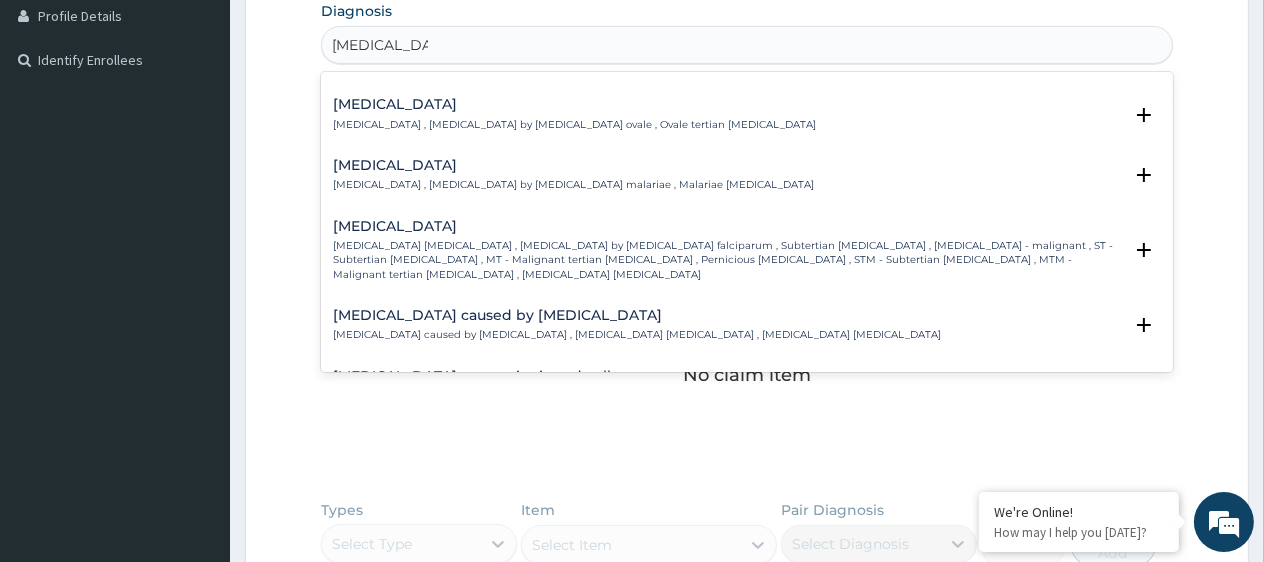 click on "Falciparum malaria , Malignant tertian malaria , Malaria by Plasmodium falciparum , Subtertian malaria , Falciparum malaria - malignant , ST - Subtertian malaria , MT - Malignant tertian malaria , Pernicious malaria , STM - Subtertian malaria , MTM - Malignant tertian malaria , Plasmodium falciparum malaria" at bounding box center [727, 260] 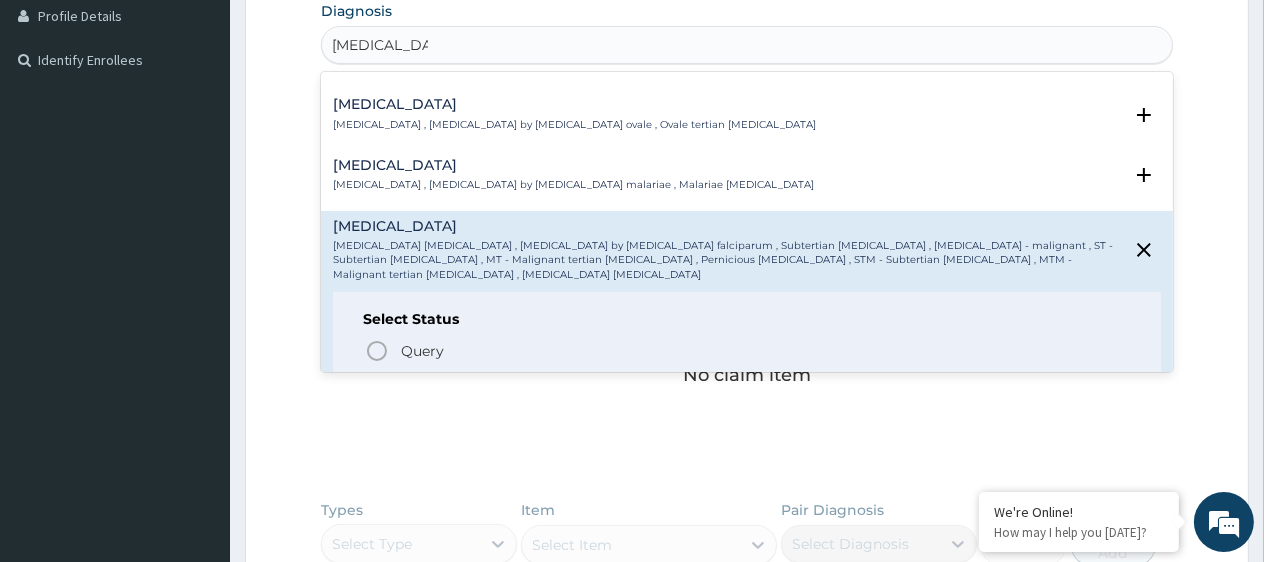 click on "Falciparum malaria , Malignant tertian malaria , Malaria by Plasmodium falciparum , Subtertian malaria , Falciparum malaria - malignant , ST - Subtertian malaria , MT - Malignant tertian malaria , Pernicious malaria , STM - Subtertian malaria , MTM - Malignant tertian malaria , Plasmodium falciparum malaria" at bounding box center [727, 260] 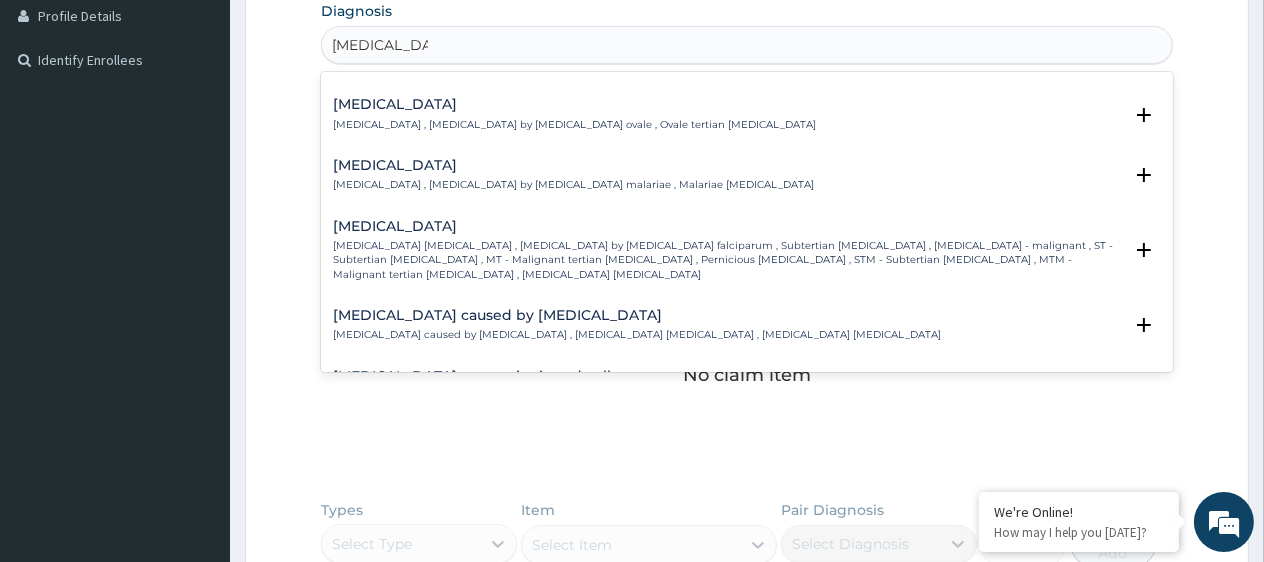 click on "Falciparum malaria , Malignant tertian malaria , Malaria by Plasmodium falciparum , Subtertian malaria , Falciparum malaria - malignant , ST - Subtertian malaria , MT - Malignant tertian malaria , Pernicious malaria , STM - Subtertian malaria , MTM - Malignant tertian malaria , Plasmodium falciparum malaria" at bounding box center (727, 260) 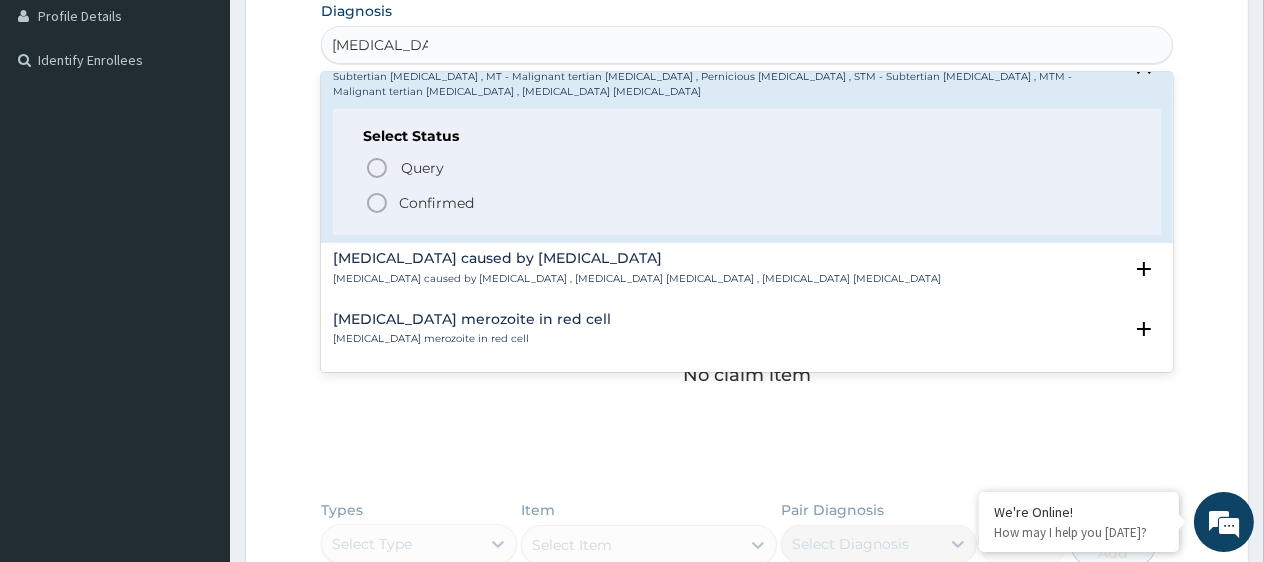 scroll, scrollTop: 301, scrollLeft: 0, axis: vertical 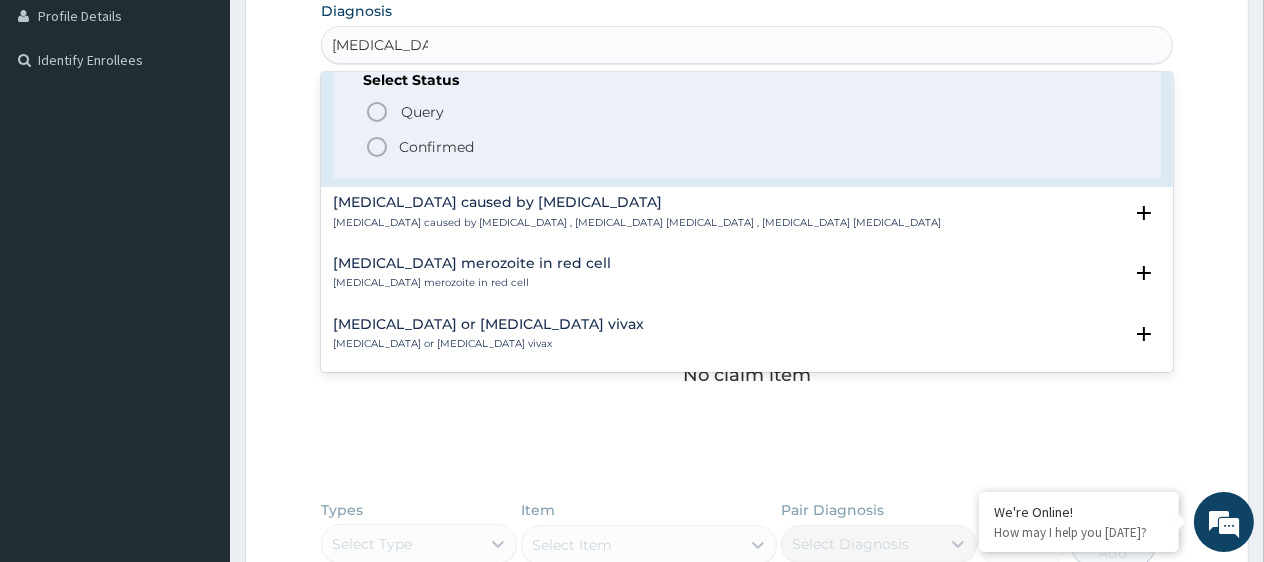 click 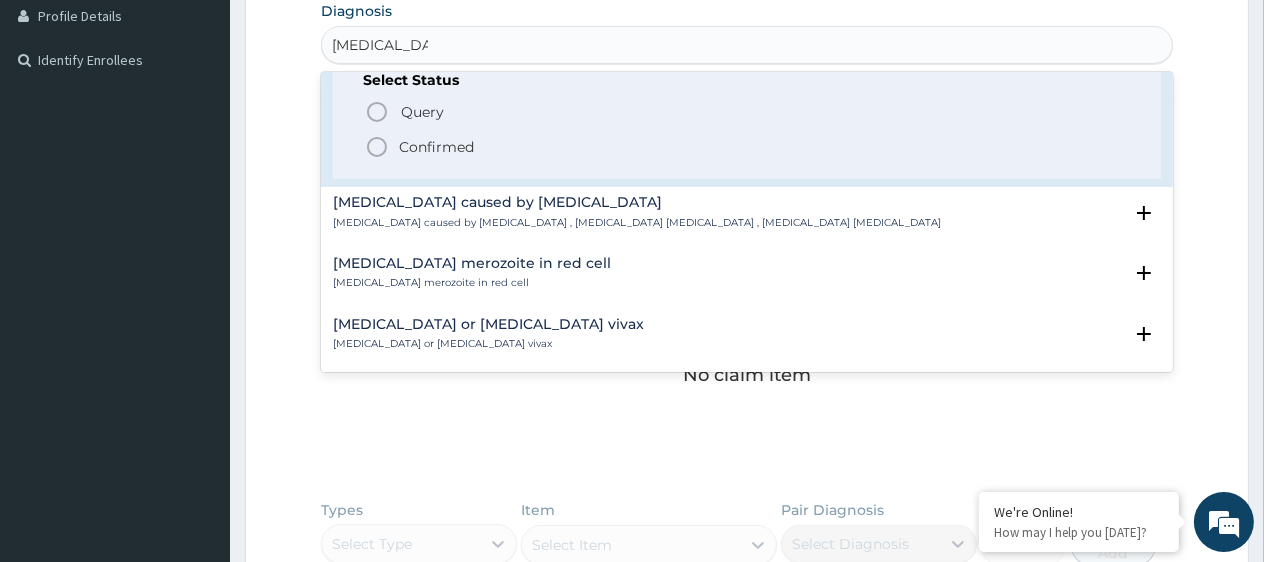 type 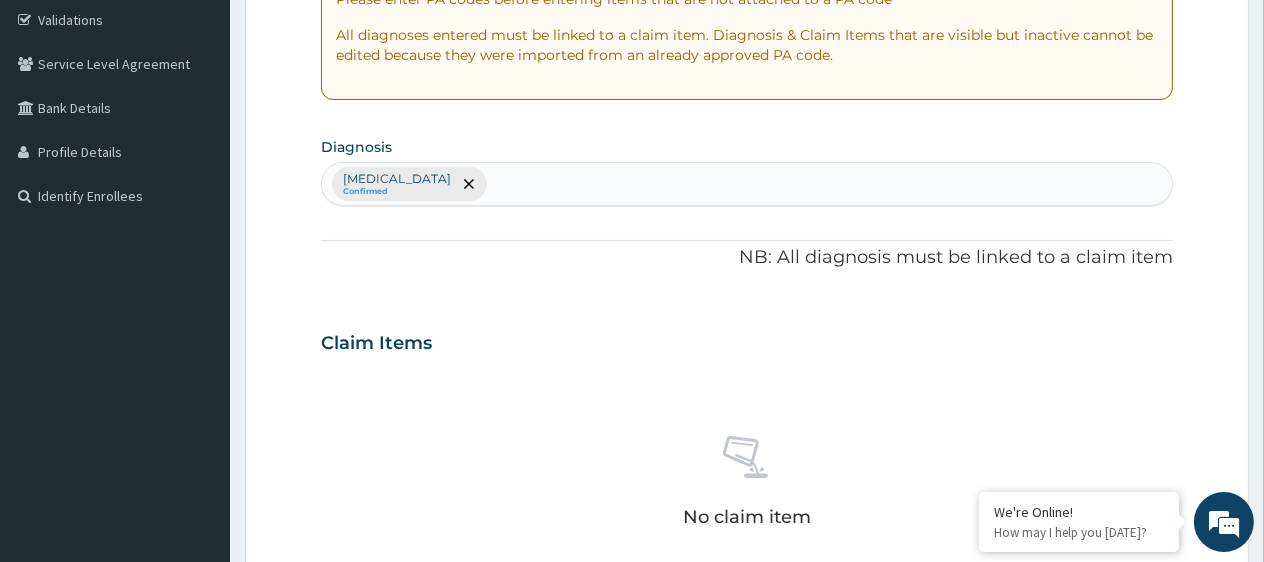 scroll, scrollTop: 350, scrollLeft: 0, axis: vertical 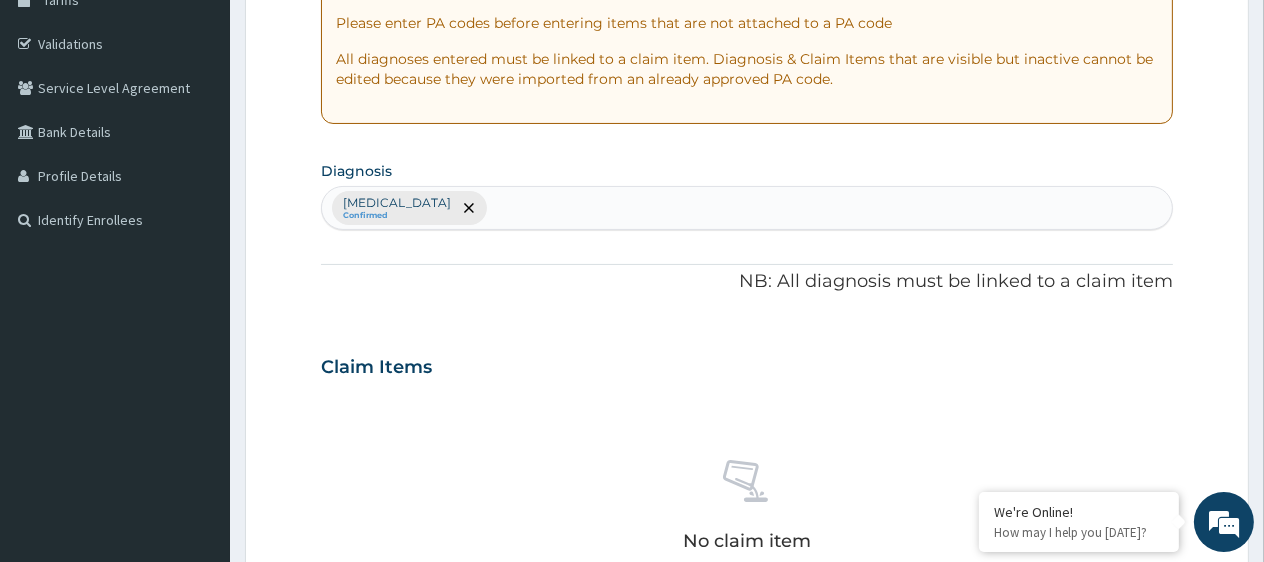 click on "Claim Items" at bounding box center [747, 363] 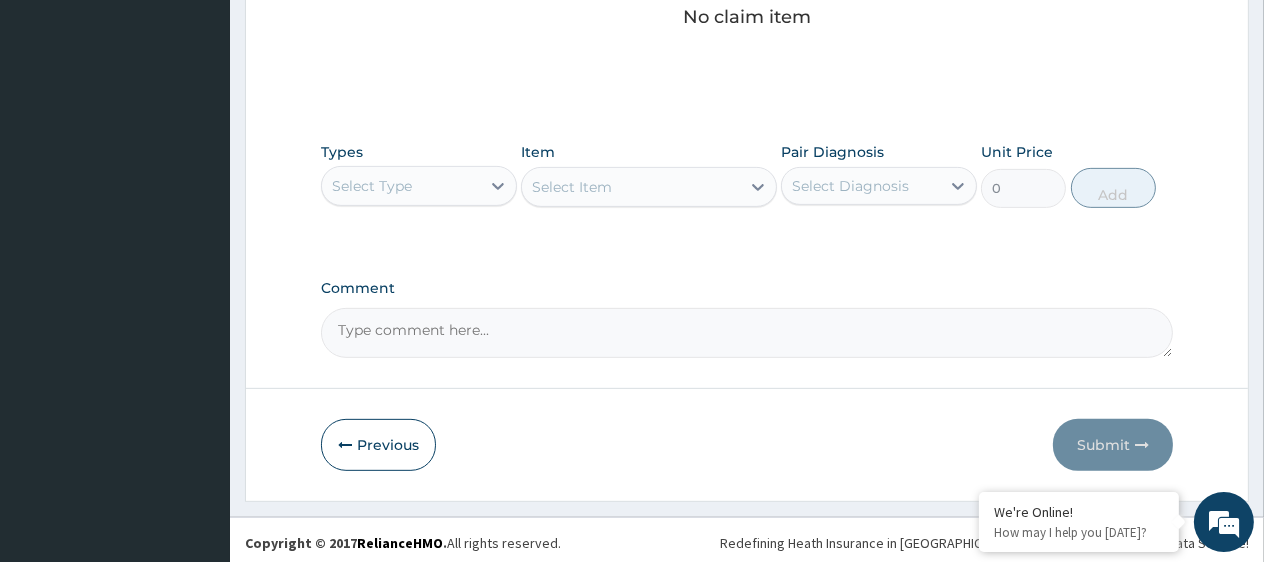 scroll, scrollTop: 878, scrollLeft: 0, axis: vertical 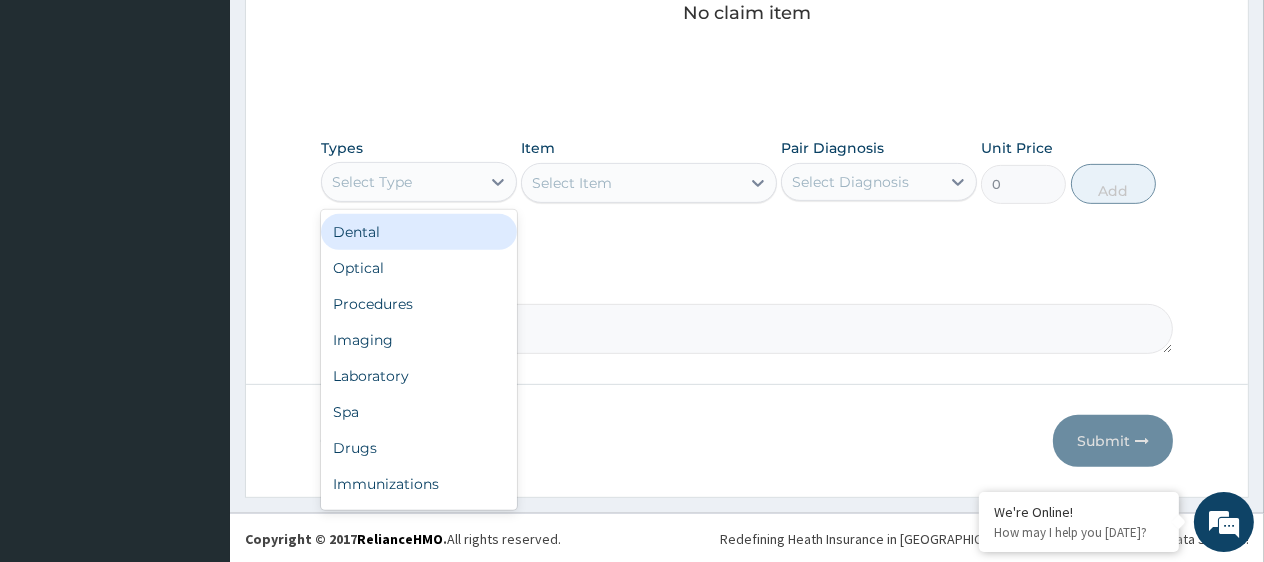 click on "Select Type" at bounding box center [419, 182] 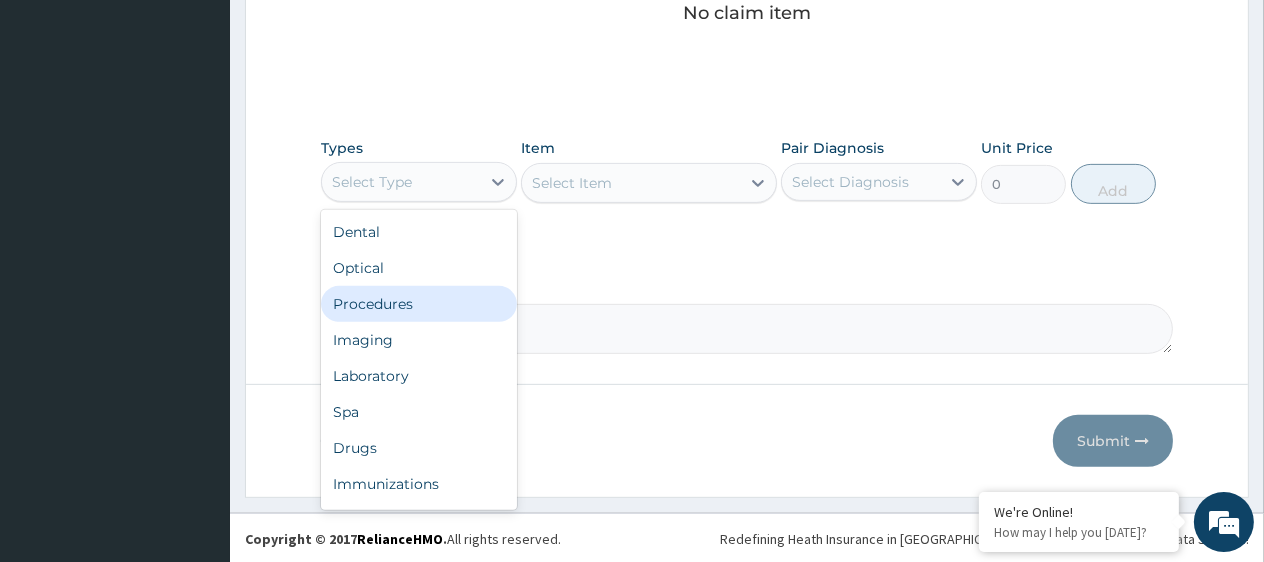 click on "Procedures" at bounding box center (419, 304) 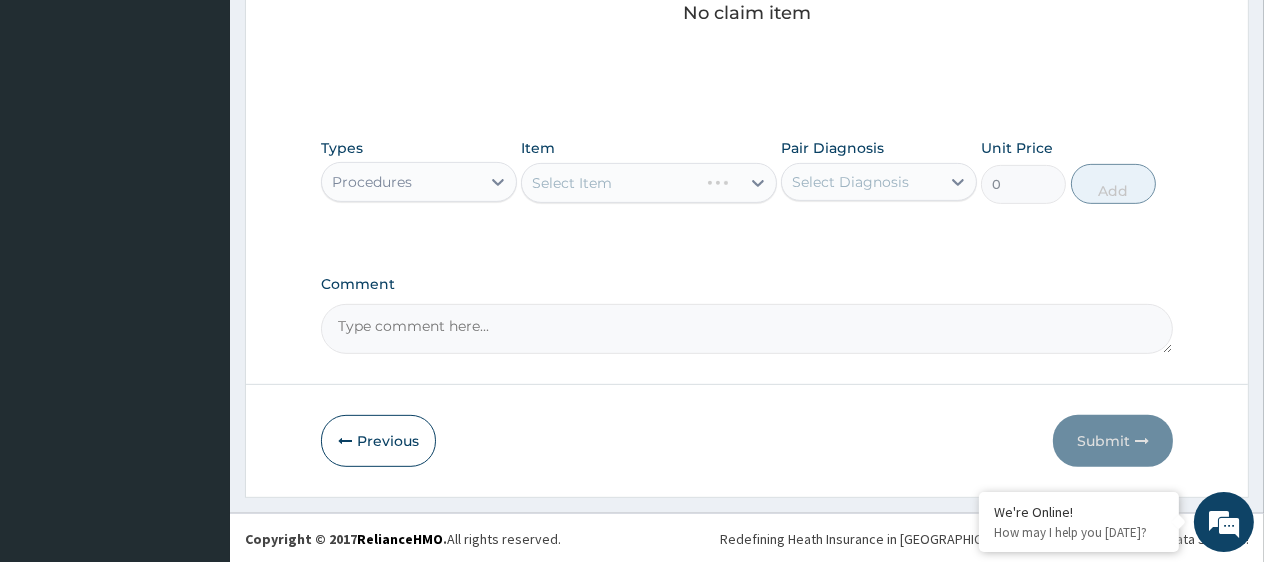 click on "Select Item" at bounding box center (649, 183) 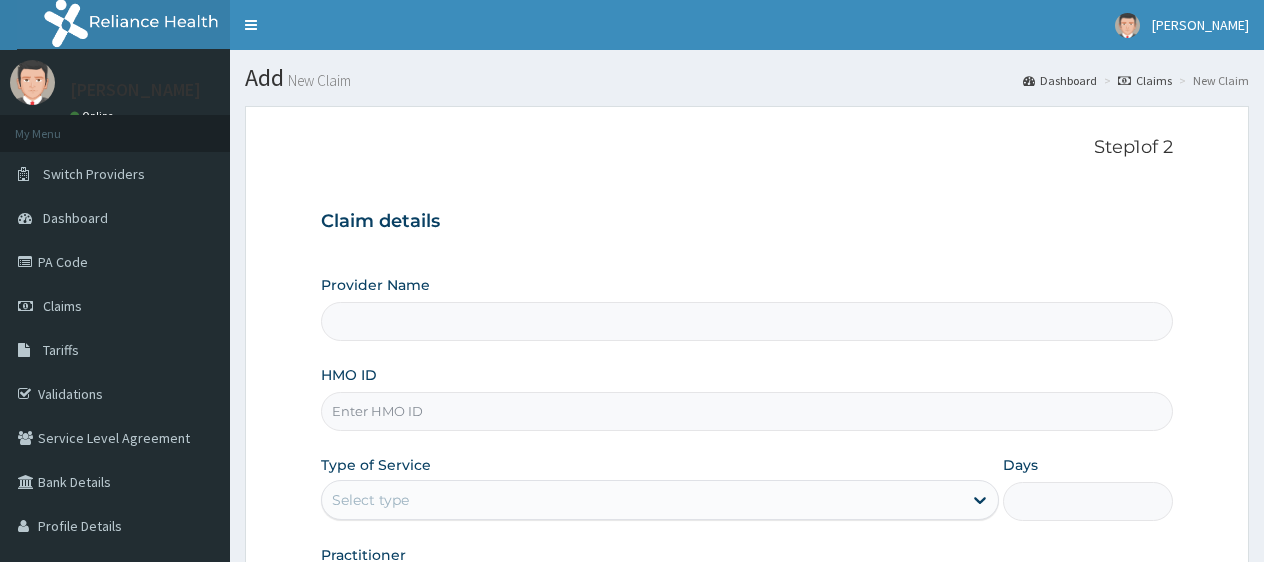 scroll, scrollTop: 0, scrollLeft: 0, axis: both 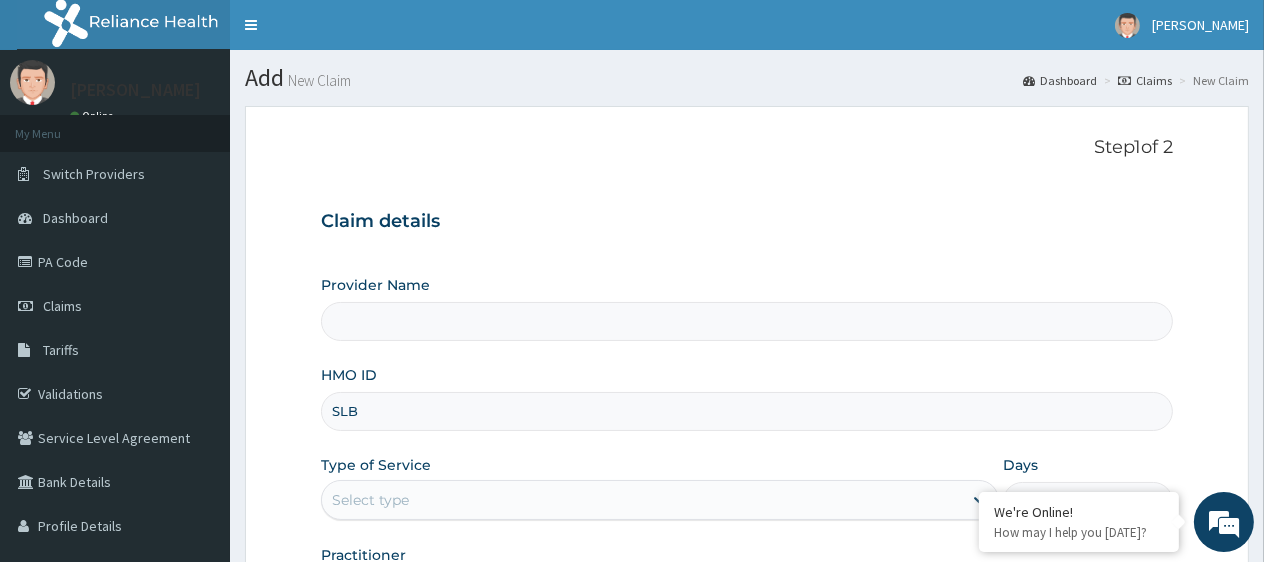 type on "SLB/10621/B" 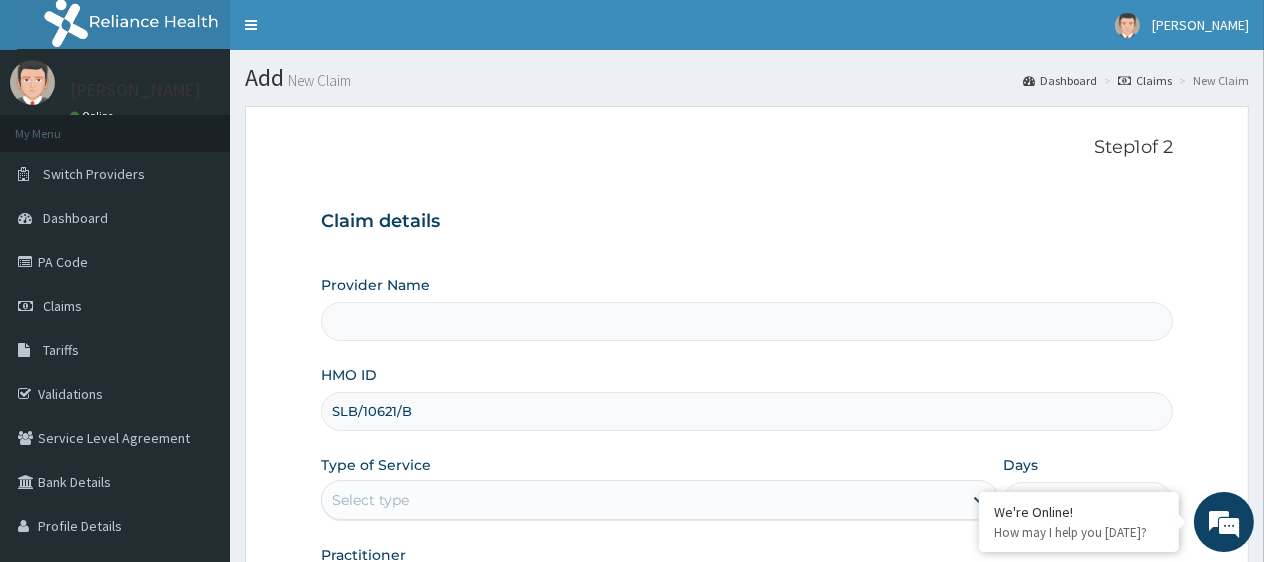 type on "[GEOGRAPHIC_DATA]" 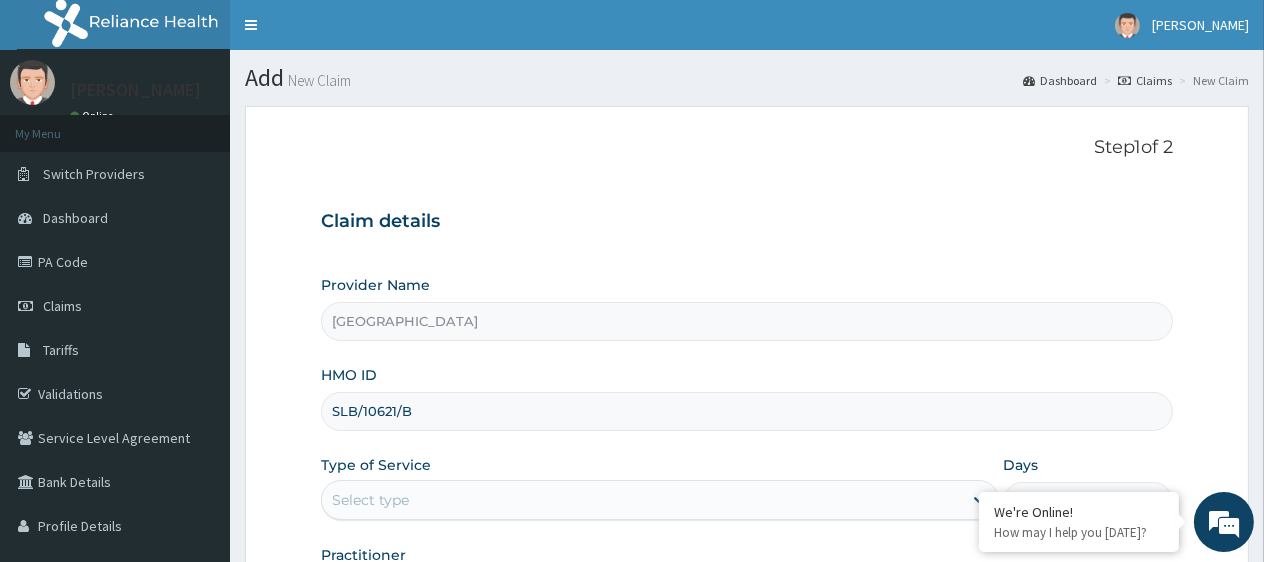 click on "Claim details Provider Name Archmedics Hospital HMO ID SLB/10621/B Type of Service Select type Days Practitioner" at bounding box center [747, 401] 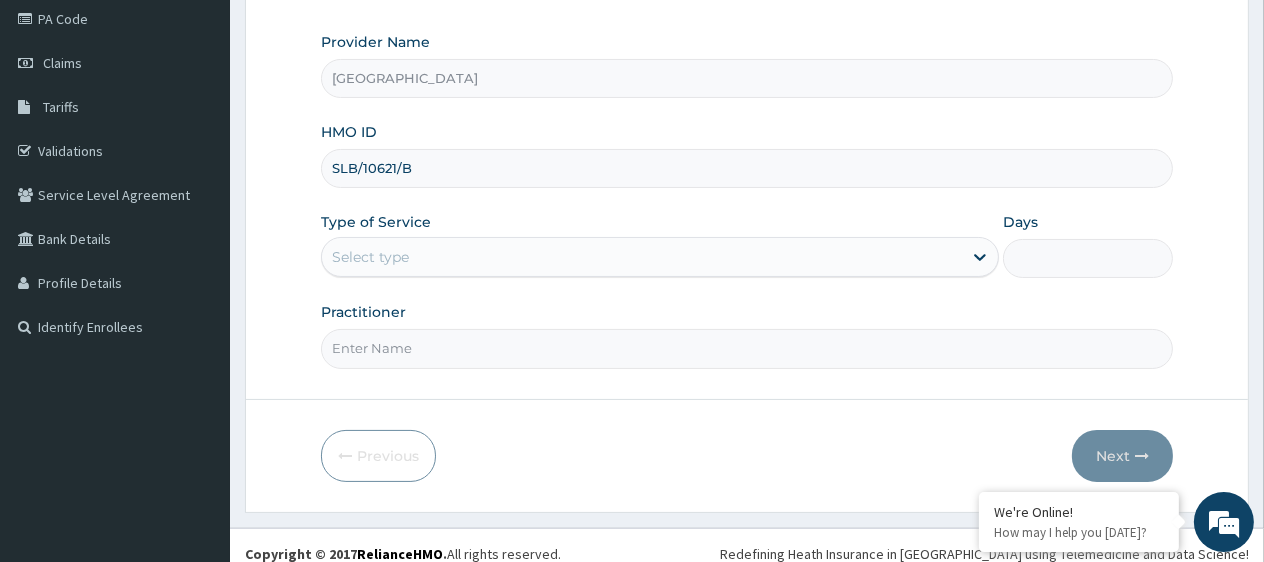 scroll, scrollTop: 258, scrollLeft: 0, axis: vertical 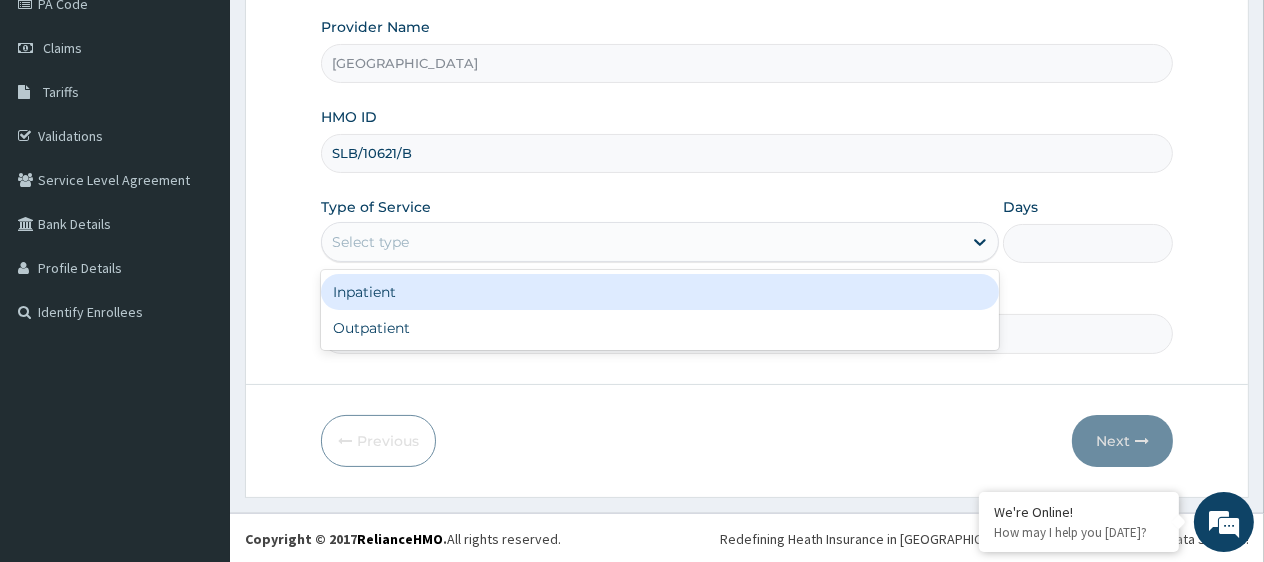 click on "Select type" at bounding box center (642, 242) 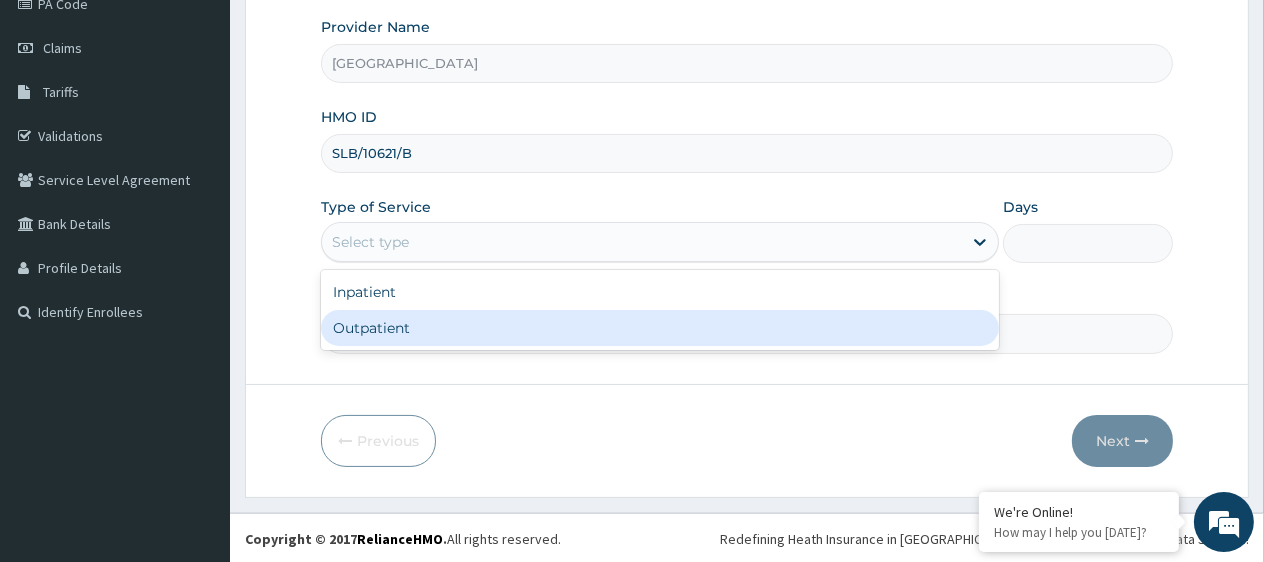 click on "Outpatient" at bounding box center [660, 328] 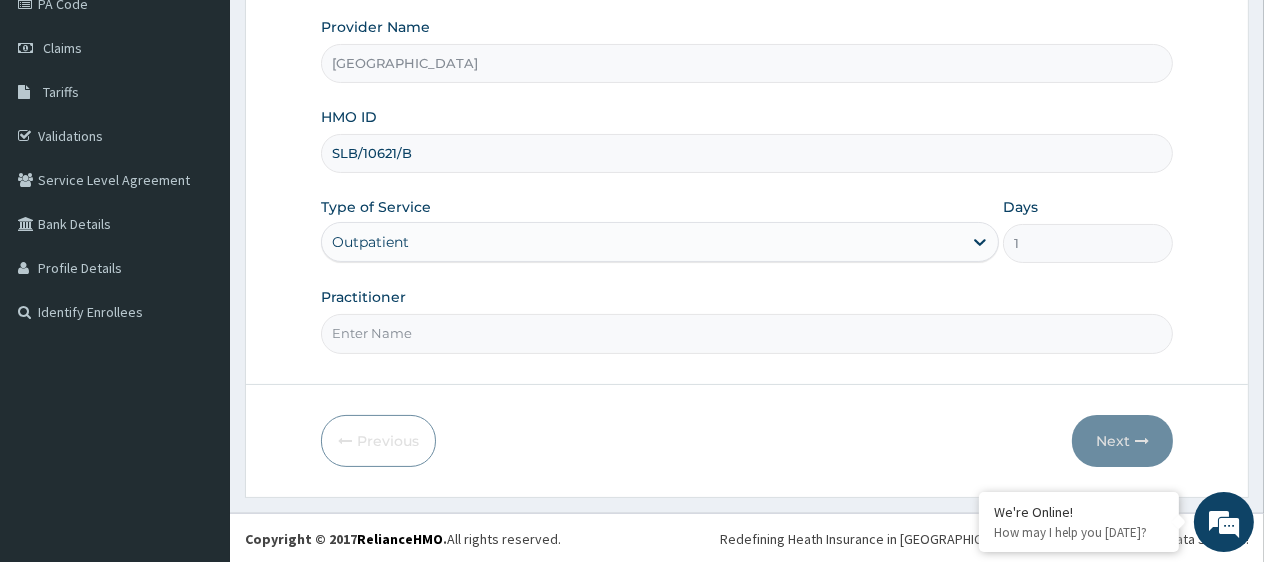 click on "Practitioner" at bounding box center [747, 333] 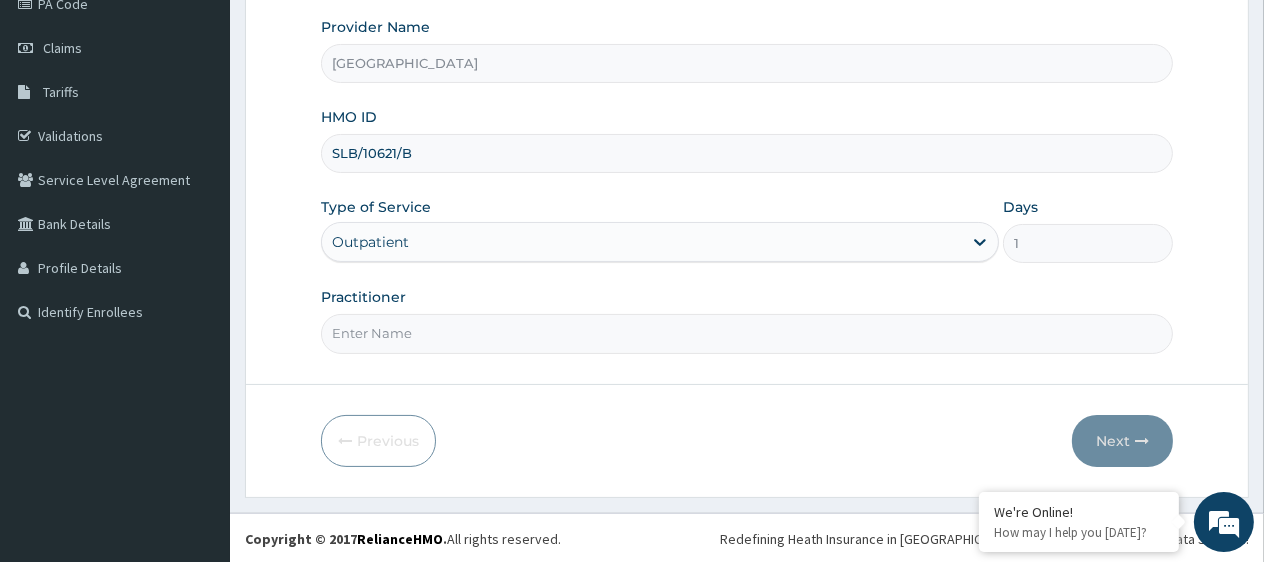 scroll, scrollTop: 0, scrollLeft: 0, axis: both 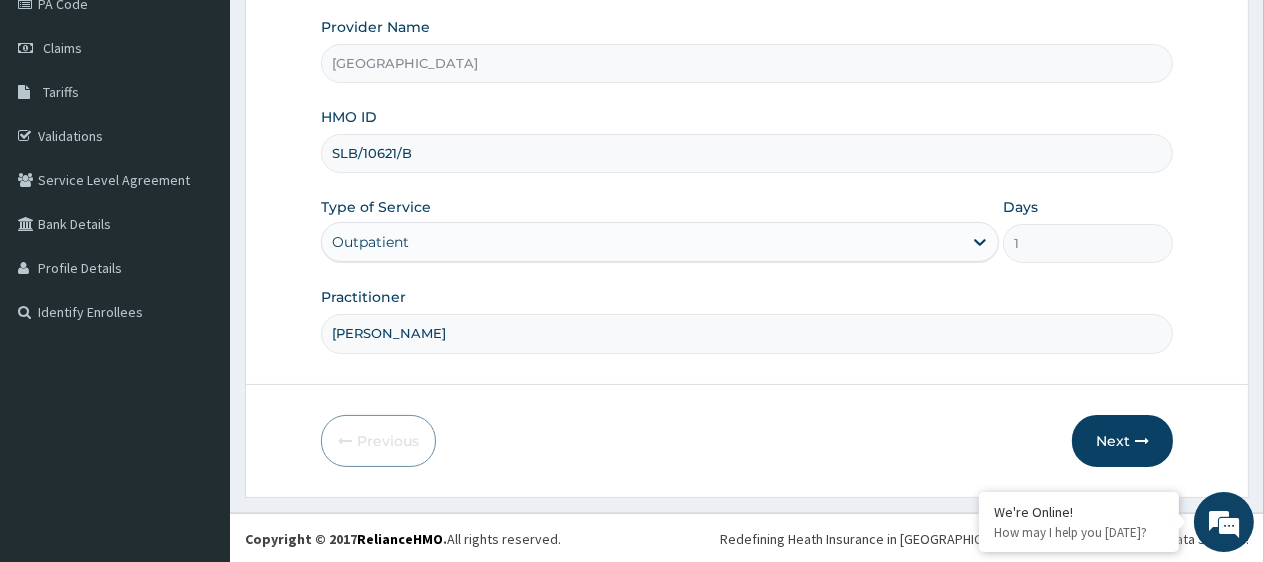 click on "Previous   Next" at bounding box center [747, 441] 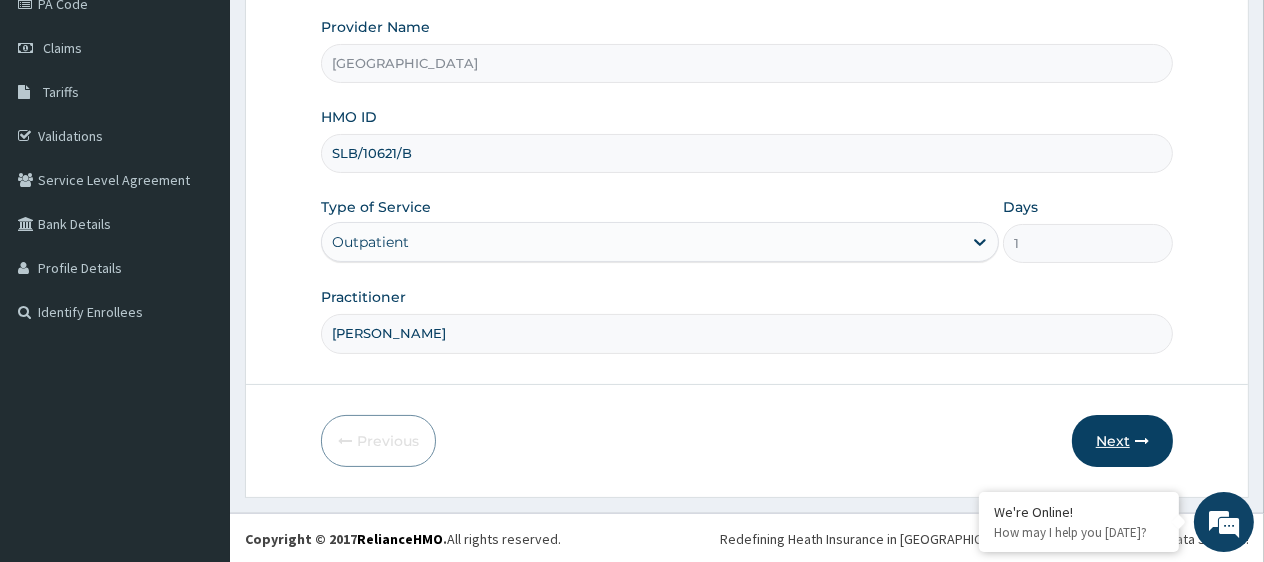 click on "Next" at bounding box center [1122, 441] 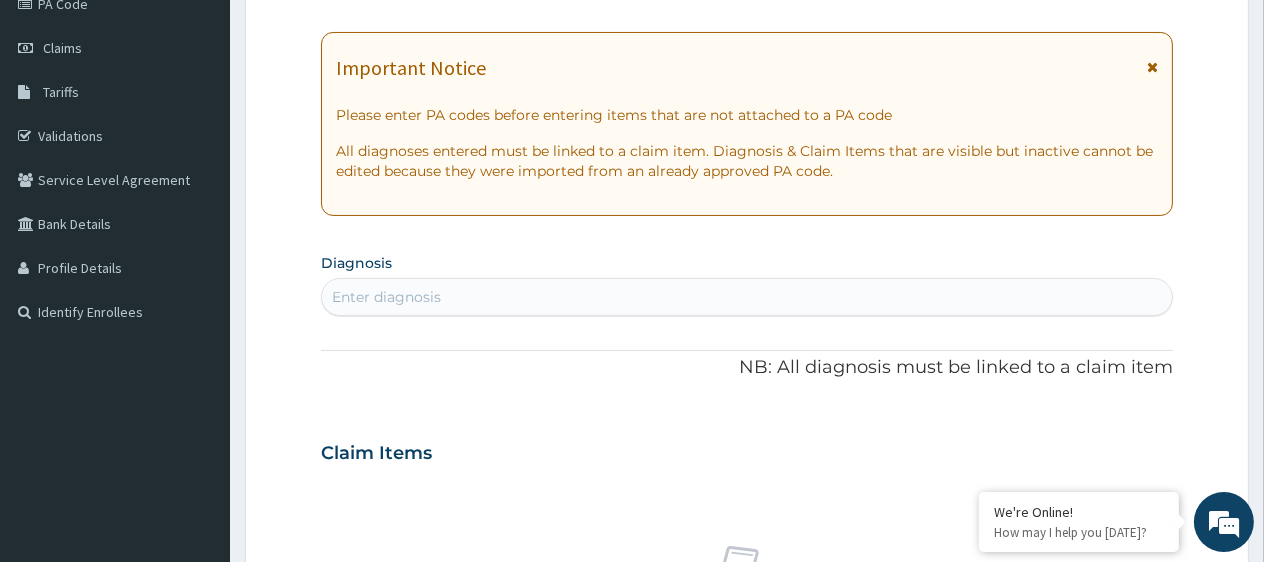 click on "Enter diagnosis" at bounding box center [747, 297] 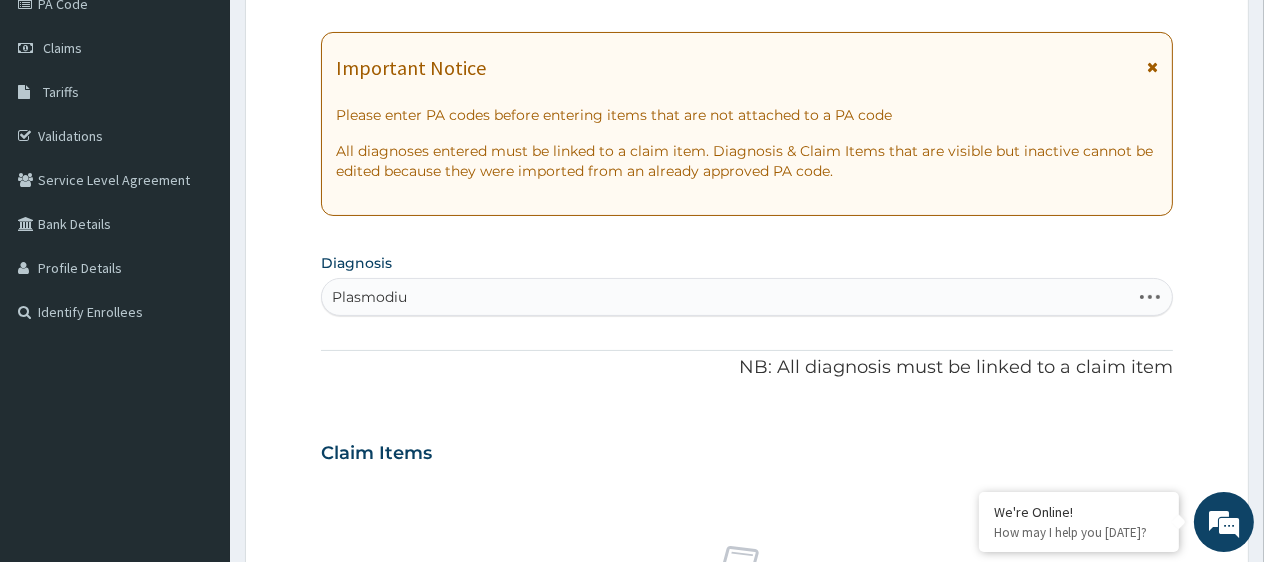 type on "Plasmodium" 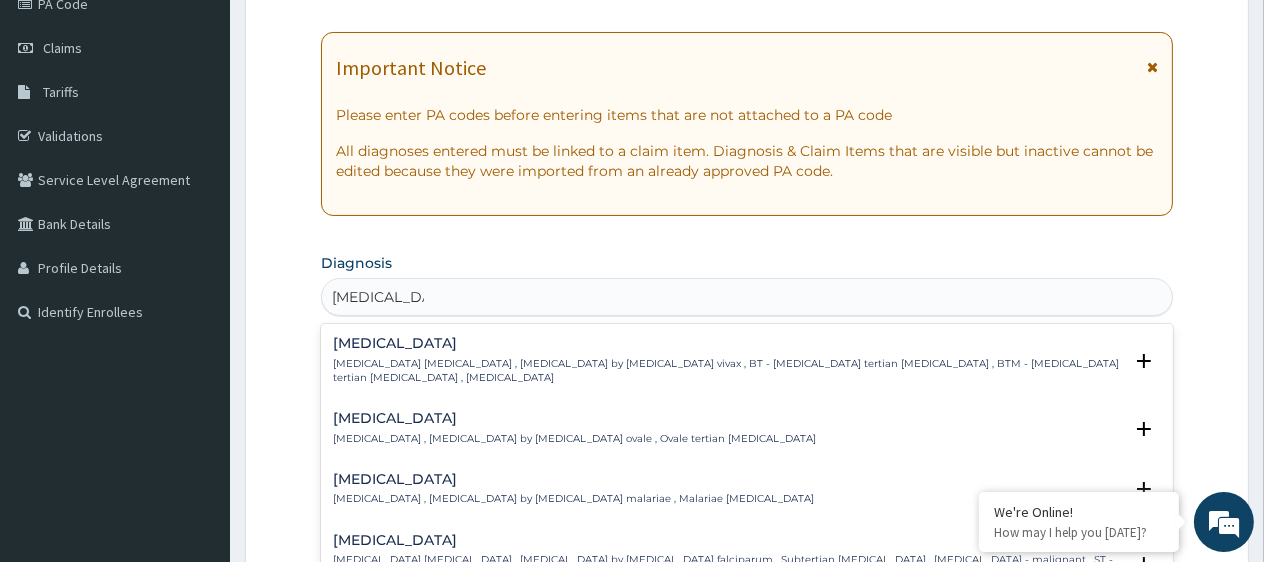scroll, scrollTop: 750, scrollLeft: 0, axis: vertical 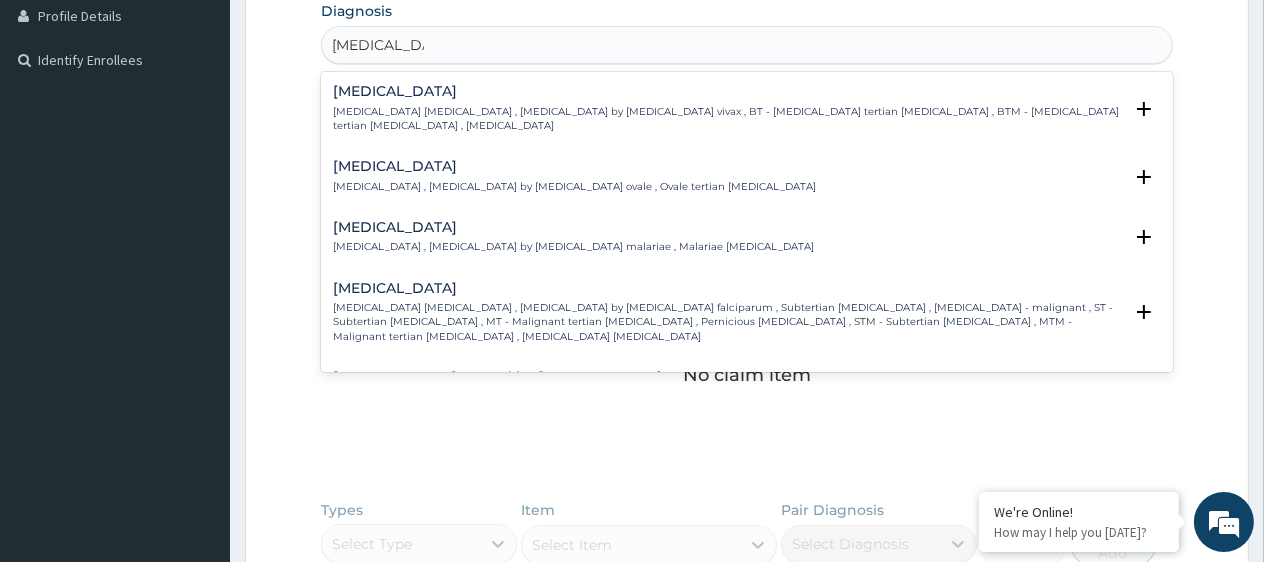 click on "Falciparum malaria , Malignant tertian malaria , Malaria by Plasmodium falciparum , Subtertian malaria , Falciparum malaria - malignant , ST - Subtertian malaria , MT - Malignant tertian malaria , Pernicious malaria , STM - Subtertian malaria , MTM - Malignant tertian malaria , Plasmodium falciparum malaria" at bounding box center (727, 322) 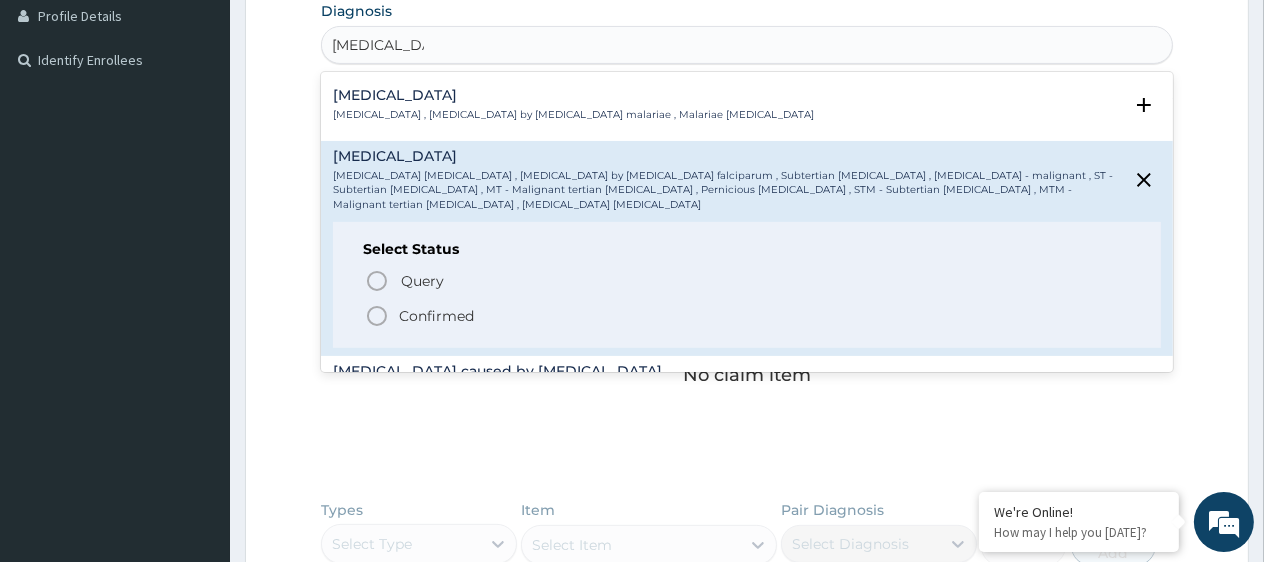 scroll, scrollTop: 160, scrollLeft: 0, axis: vertical 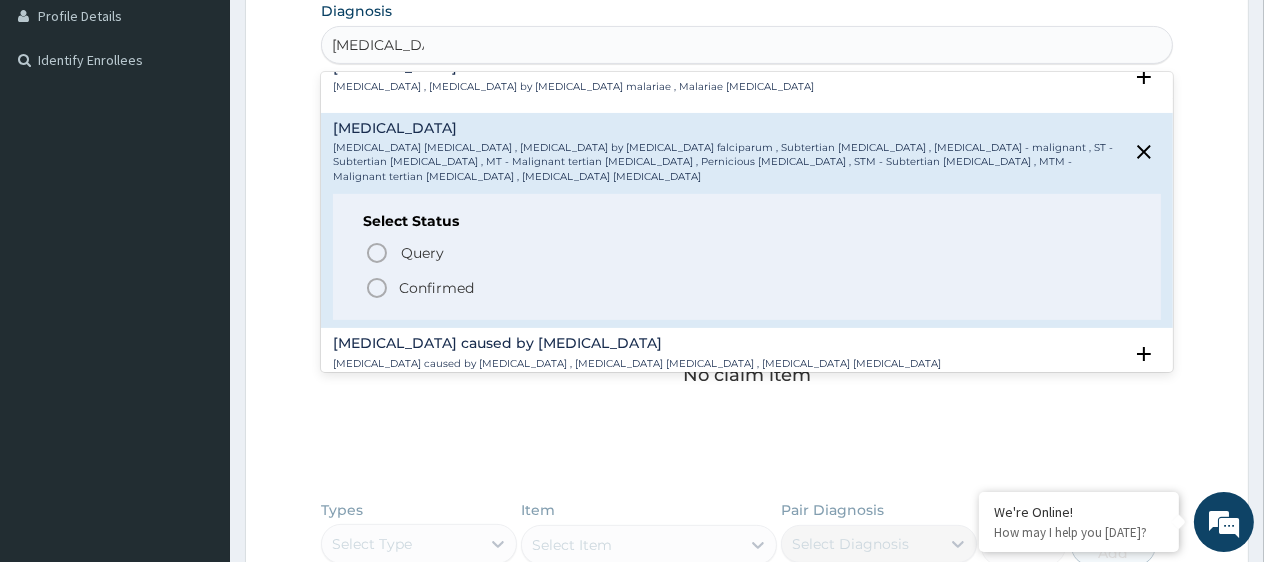 click 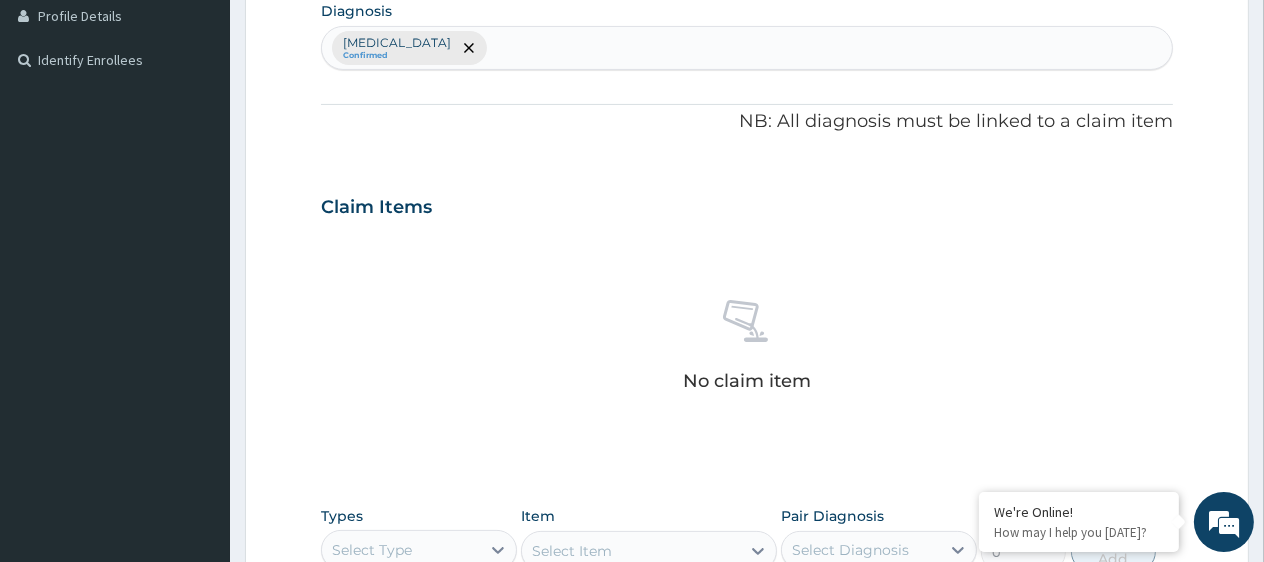 click on "No claim item" at bounding box center [747, 349] 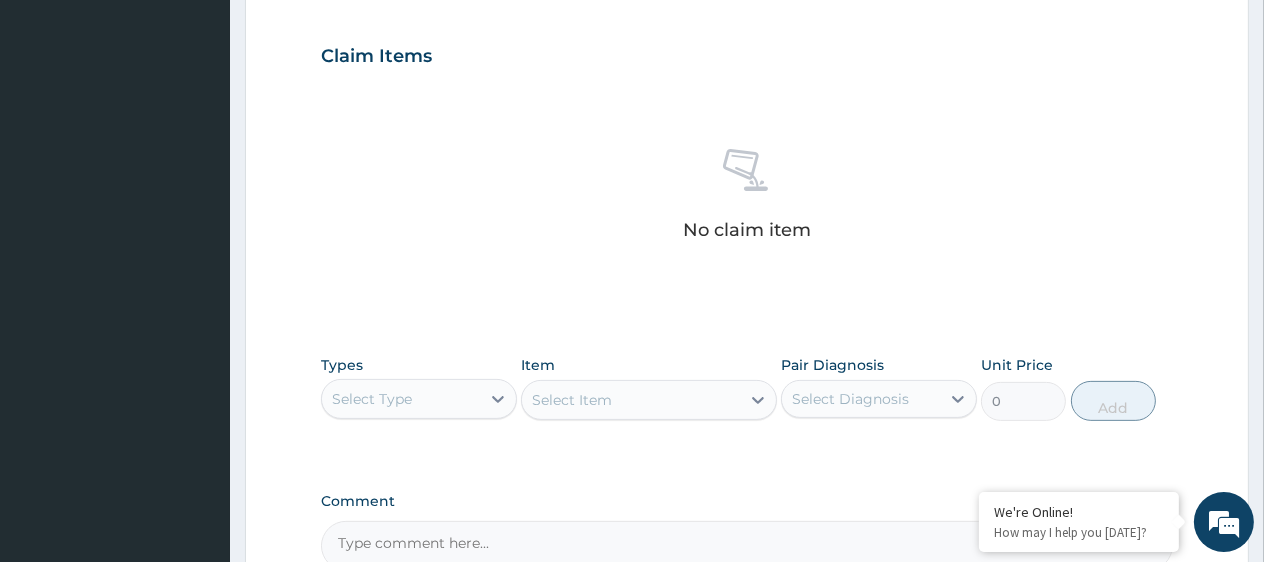 scroll, scrollTop: 748, scrollLeft: 0, axis: vertical 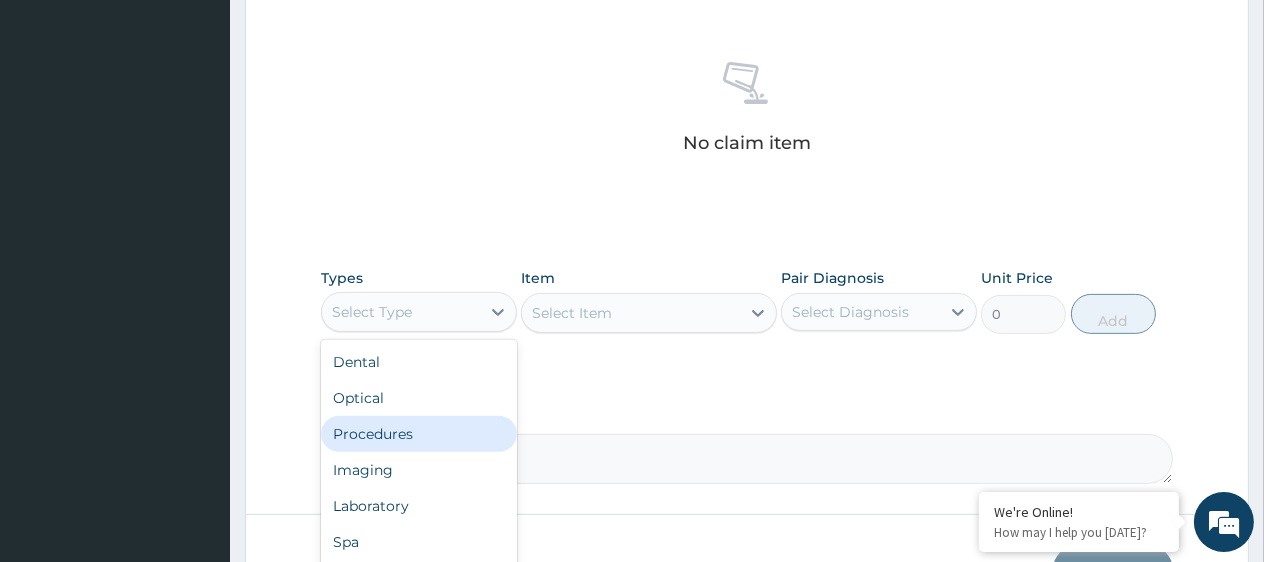 click on "Procedures" at bounding box center (419, 434) 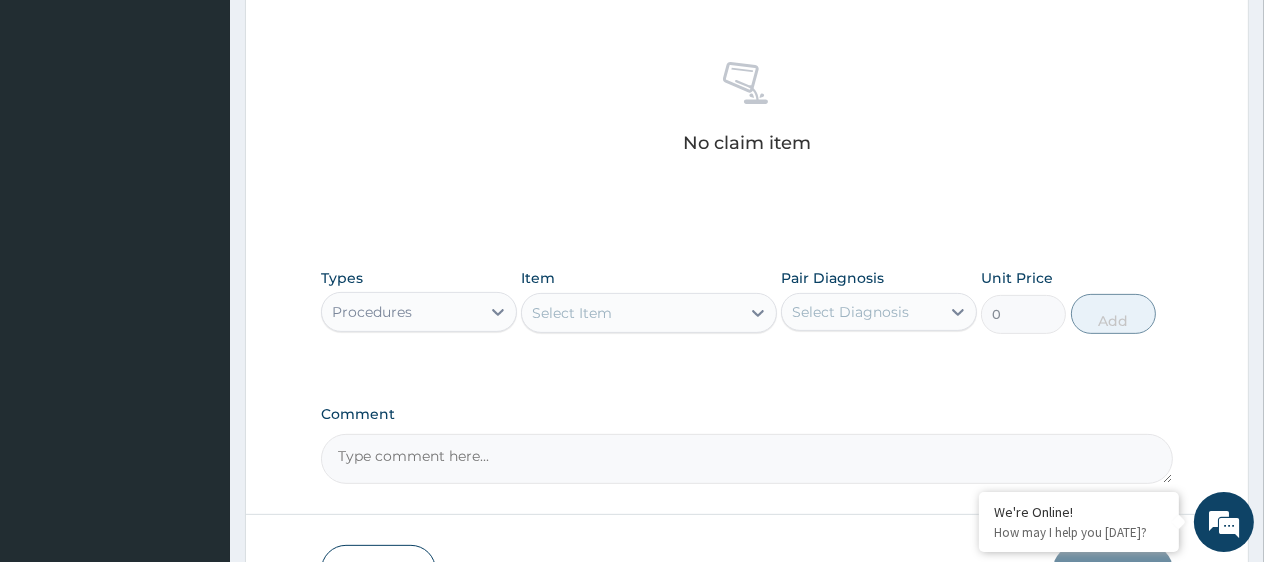 click on "Select Item" at bounding box center [631, 313] 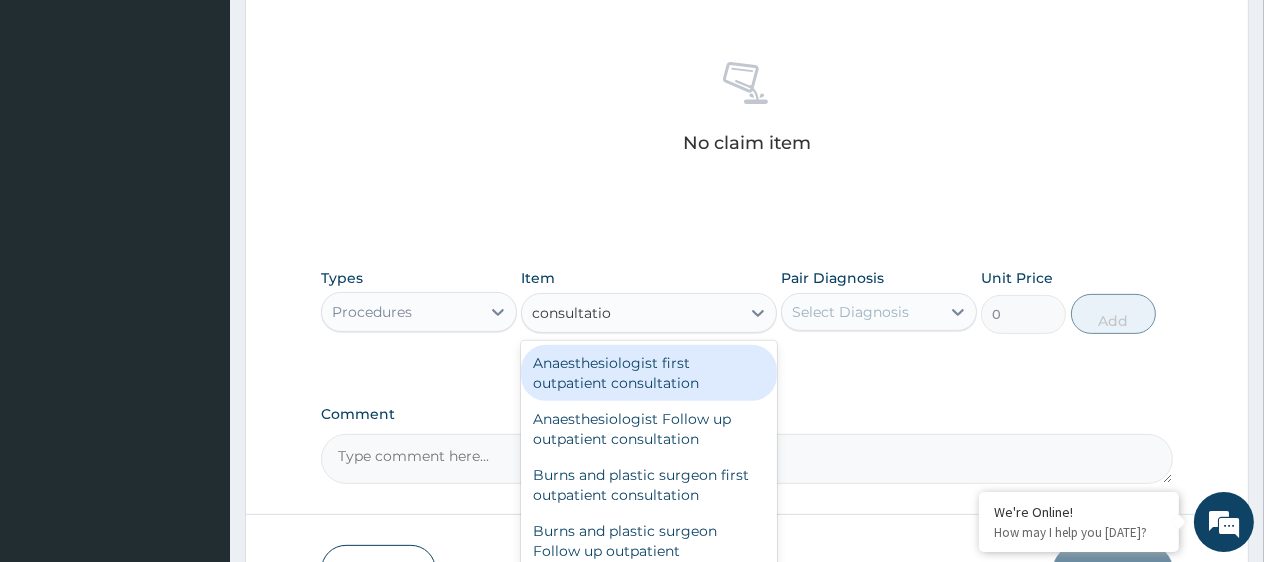 type on "consultation" 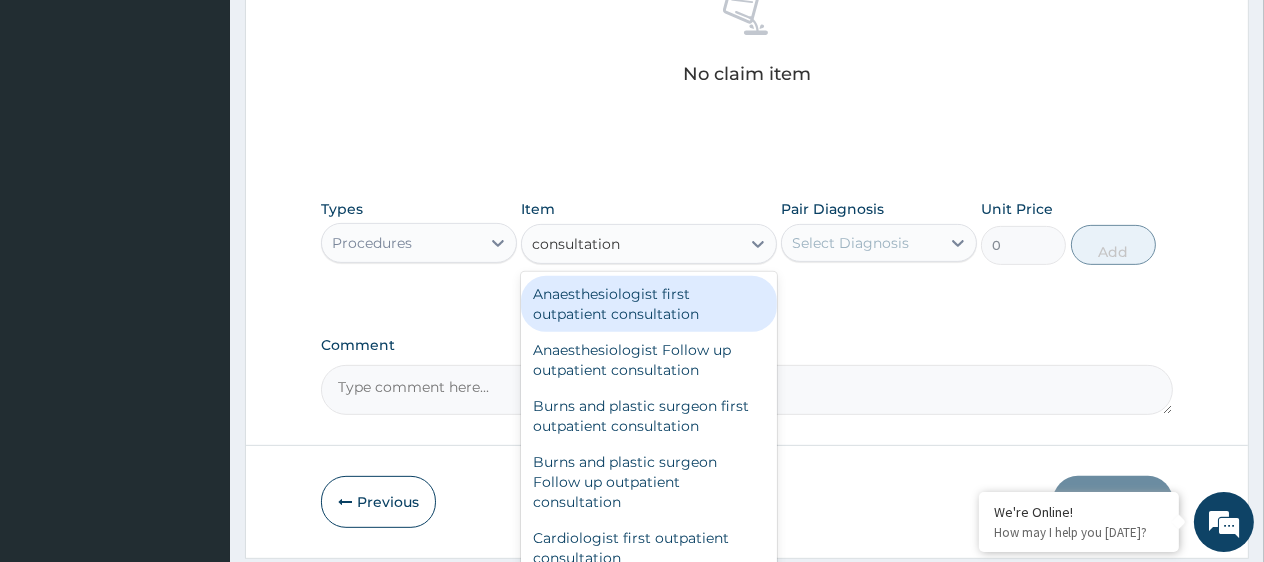 scroll, scrollTop: 878, scrollLeft: 0, axis: vertical 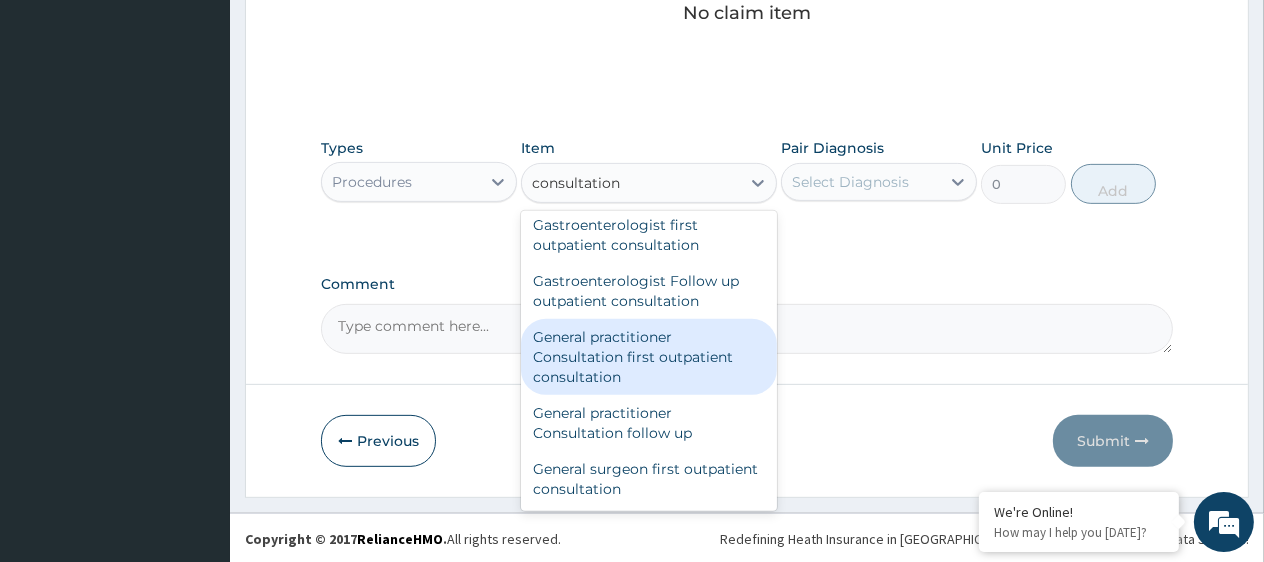 click on "General practitioner Consultation first outpatient consultation" at bounding box center [649, 357] 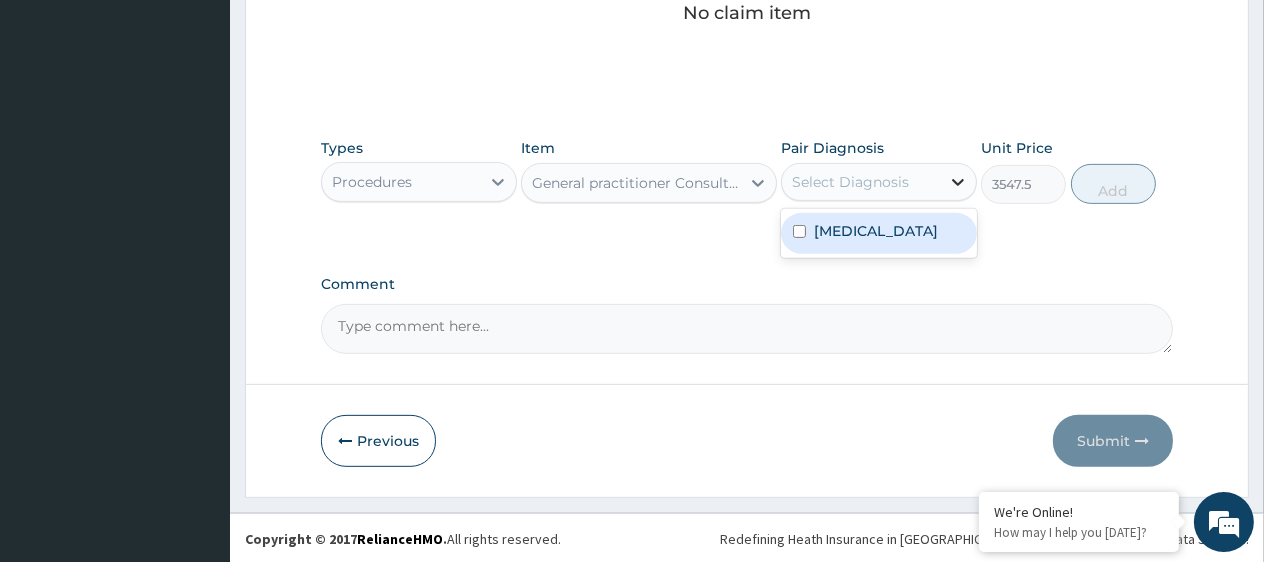 click at bounding box center (958, 182) 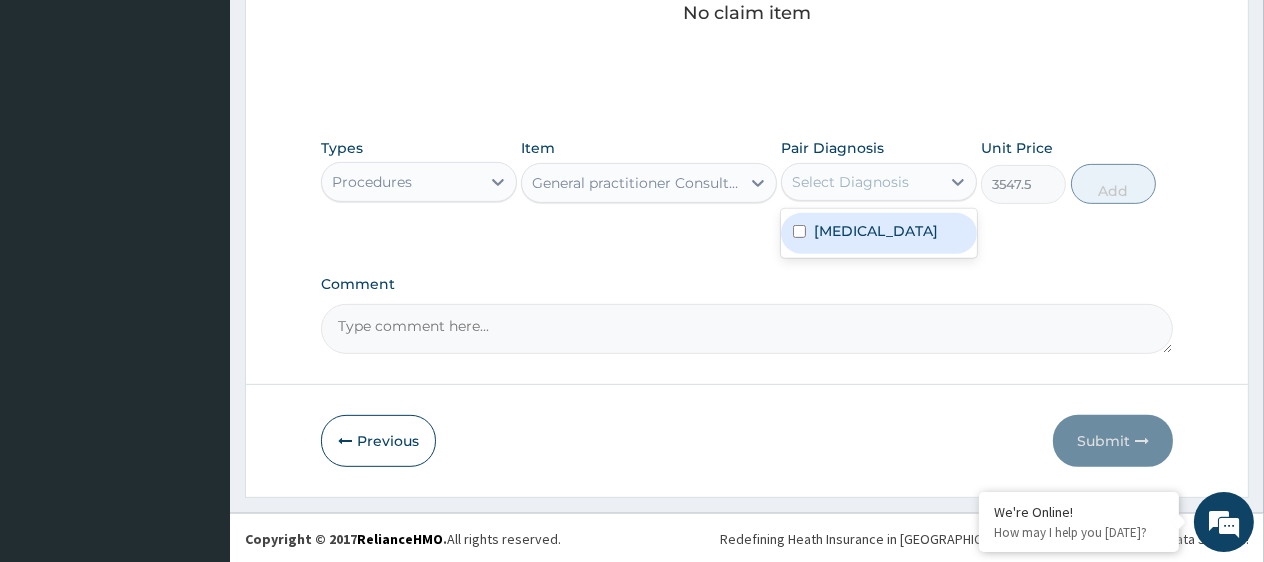 click on "Falciparum malaria" at bounding box center (876, 231) 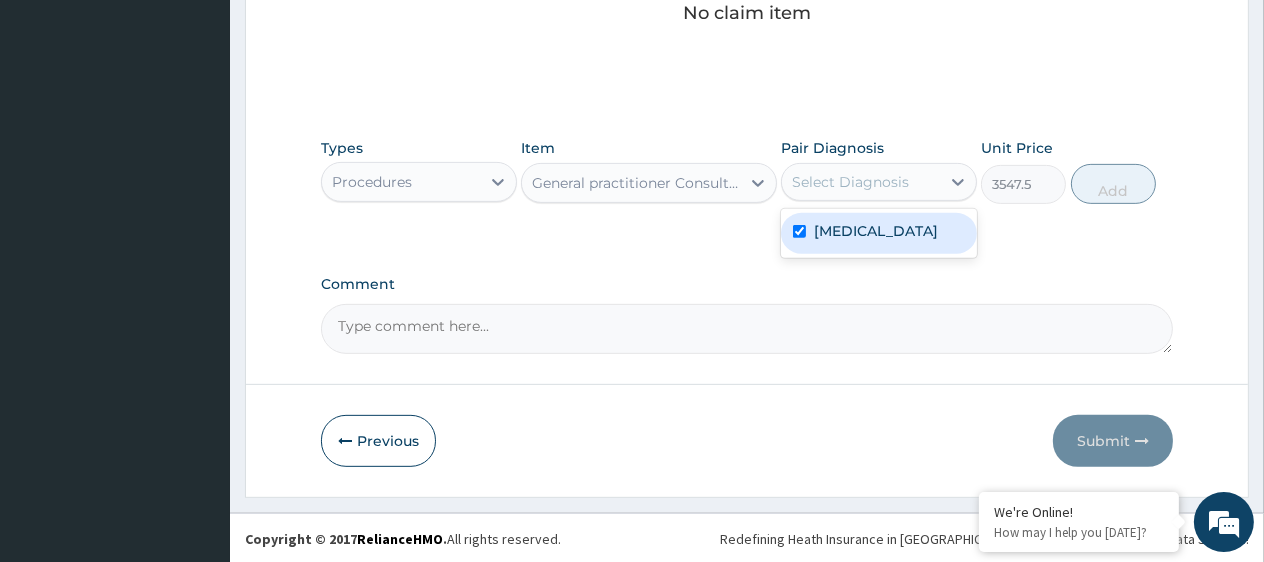checkbox on "true" 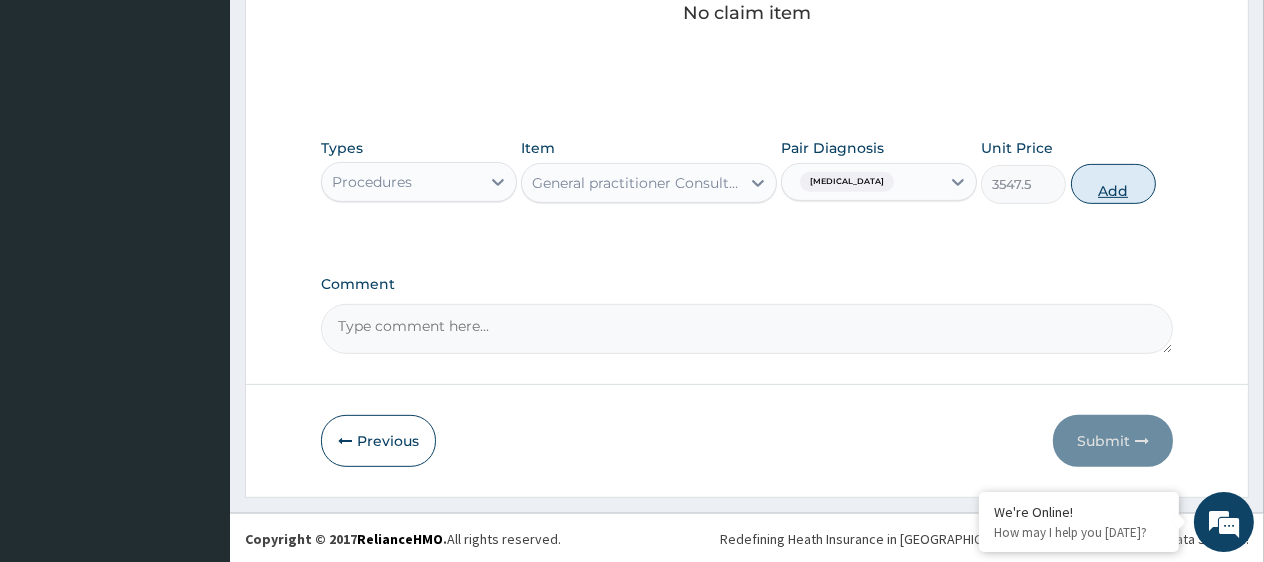 click on "Add" at bounding box center (1113, 184) 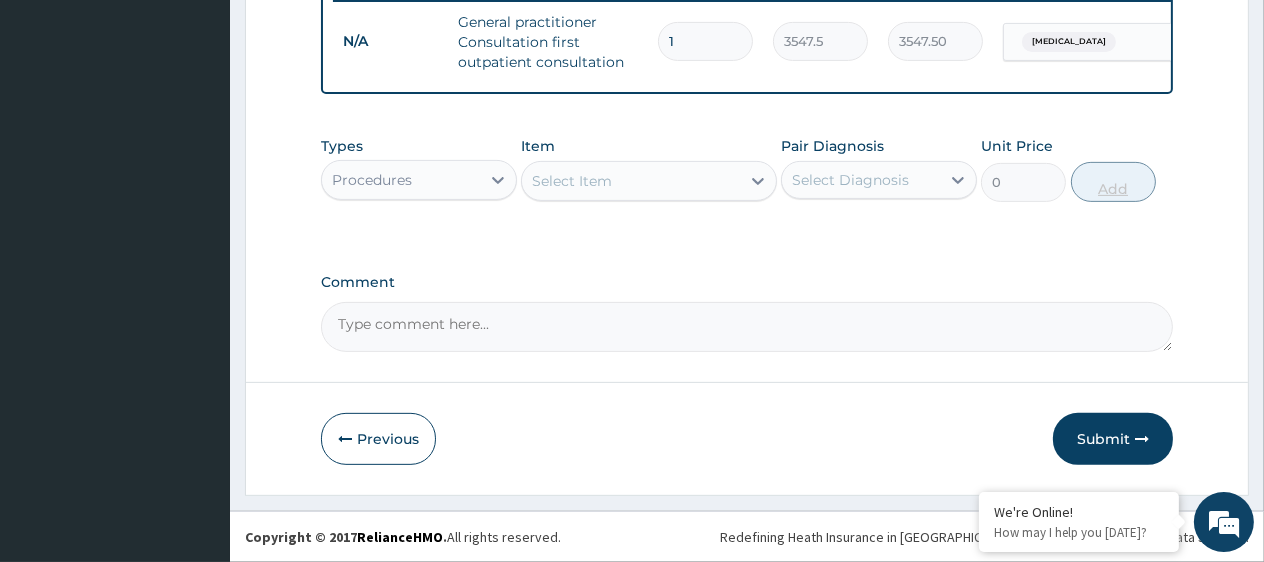 scroll, scrollTop: 816, scrollLeft: 0, axis: vertical 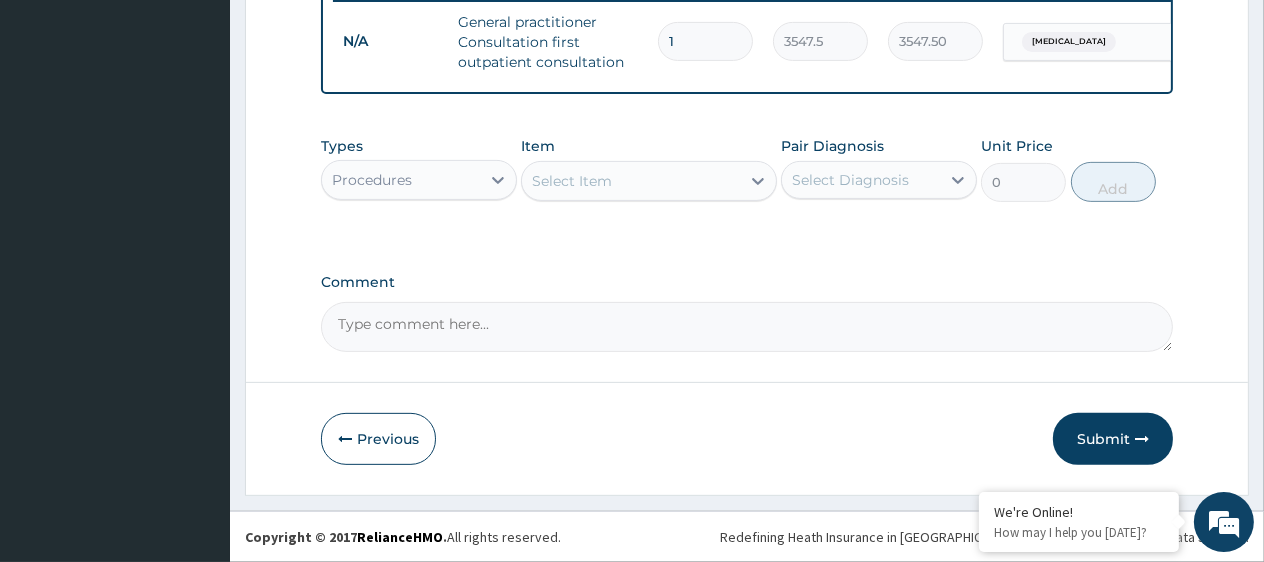 click on "Select Item" at bounding box center [631, 181] 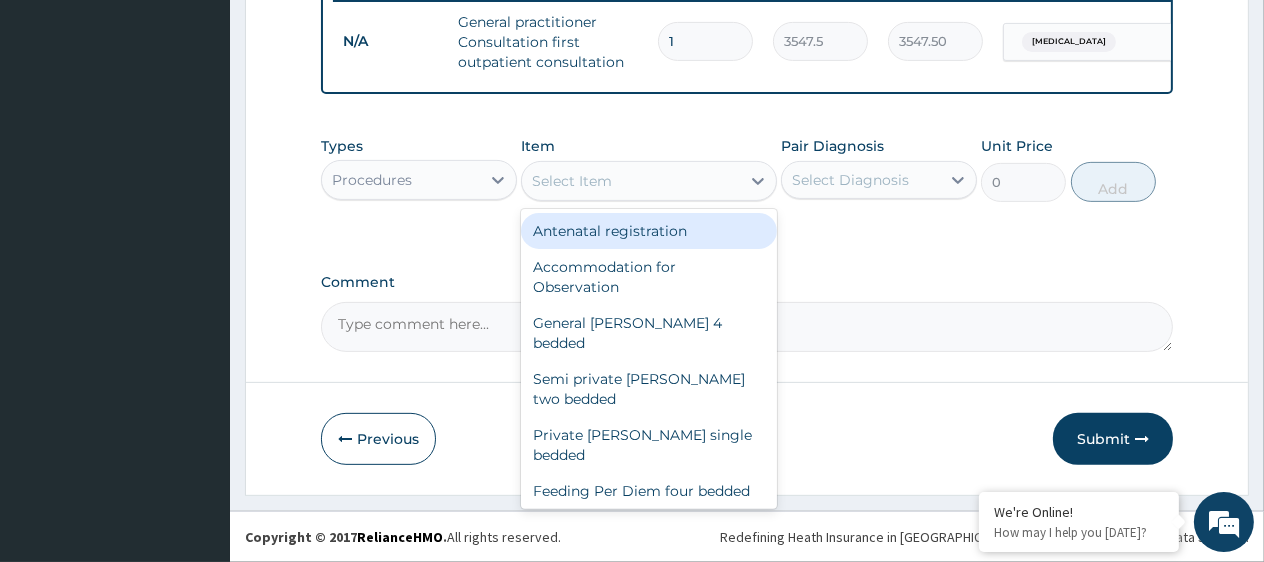 click on "Procedures" at bounding box center [401, 180] 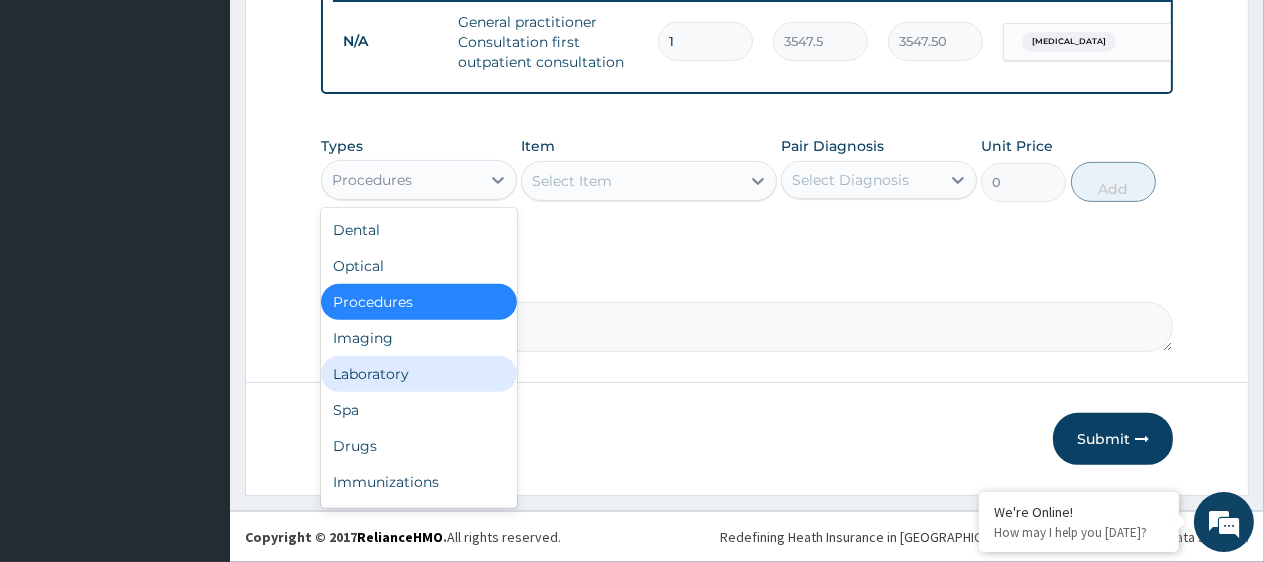 click on "Laboratory" at bounding box center (419, 374) 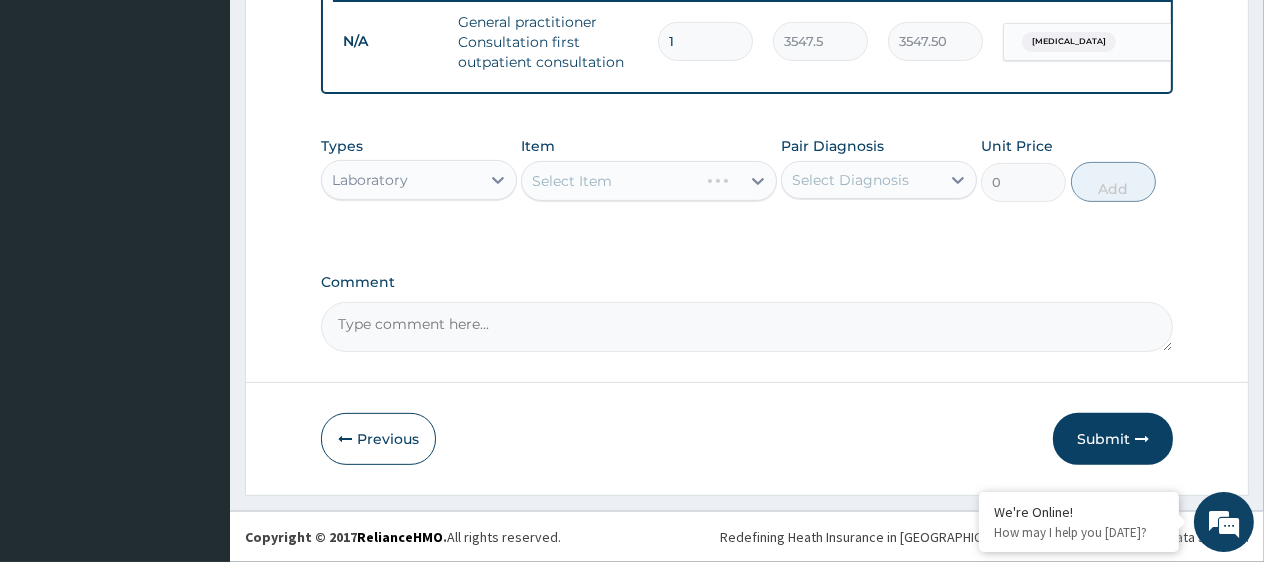 click on "Select Item" at bounding box center (649, 181) 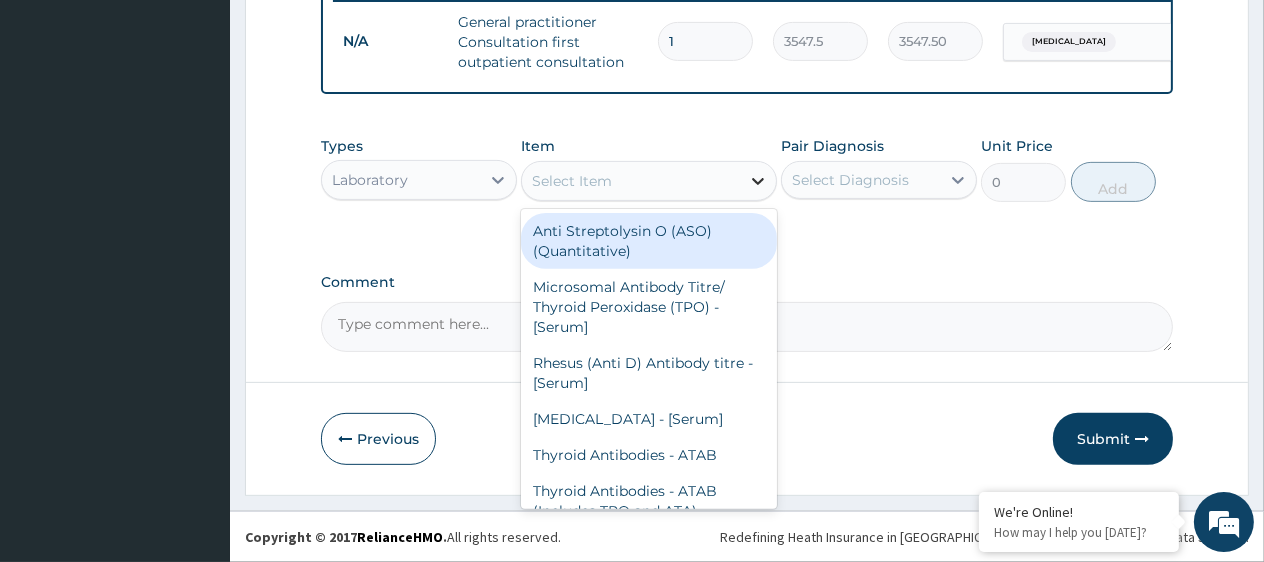 click at bounding box center [758, 181] 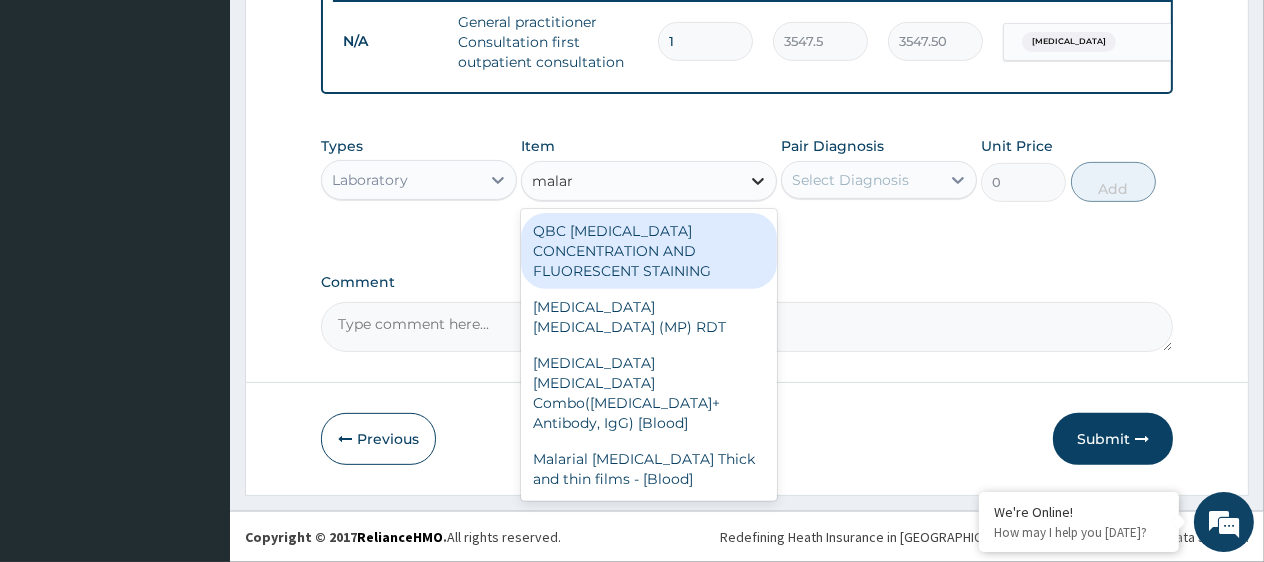 type on "malari" 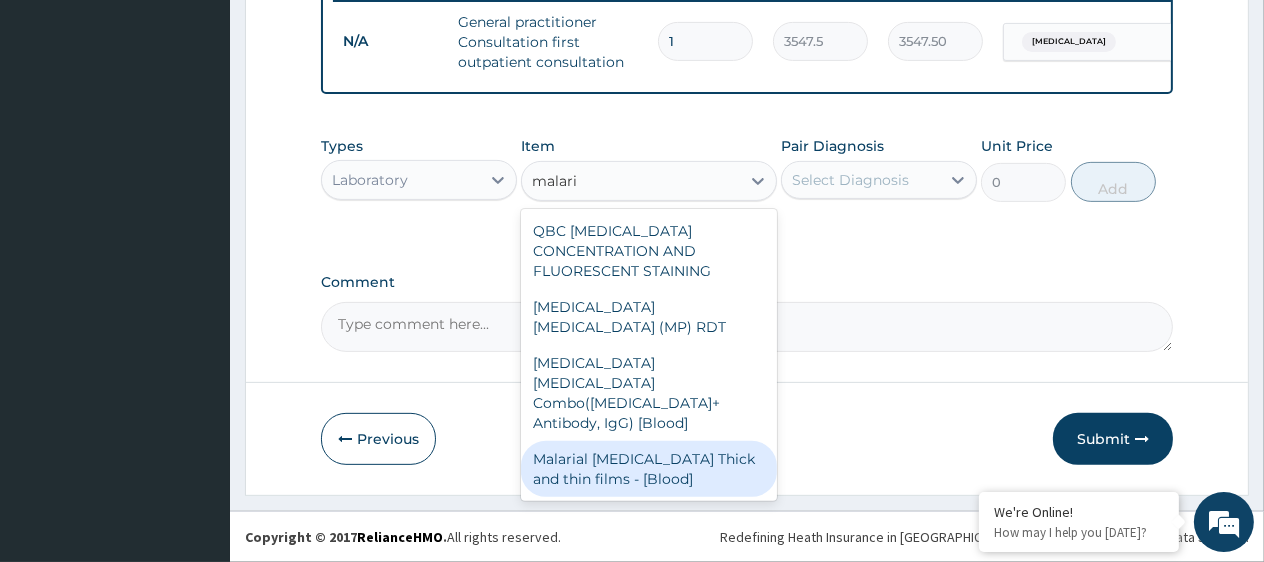 click on "Malarial Parasite Thick and thin films - [Blood]" at bounding box center (649, 469) 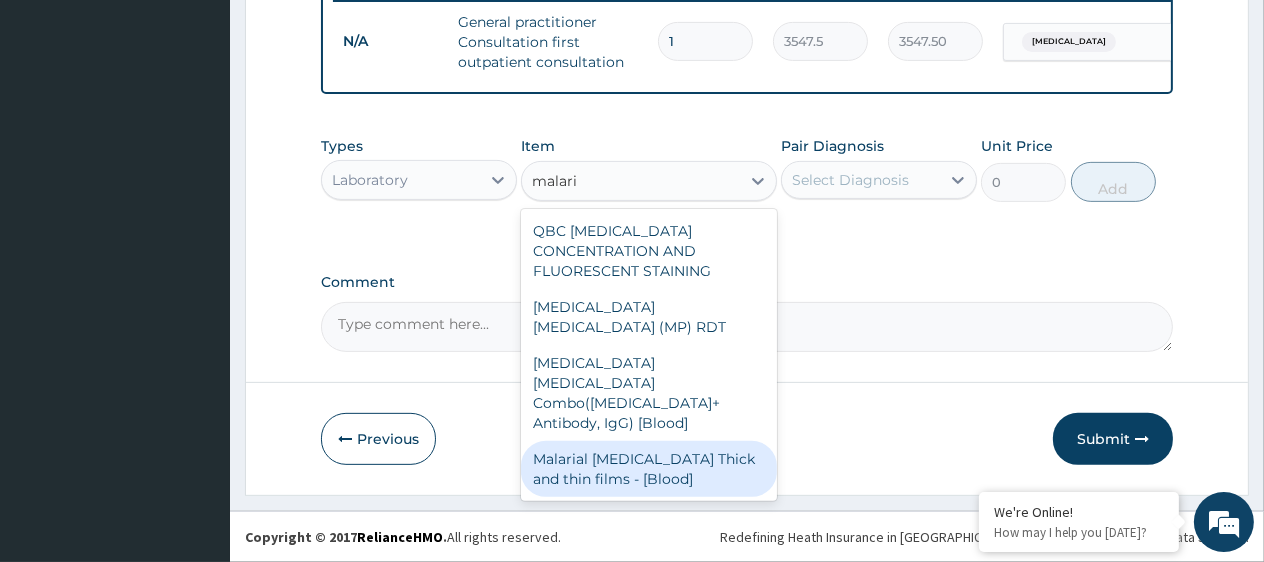 type 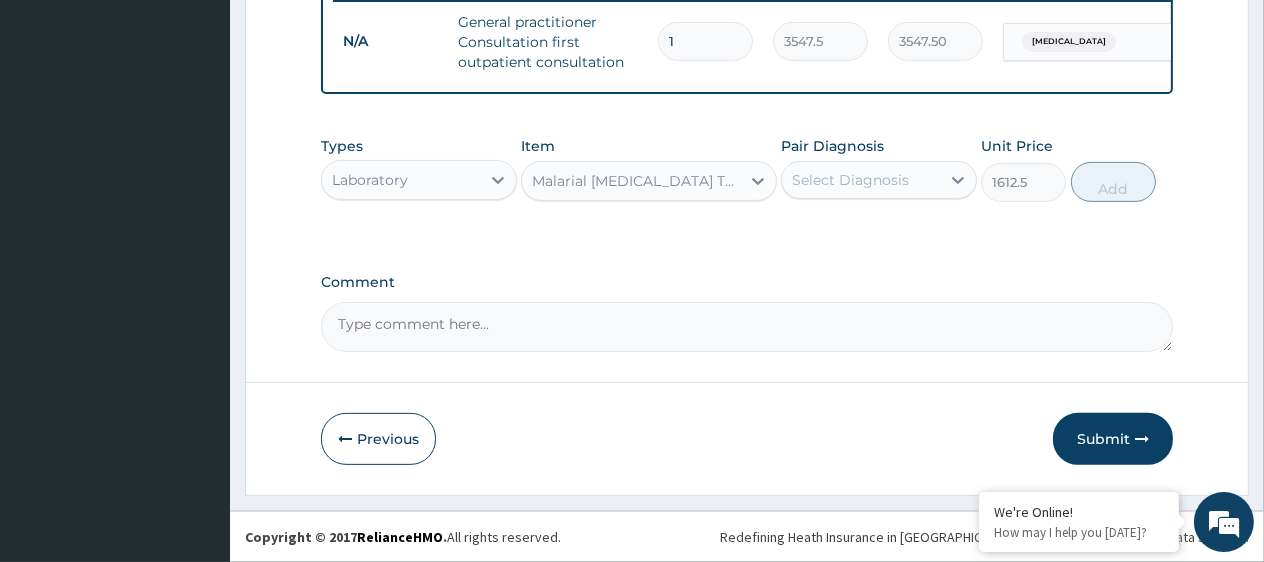 click on "Select Diagnosis" at bounding box center [861, 180] 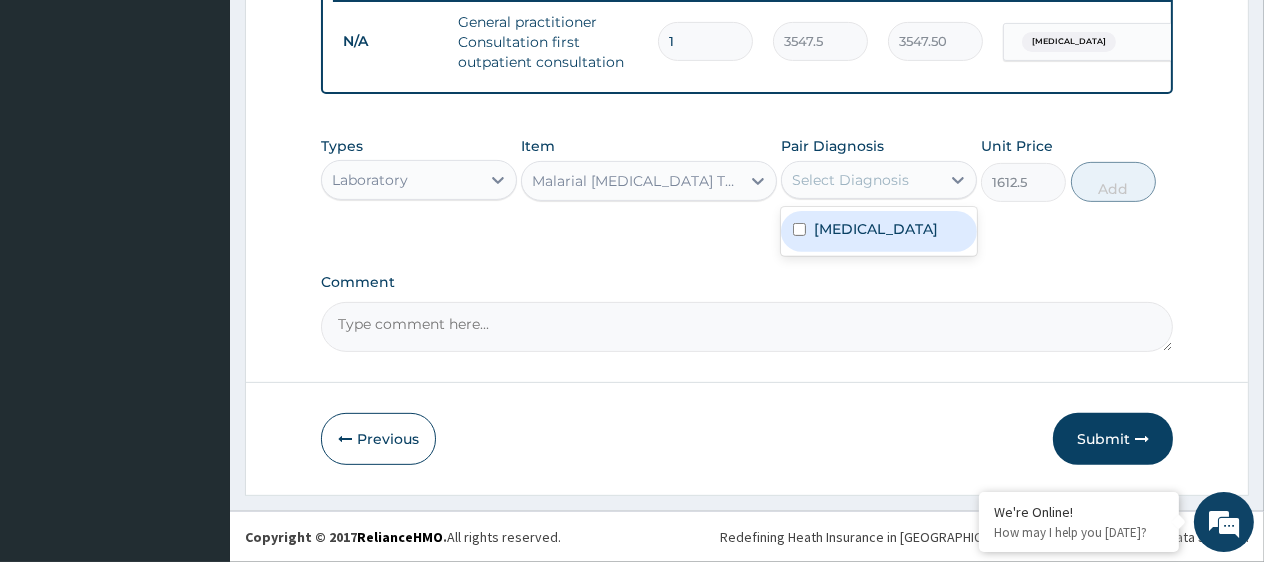 click on "Falciparum malaria" at bounding box center [876, 229] 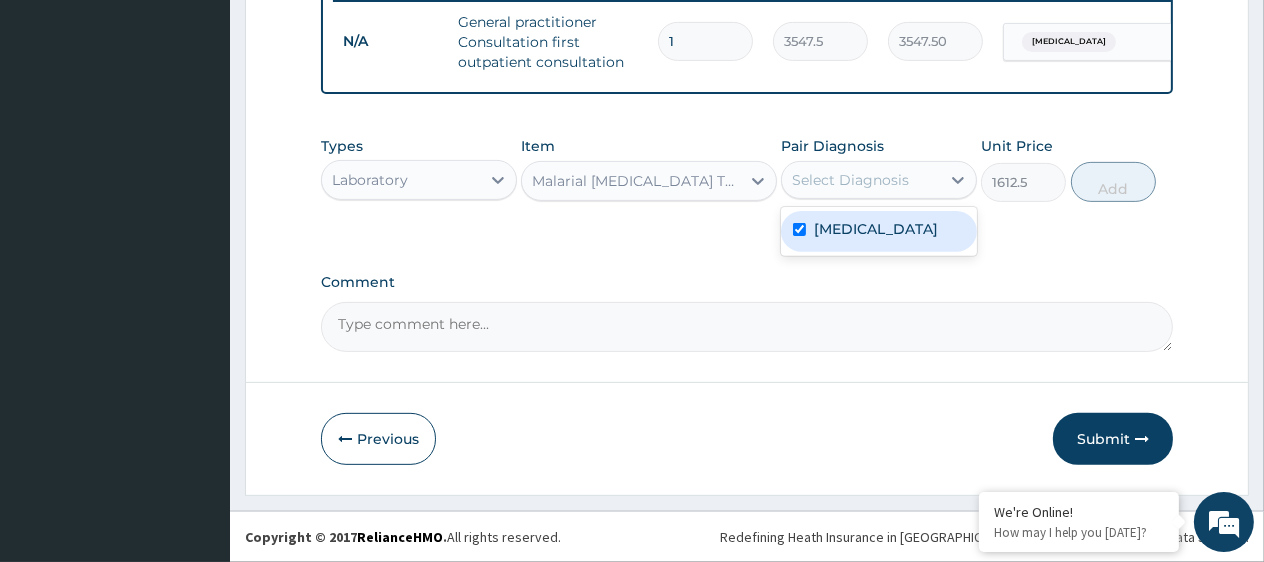 checkbox on "true" 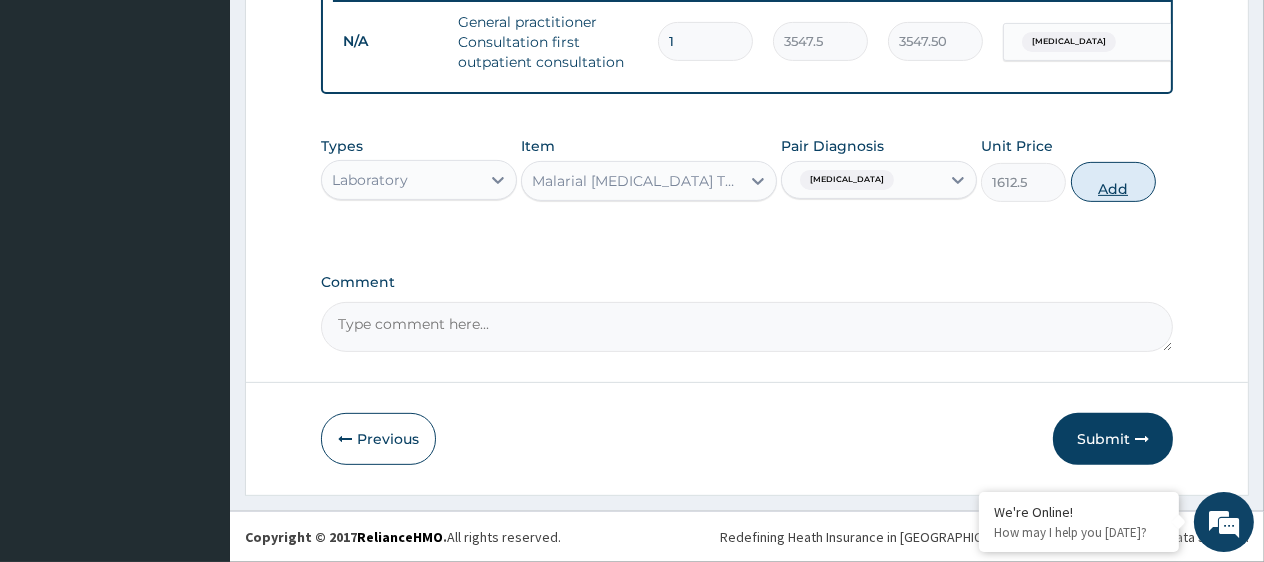 click on "Add" at bounding box center (1113, 182) 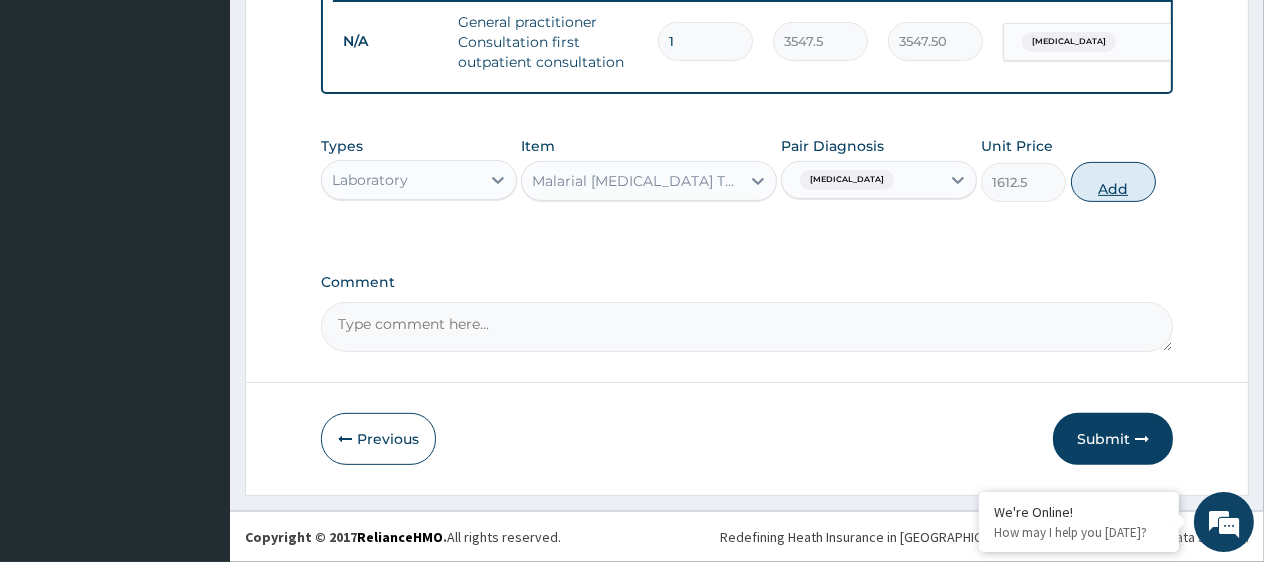 type on "0" 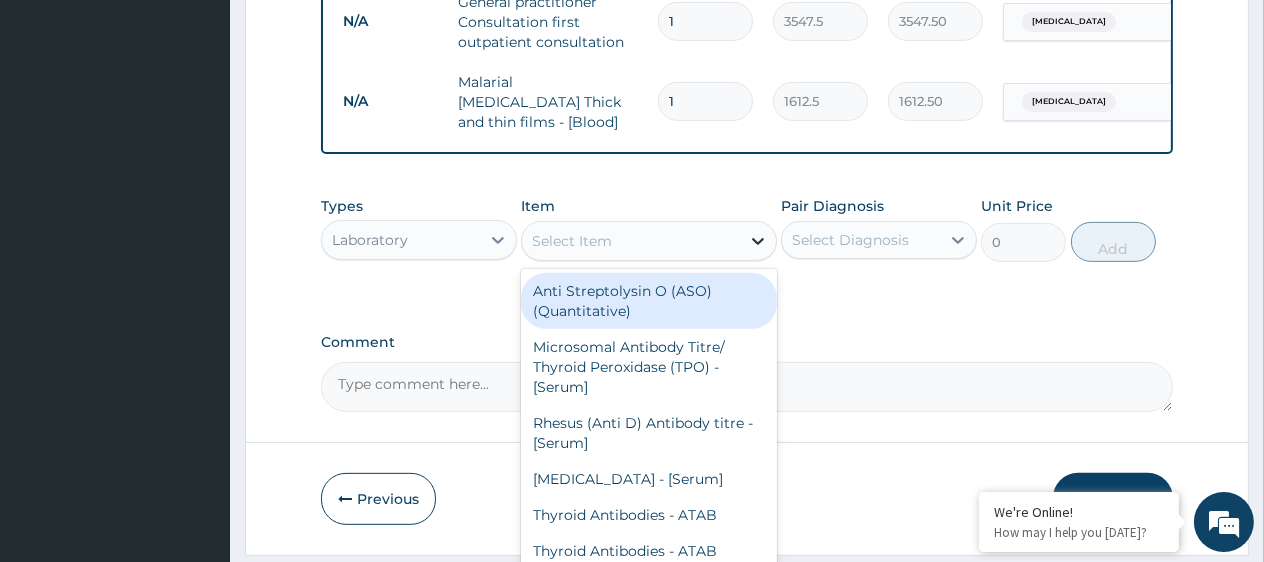 click 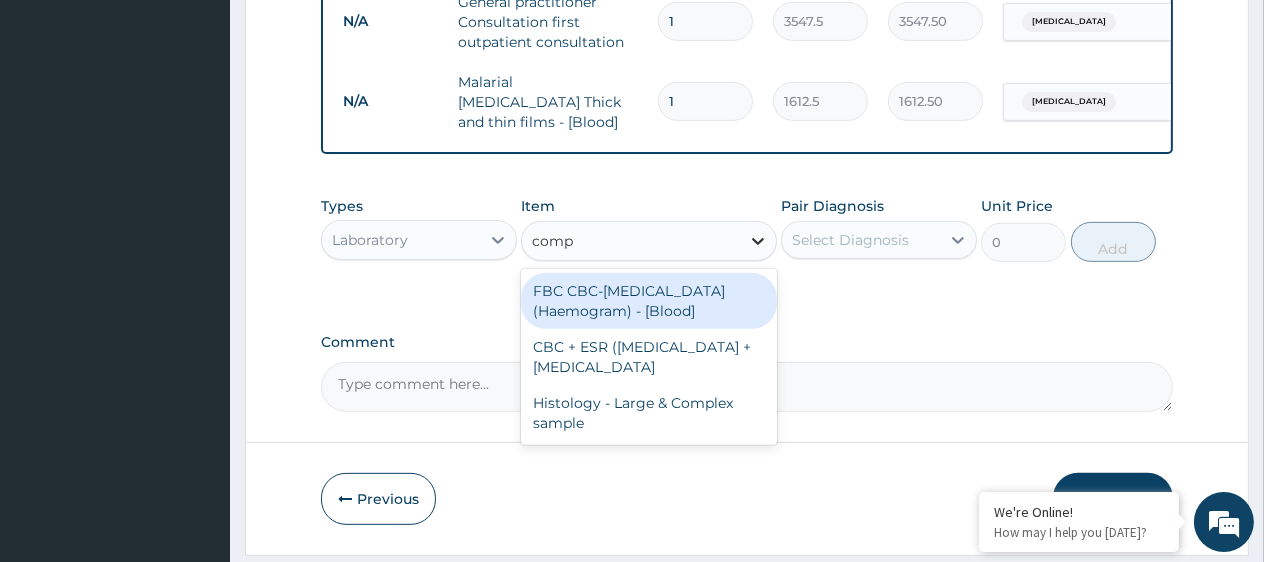 type on "compl" 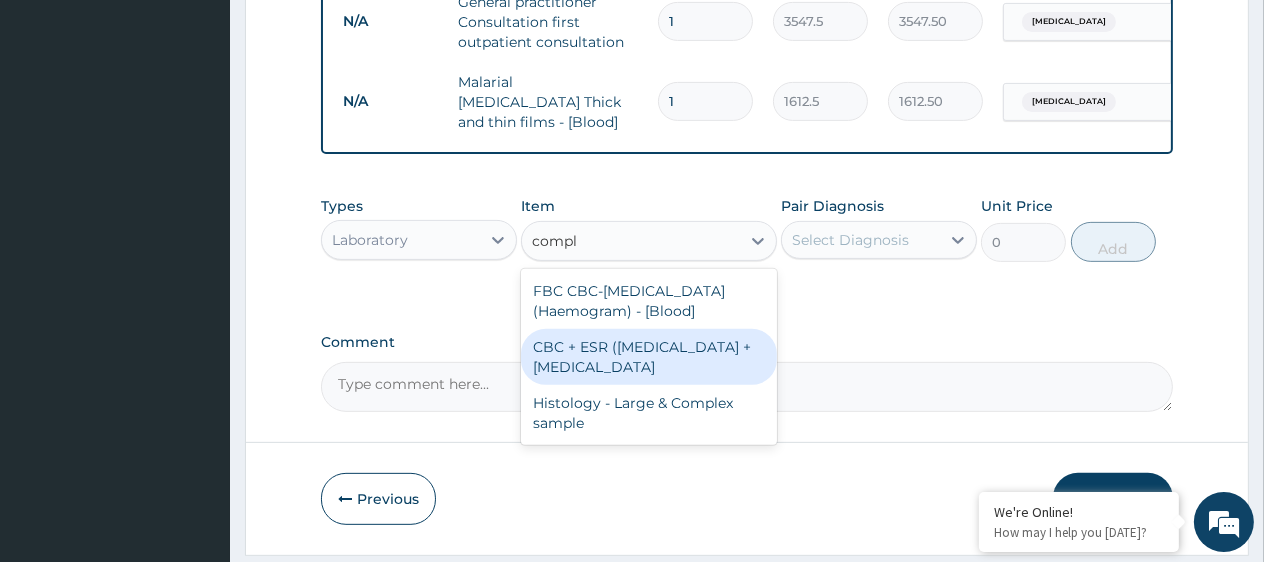 click on "CBC + ESR (Complete Blood Count + Erythrocyte Sedimentation Rate" at bounding box center (649, 357) 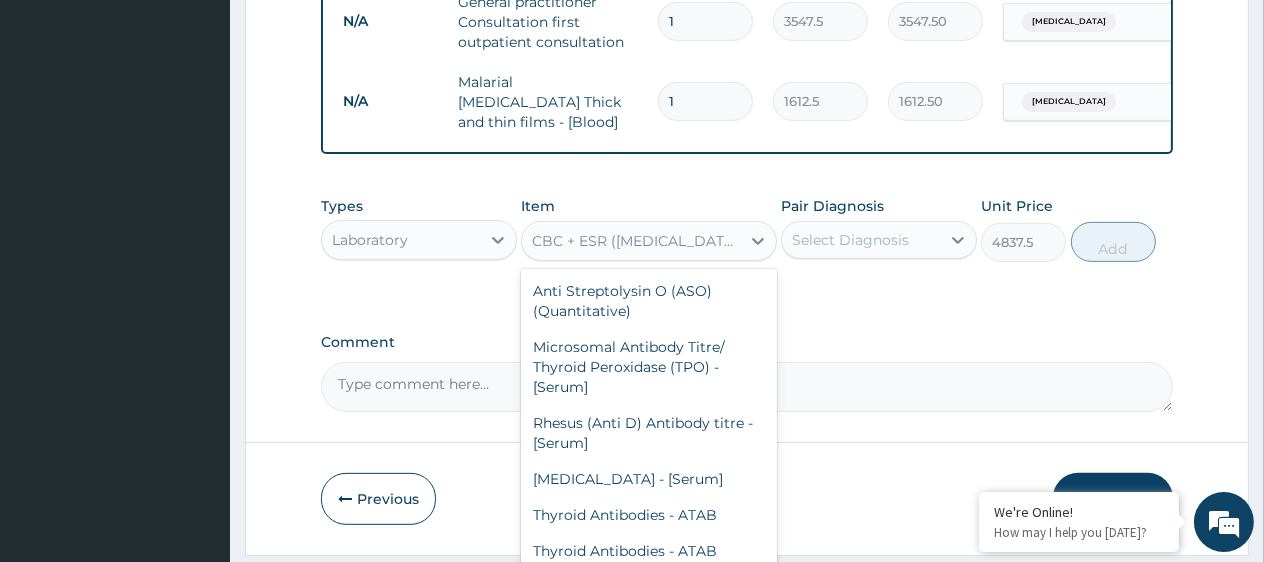click on "CBC + ESR (Complete Blood Count + Erythrocyte Sedimentation Rate" at bounding box center (631, 241) 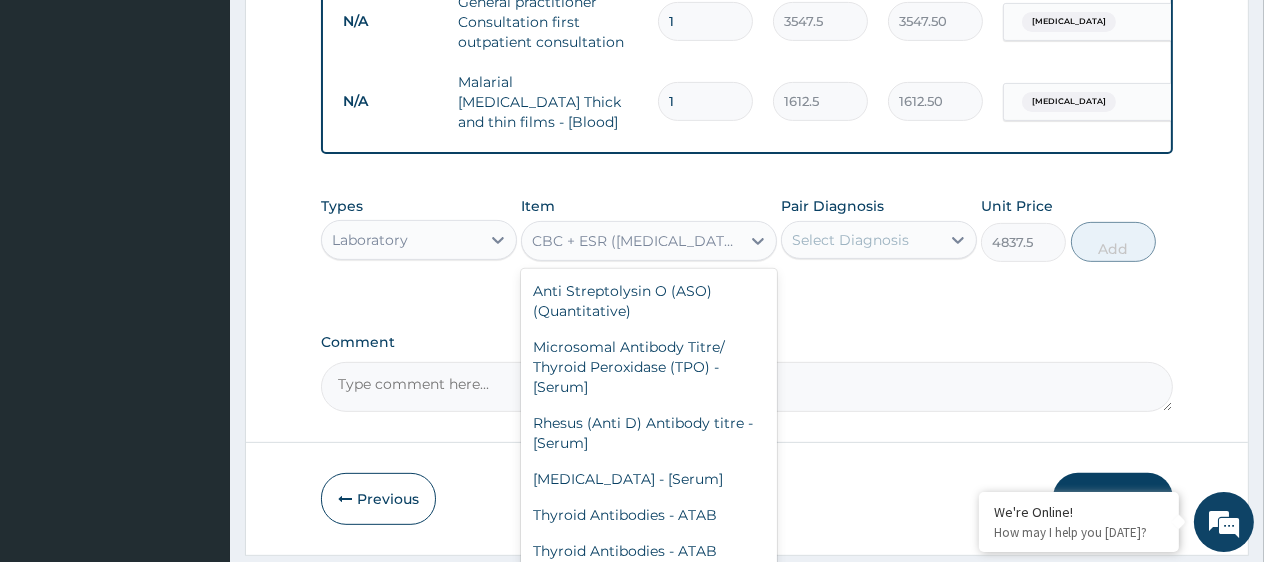 scroll, scrollTop: 13100, scrollLeft: 0, axis: vertical 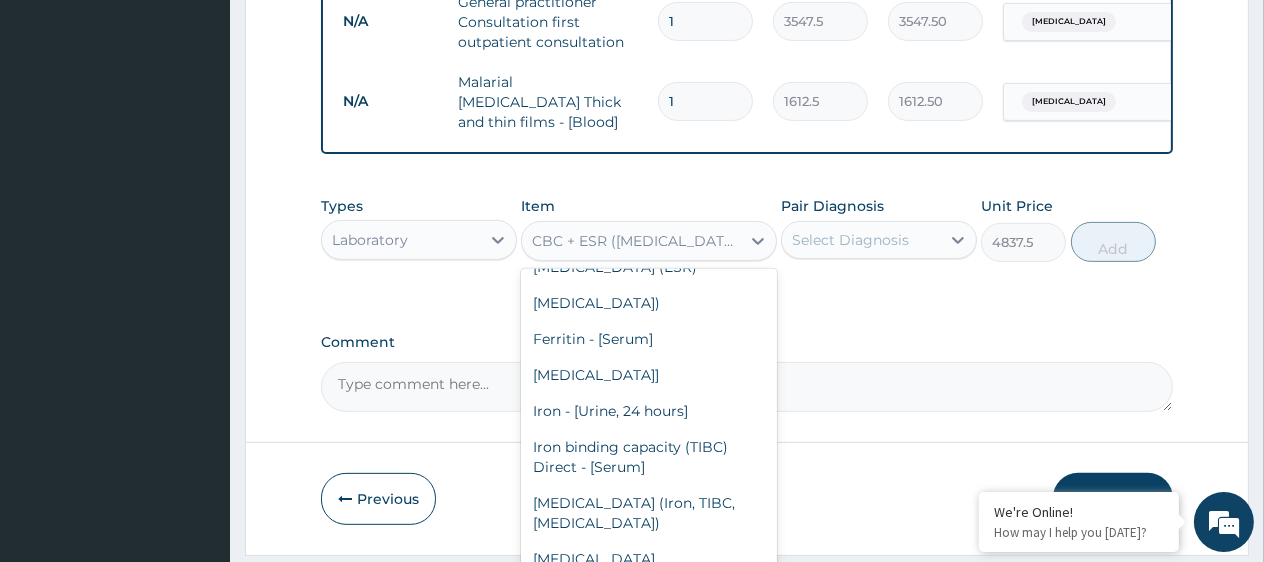 click on "FBC CBC-Complete Blood Count (Haemogram) - [Blood]" at bounding box center (649, 165) 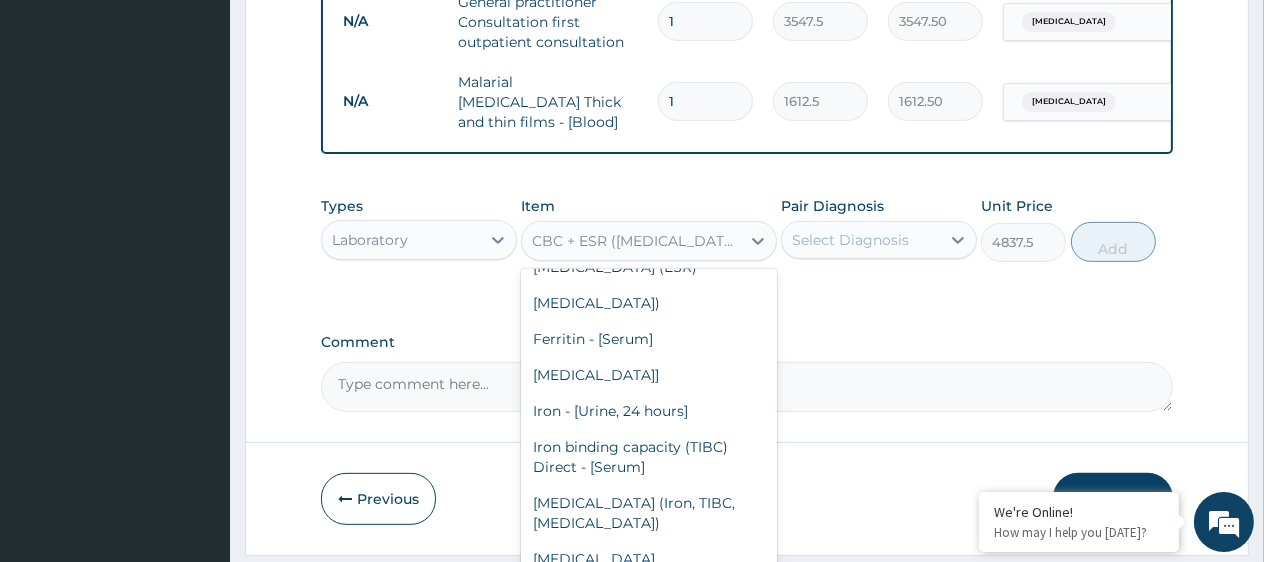 type on "4300" 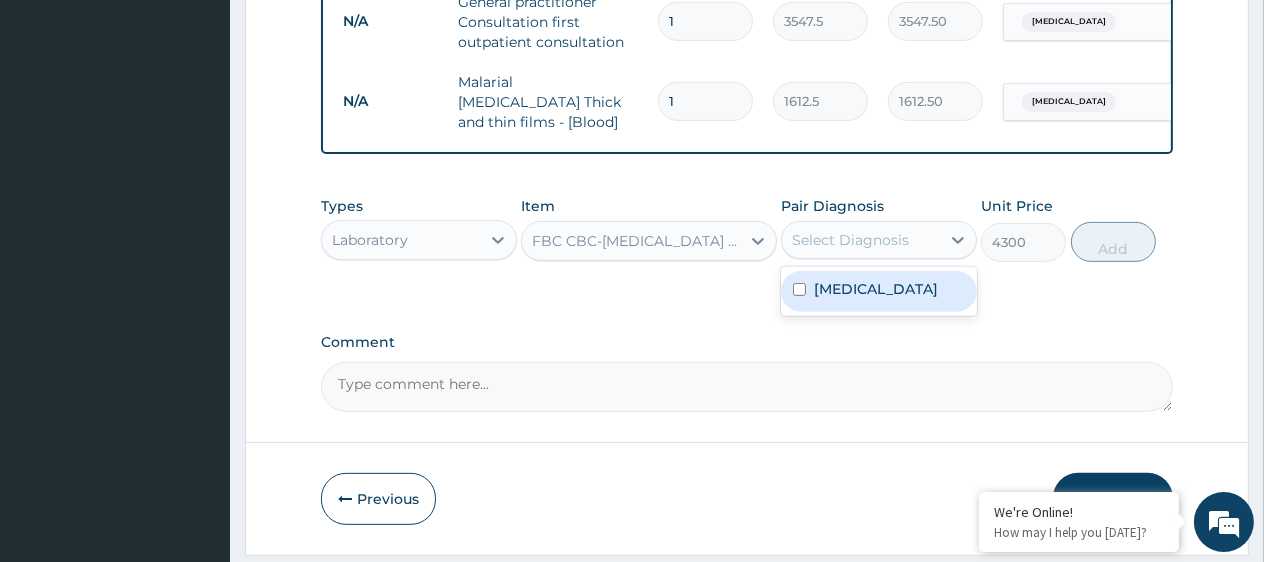 click on "Select Diagnosis" at bounding box center [861, 240] 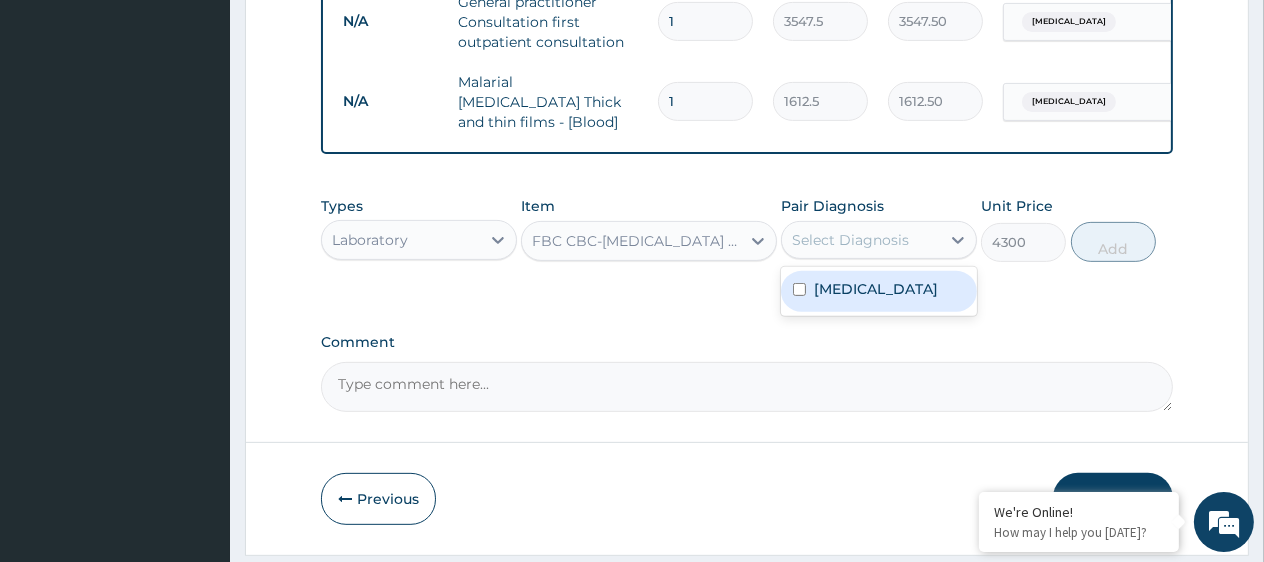 click on "Falciparum malaria" at bounding box center [876, 289] 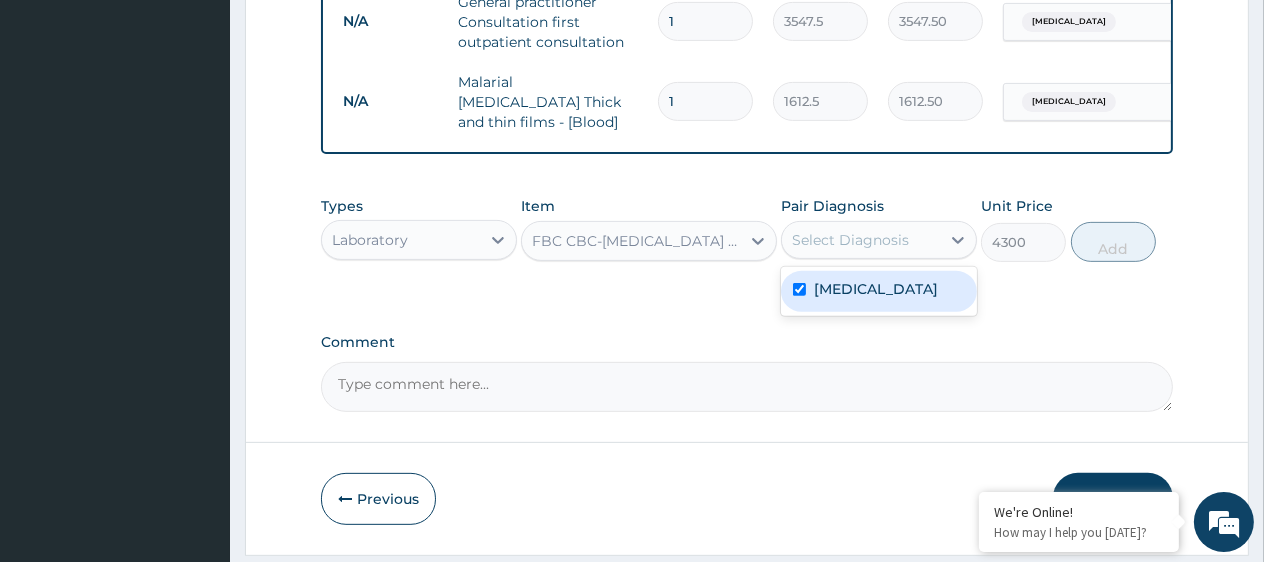 checkbox on "true" 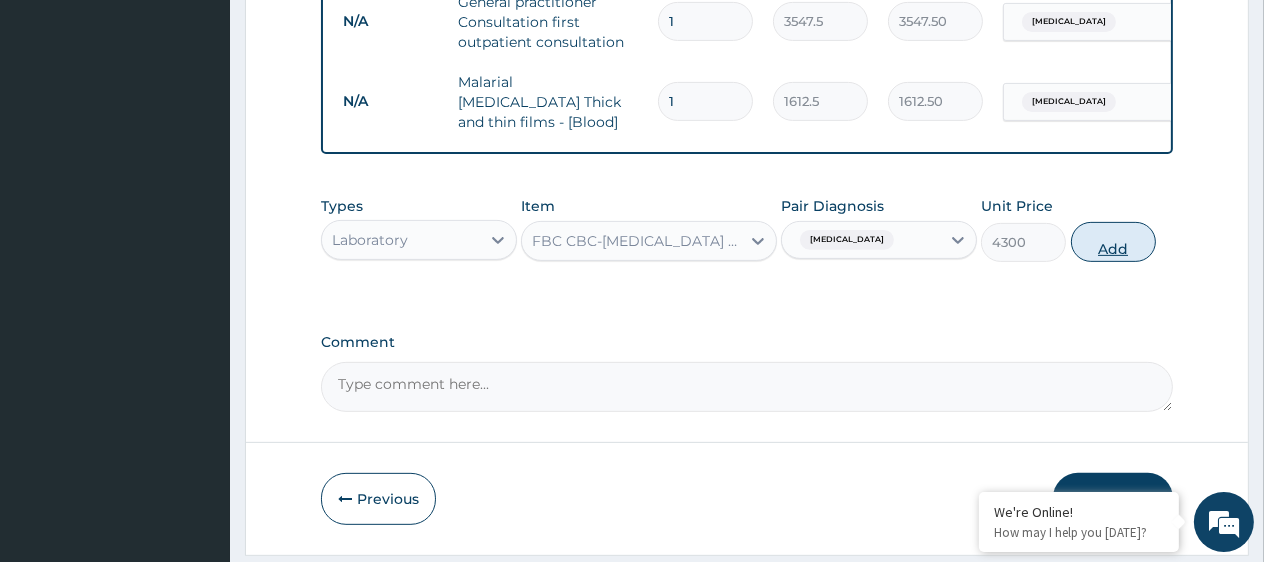 click on "Add" at bounding box center (1113, 242) 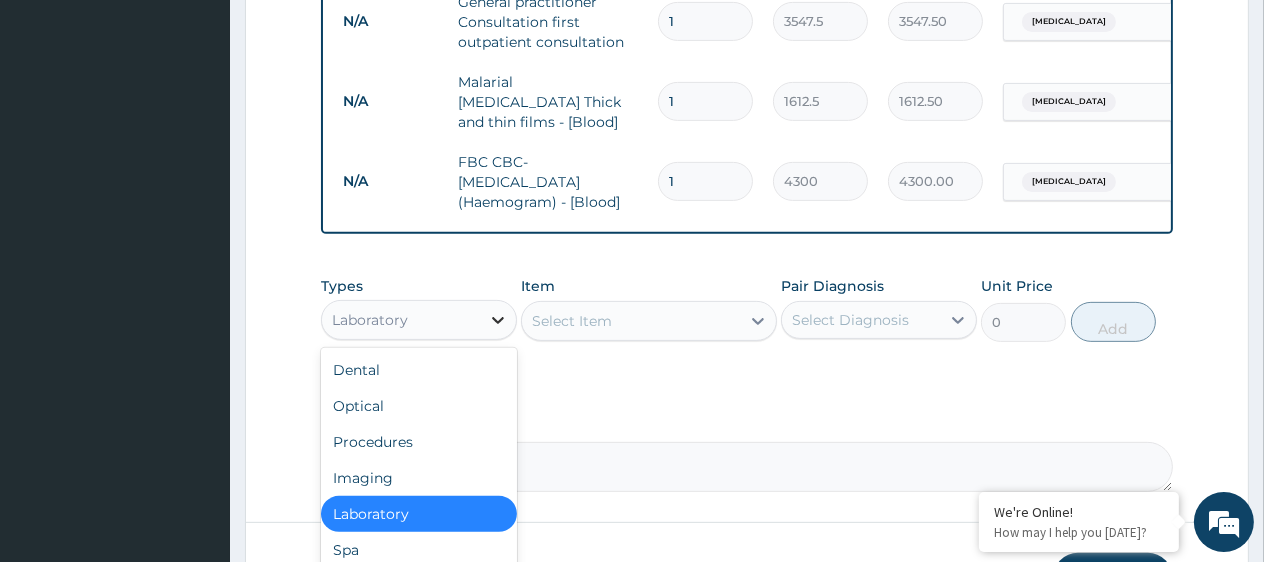 click at bounding box center [498, 320] 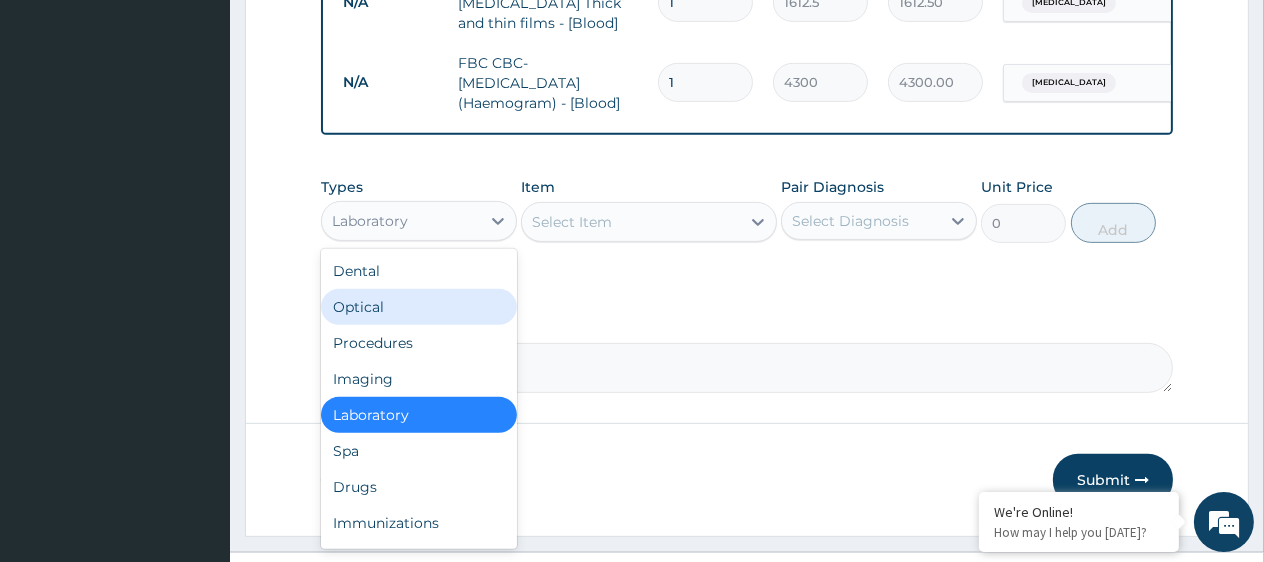 scroll, scrollTop: 974, scrollLeft: 0, axis: vertical 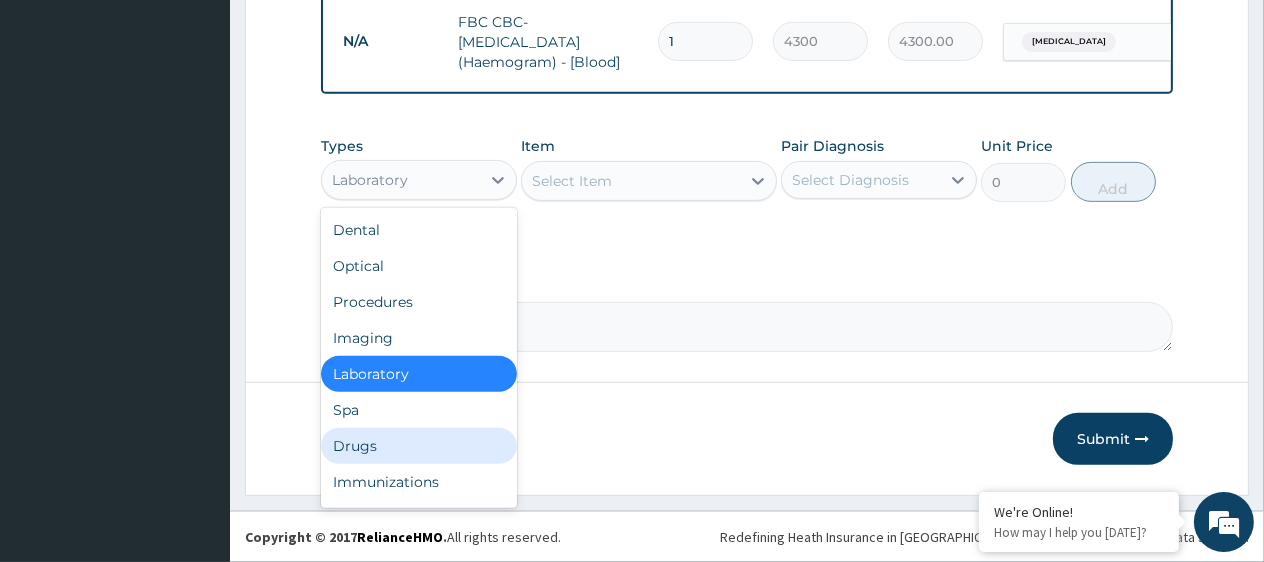 click on "Drugs" at bounding box center (419, 446) 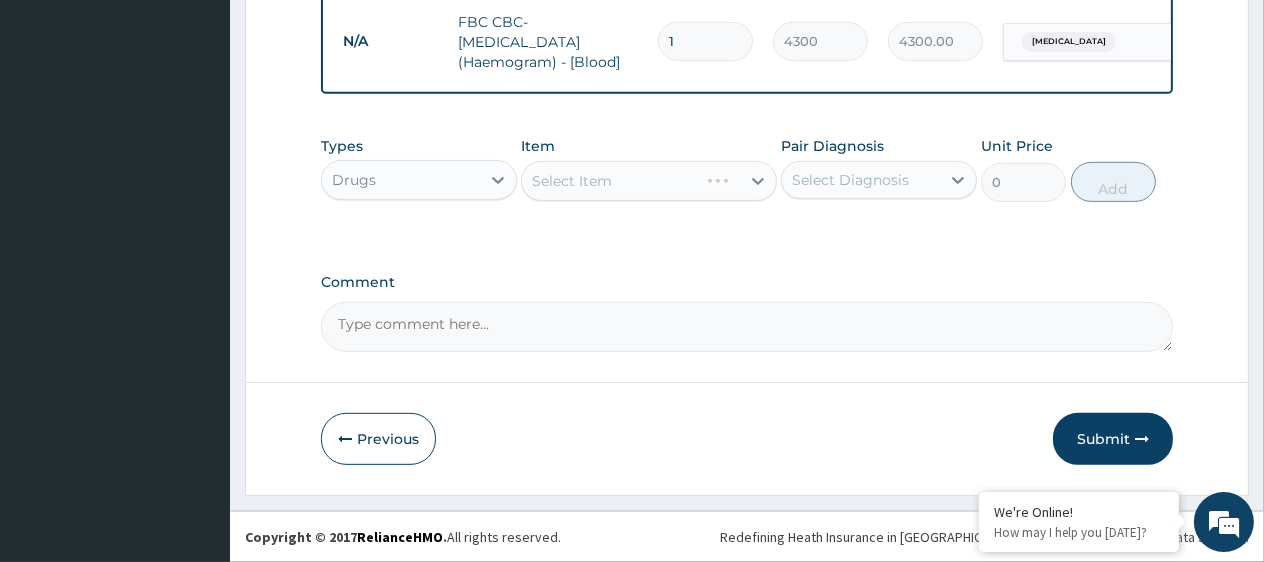 click on "Select Item" at bounding box center (649, 181) 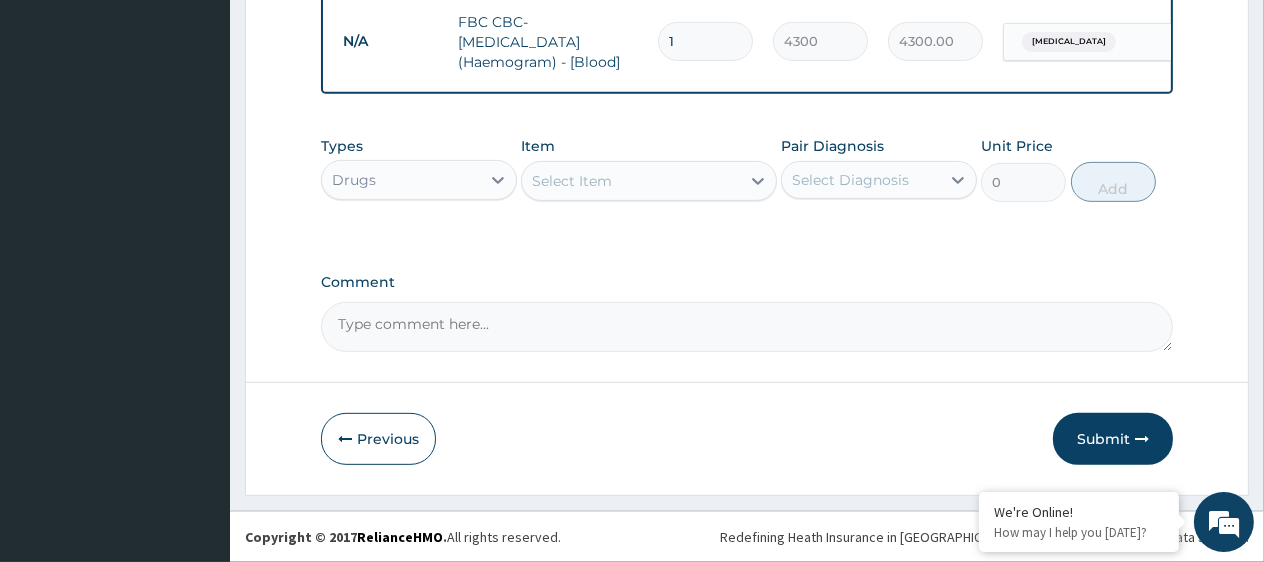 click 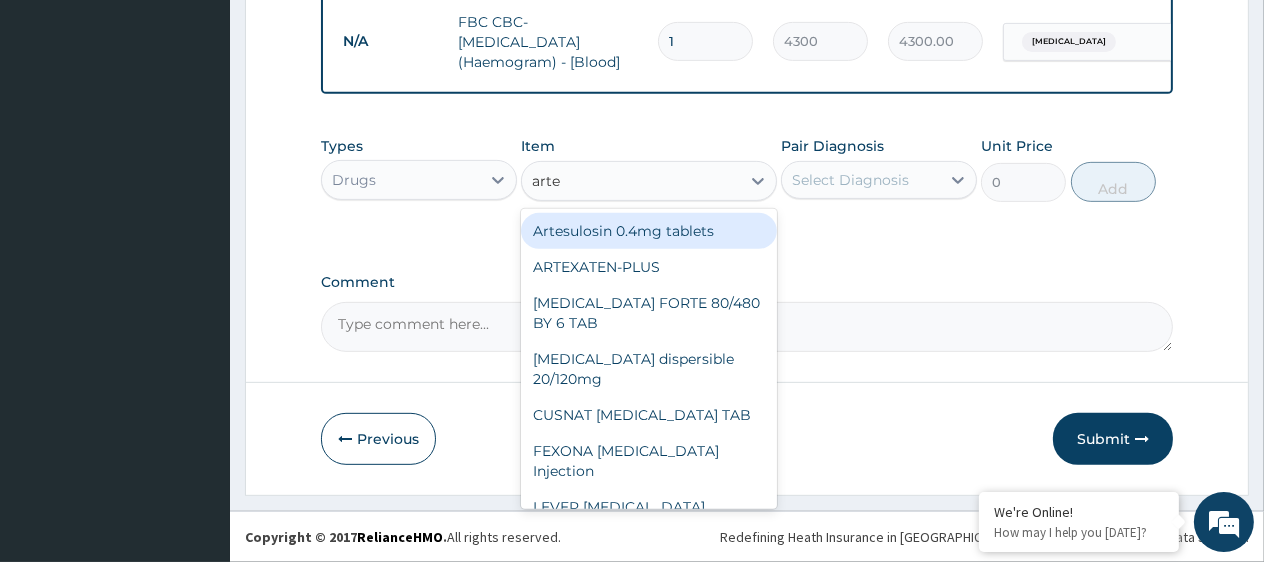 type on "artem" 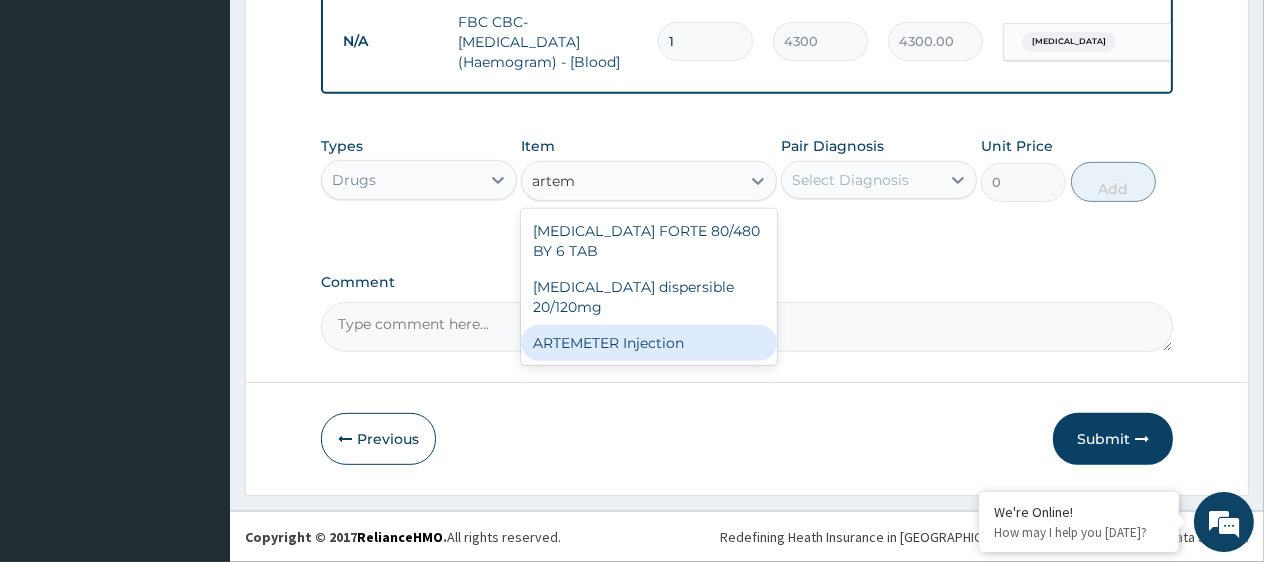 click on "ARTEMETER Injection" at bounding box center [649, 343] 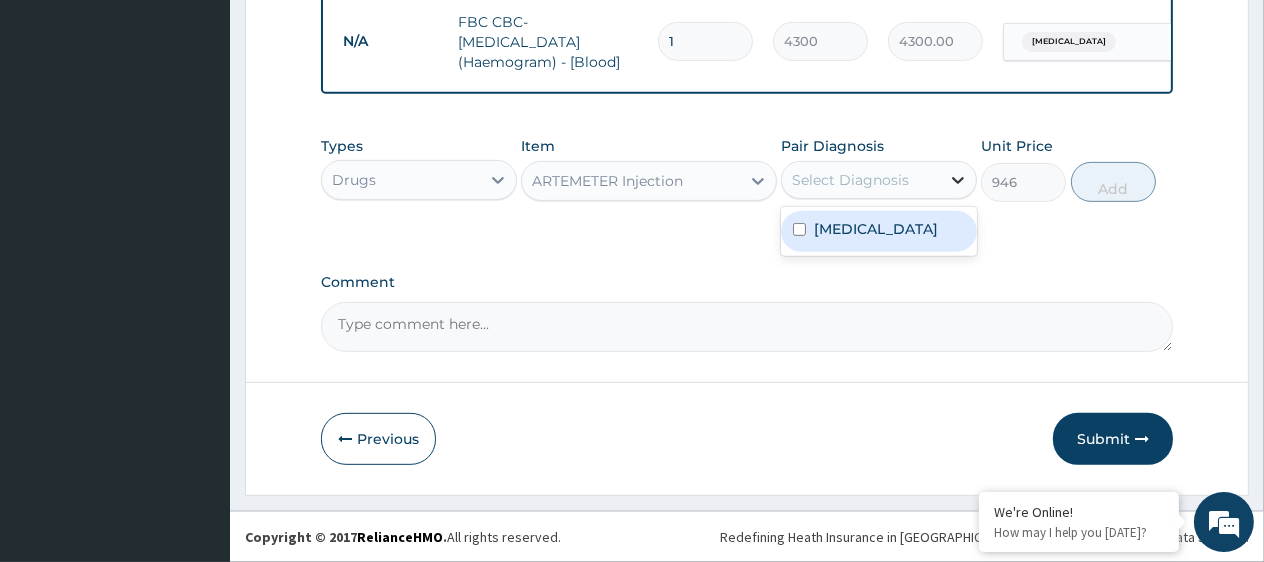 click at bounding box center (958, 180) 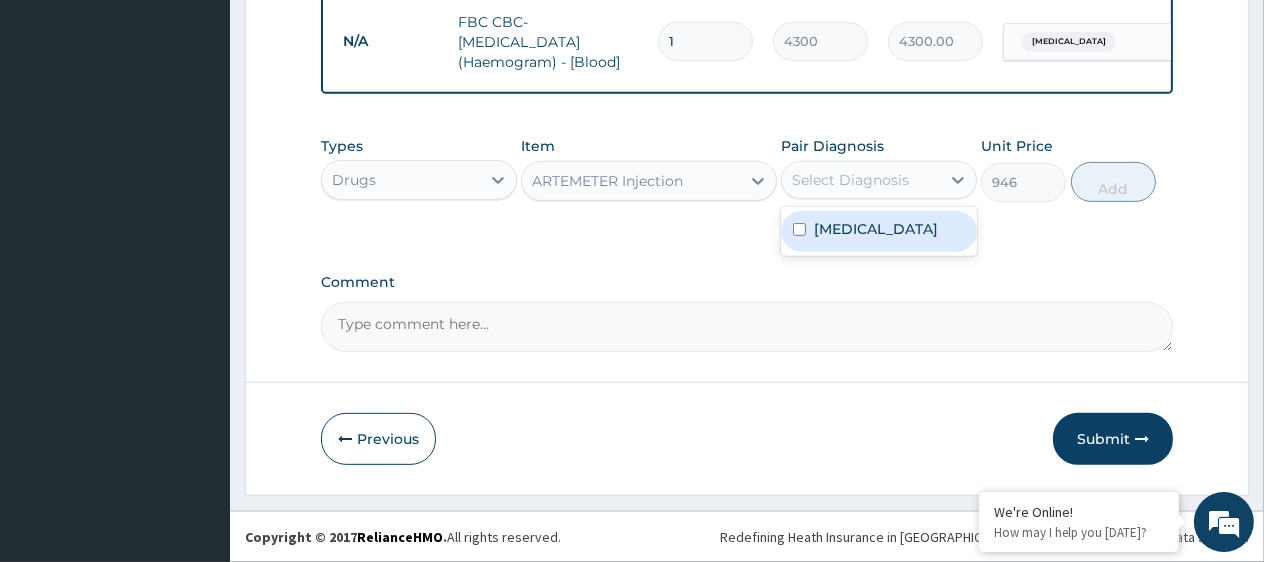click on "Falciparum malaria" at bounding box center [876, 229] 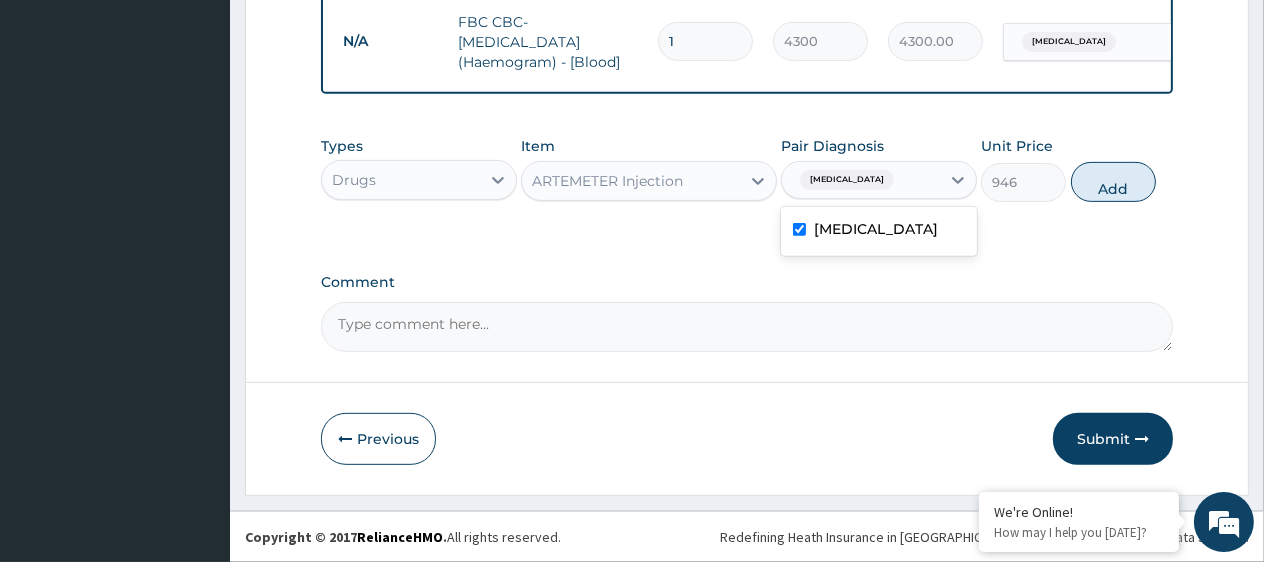 checkbox on "true" 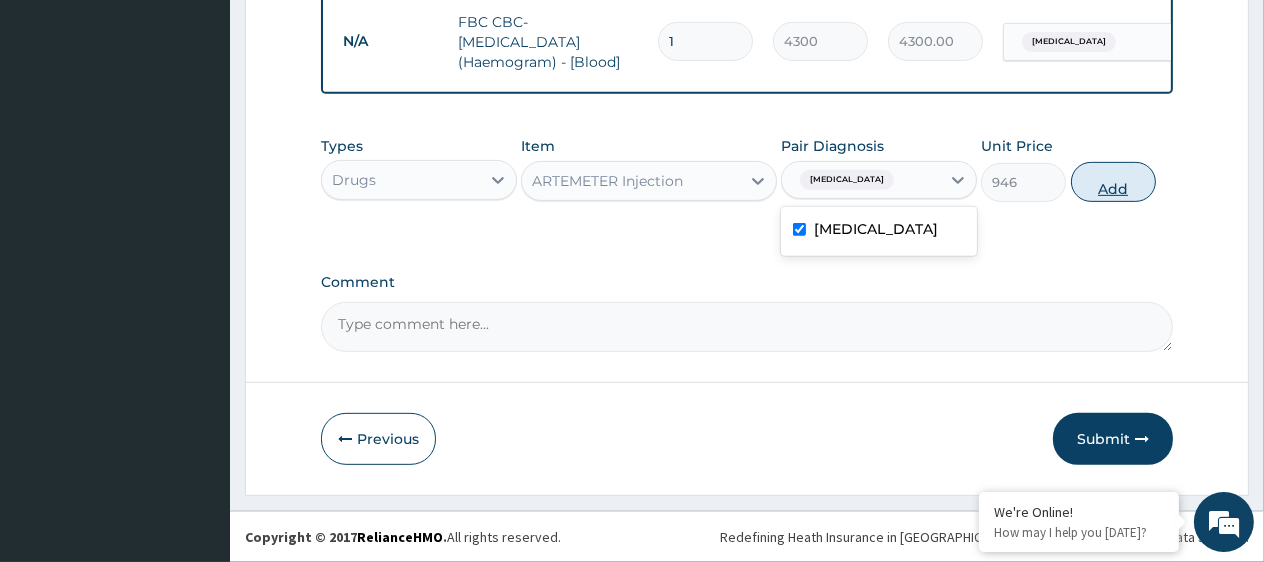 click on "Add" at bounding box center [1113, 182] 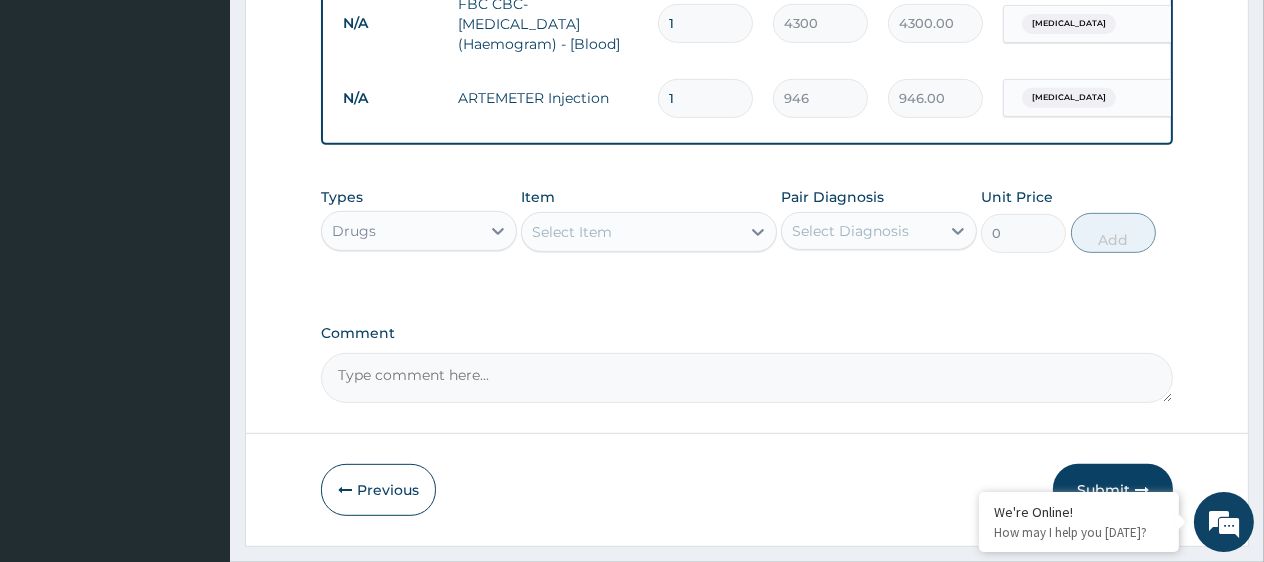 click on "Select Item" at bounding box center (631, 232) 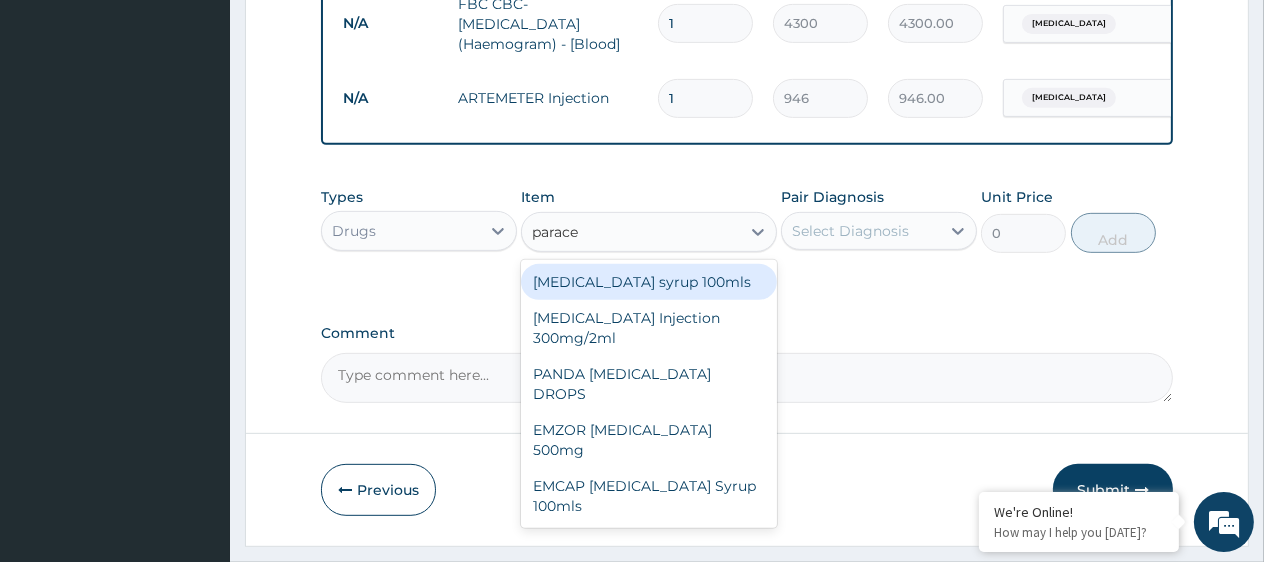 type on "paracet" 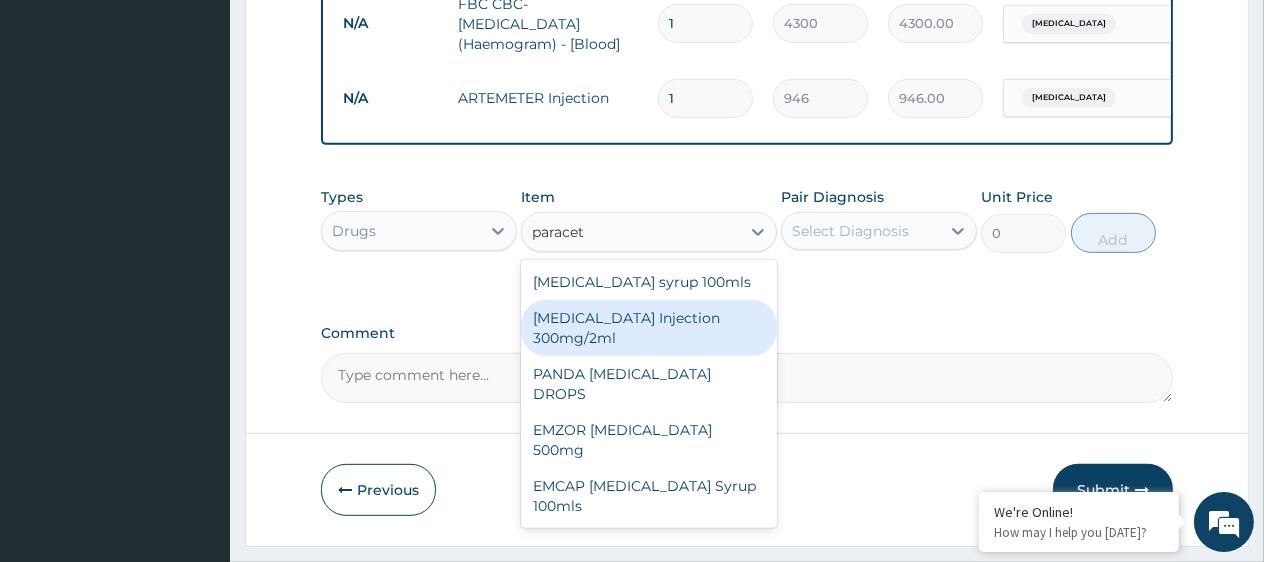 click on "PARACETAMOL Injection 300mg/2ml" at bounding box center (649, 328) 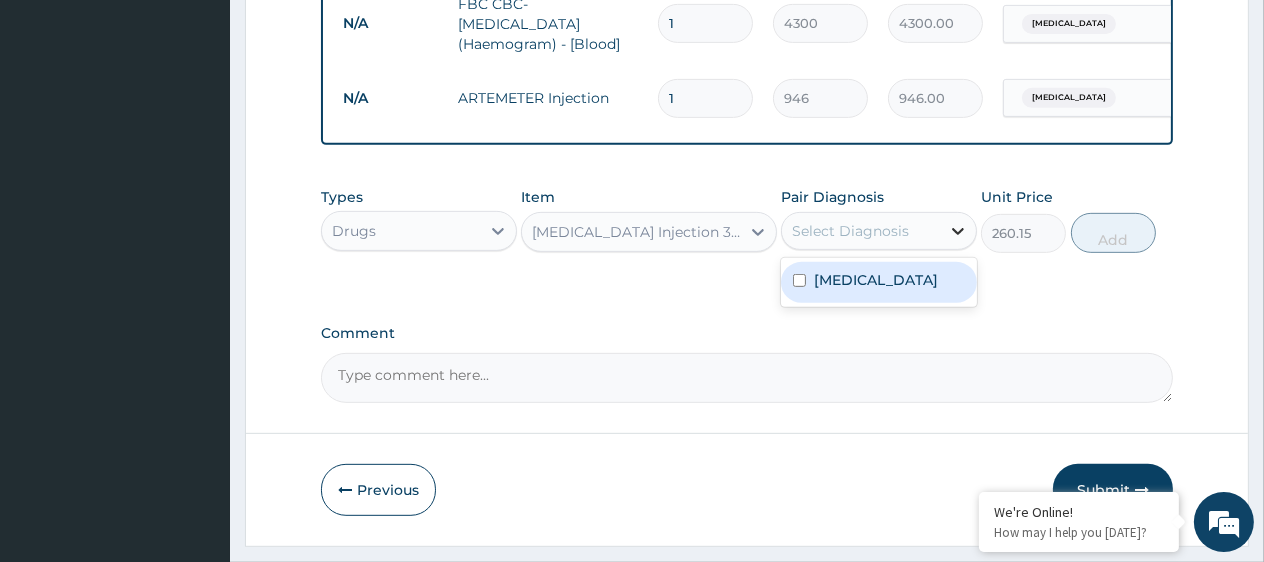 click 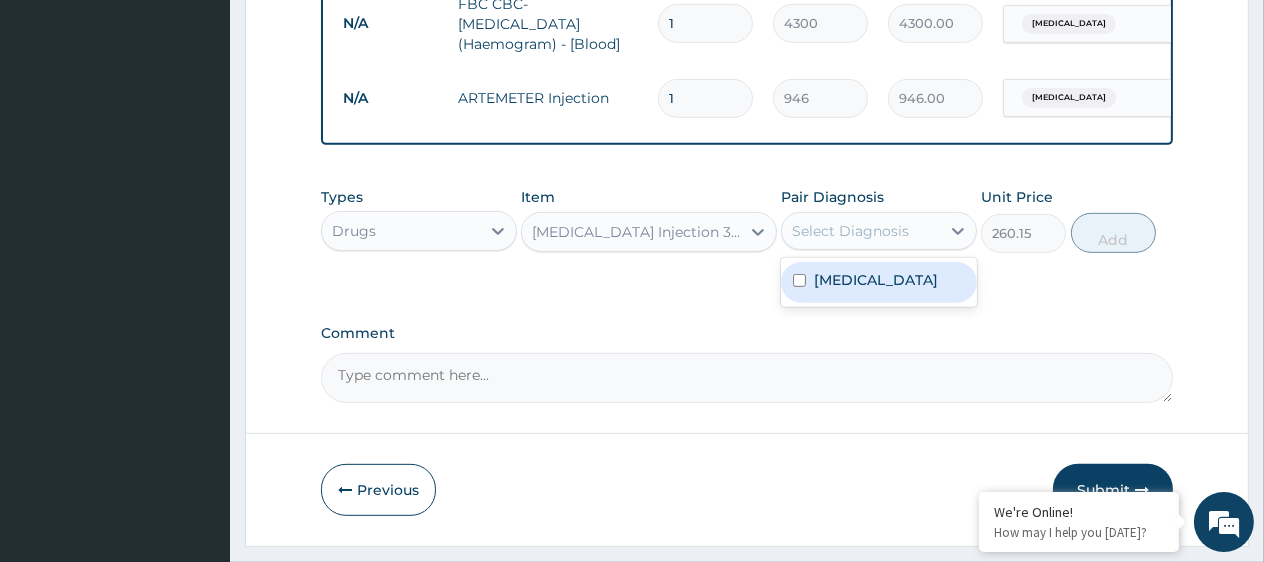 click on "Falciparum malaria" at bounding box center (876, 280) 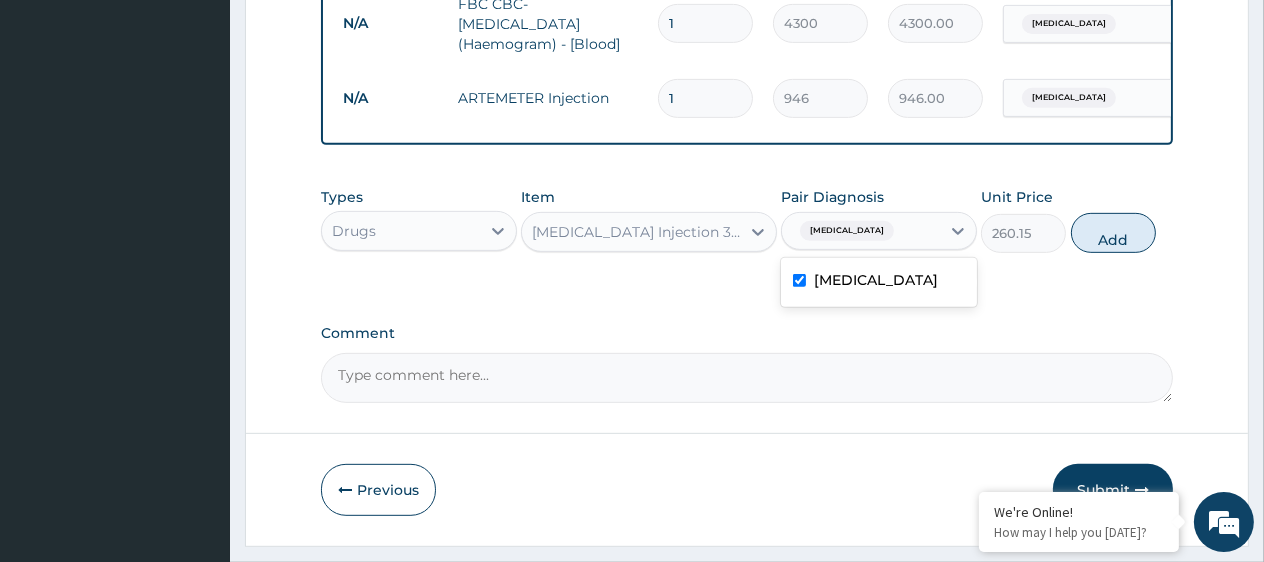 checkbox on "true" 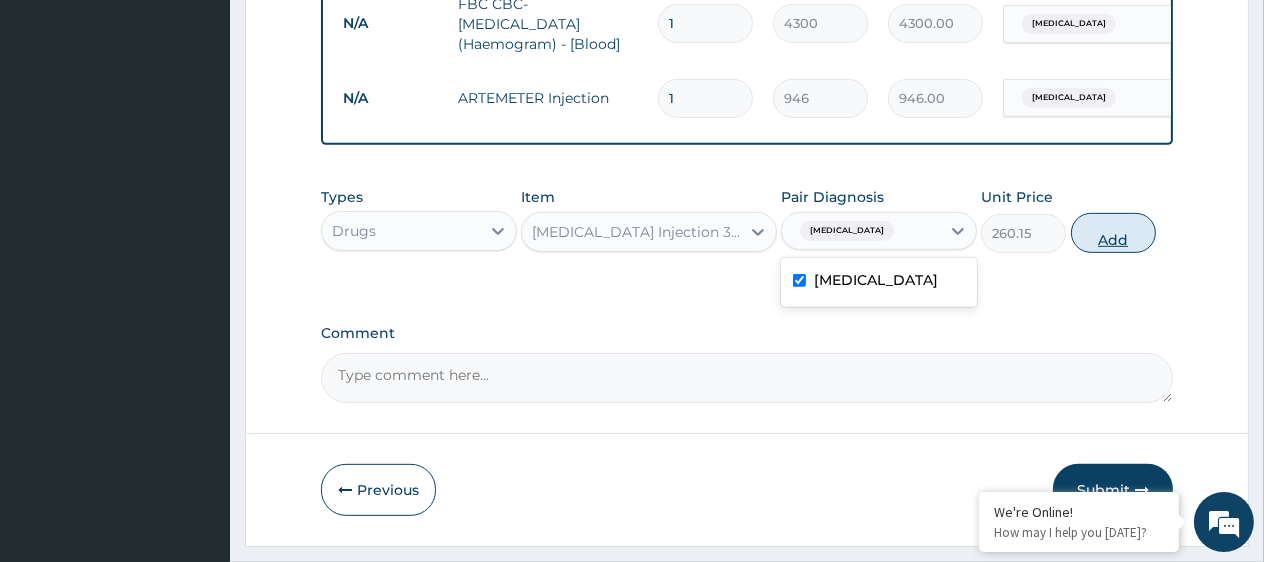 click on "Add" at bounding box center (1113, 233) 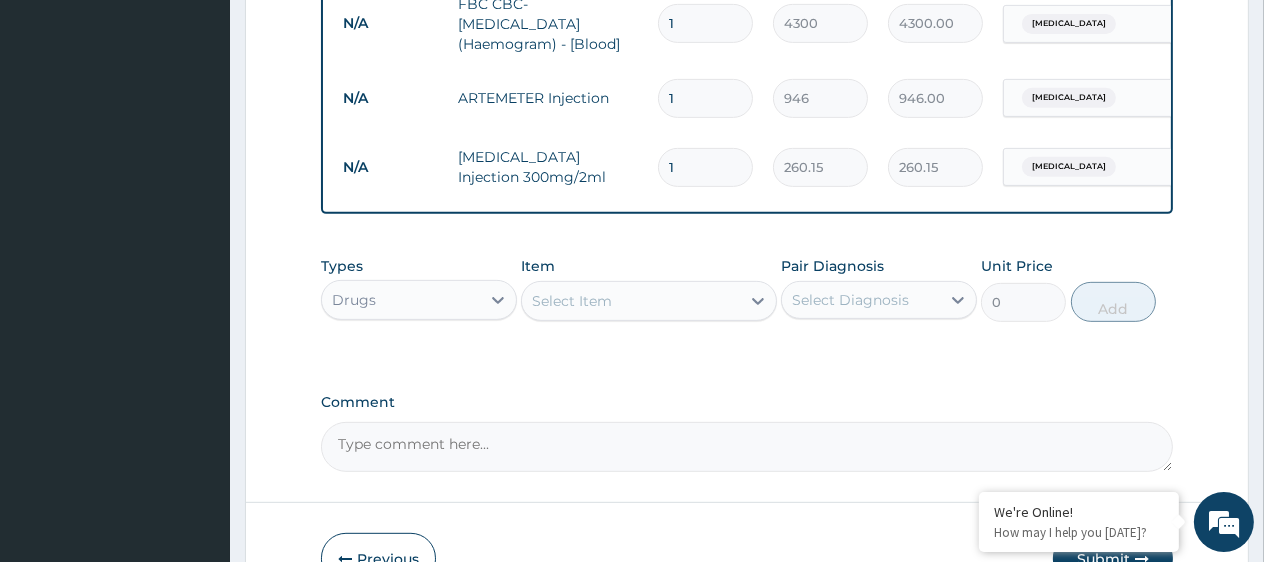 click on "Select Item" at bounding box center (631, 301) 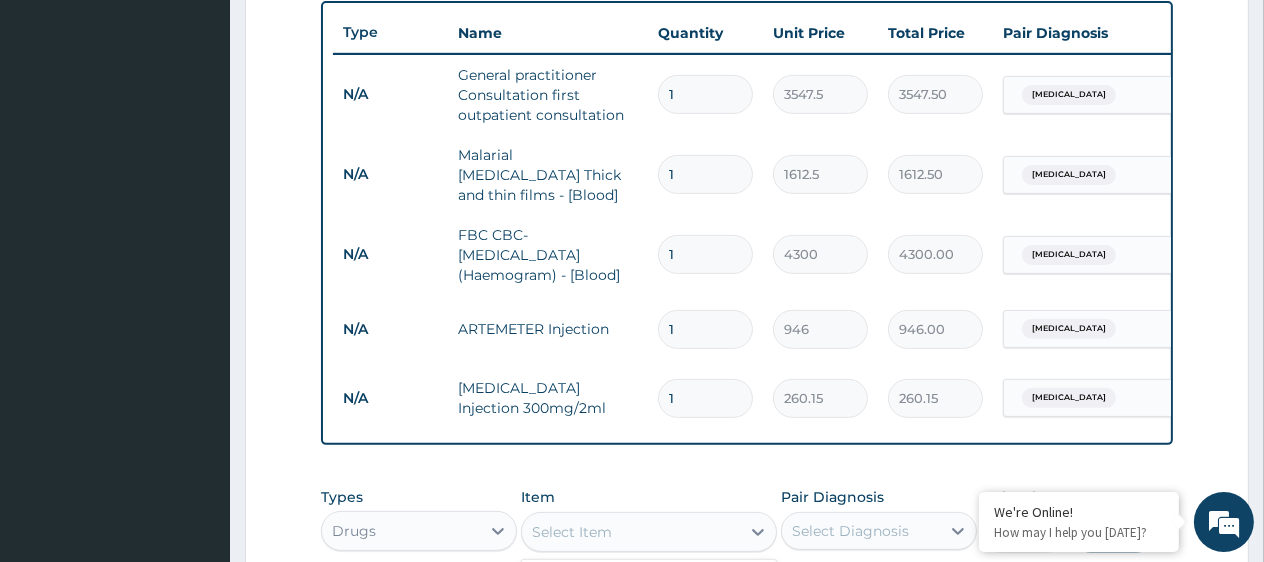 scroll, scrollTop: 734, scrollLeft: 0, axis: vertical 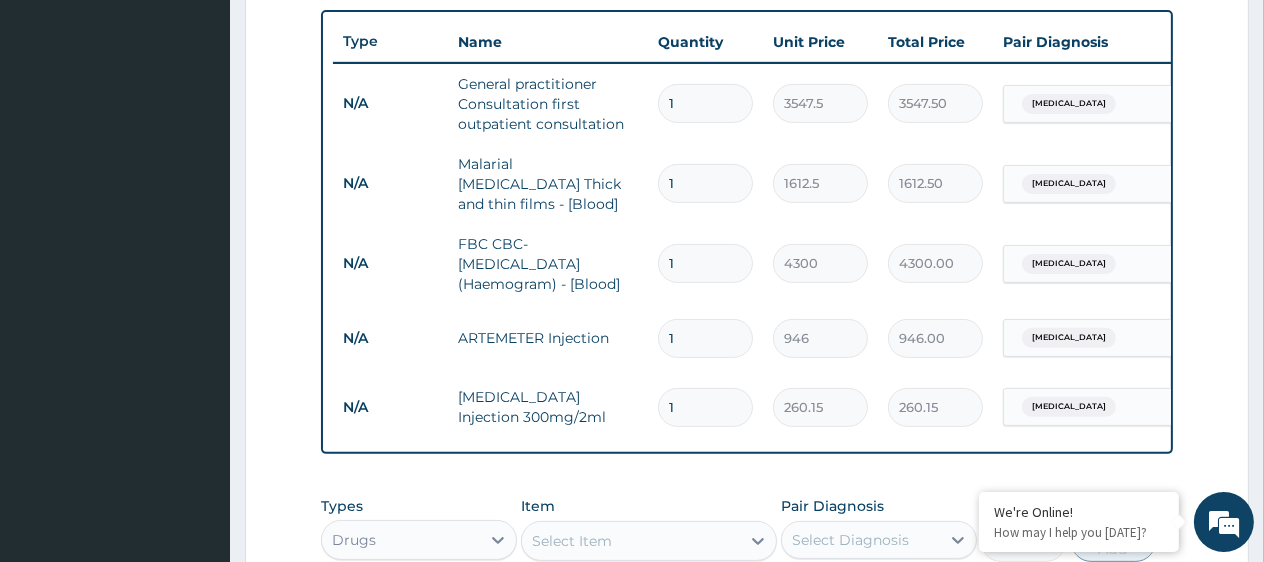click on "1" at bounding box center (705, 407) 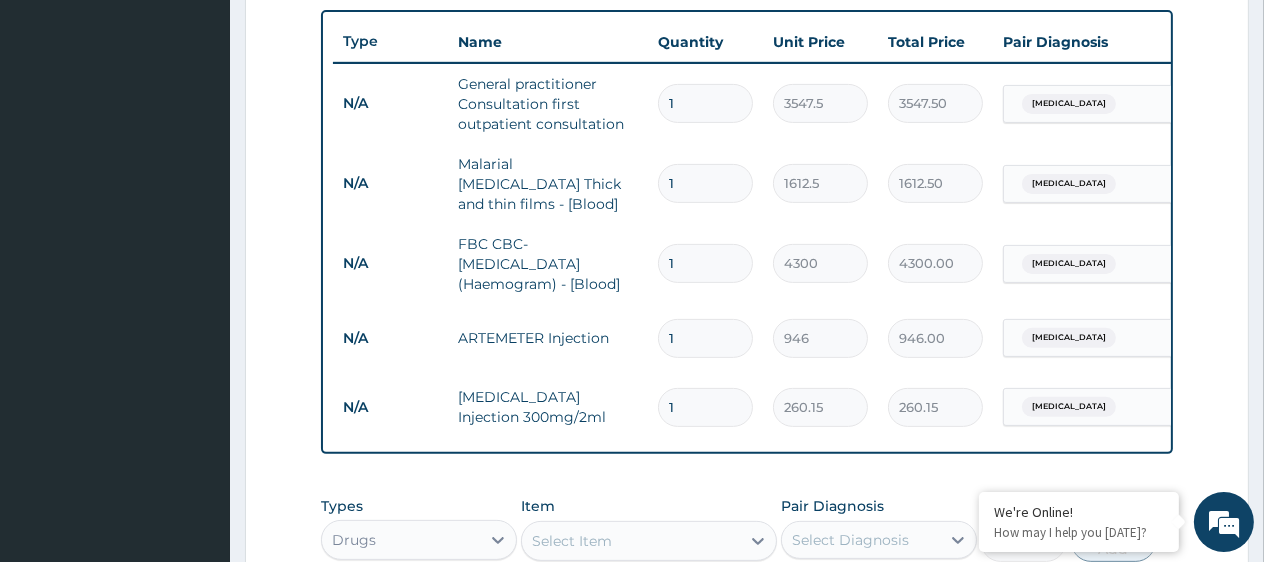 type 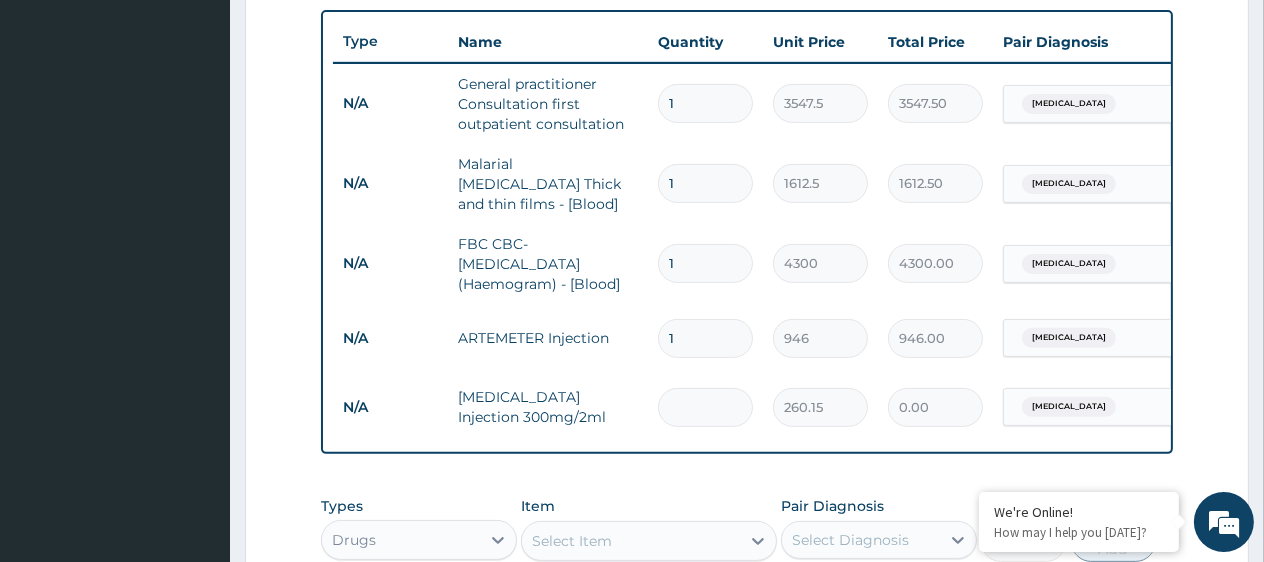 type on "2" 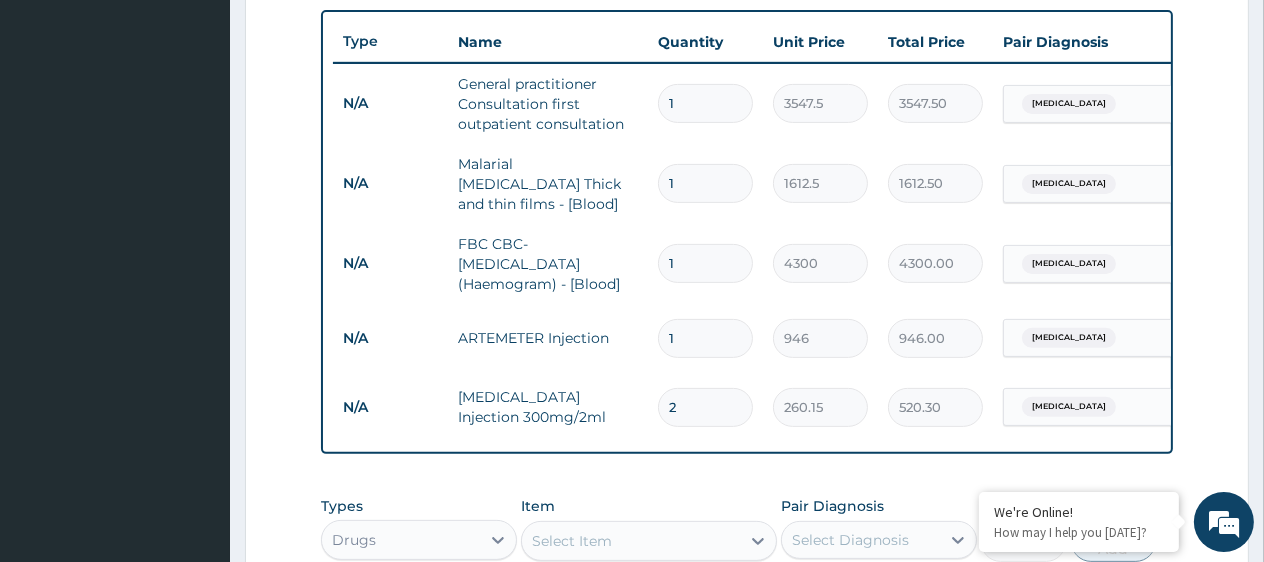 type on "2" 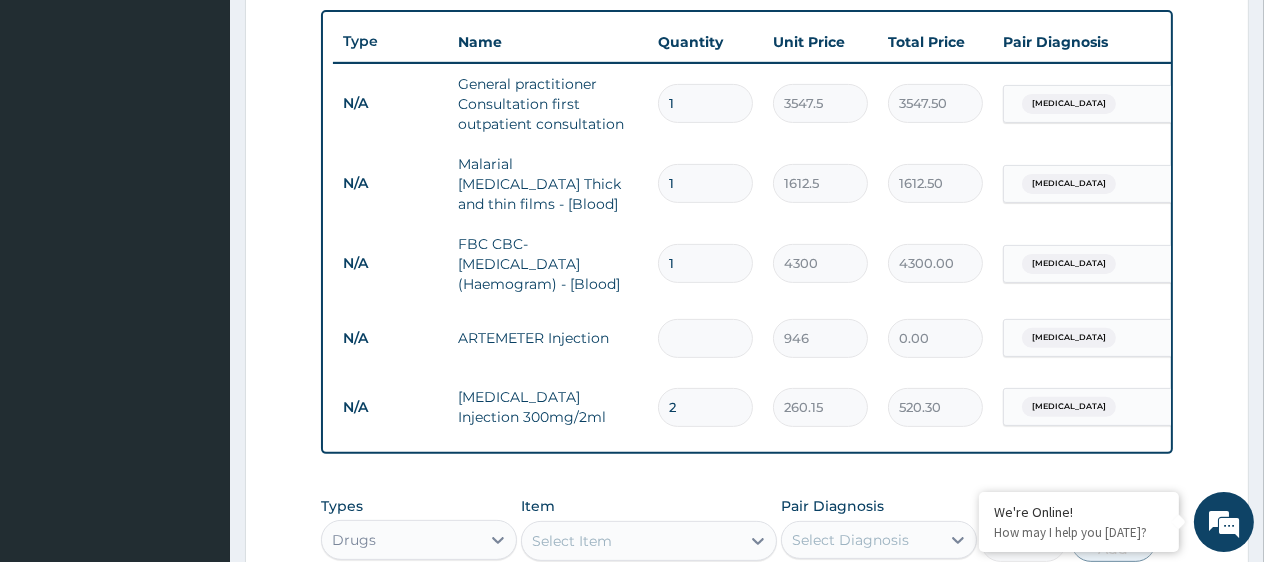 type on "6" 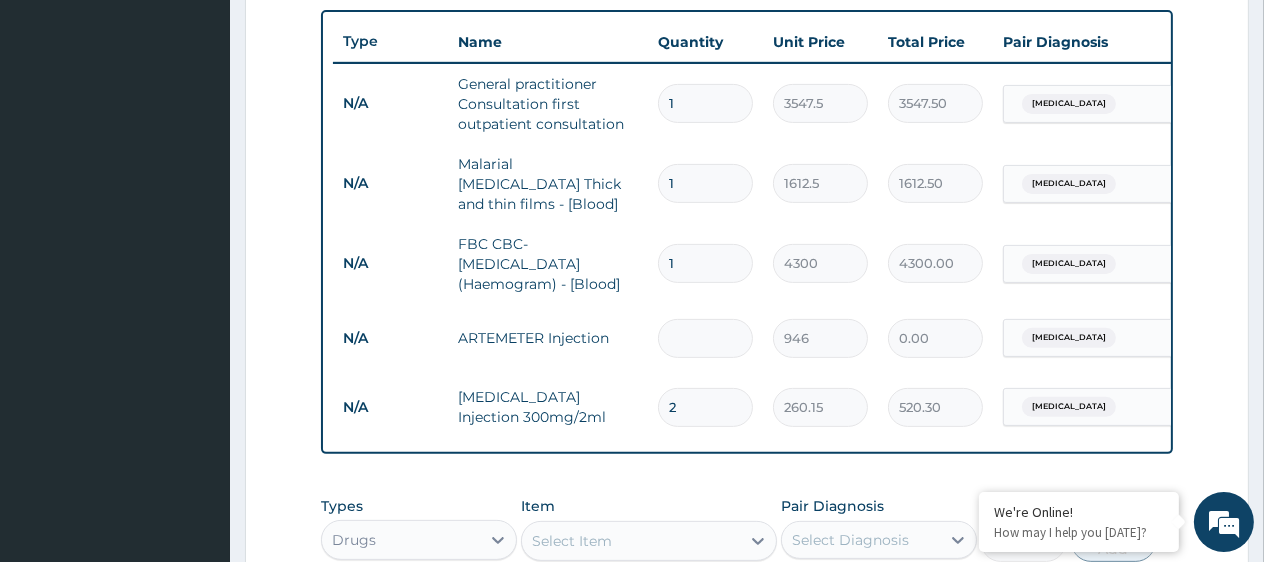 type on "5676.00" 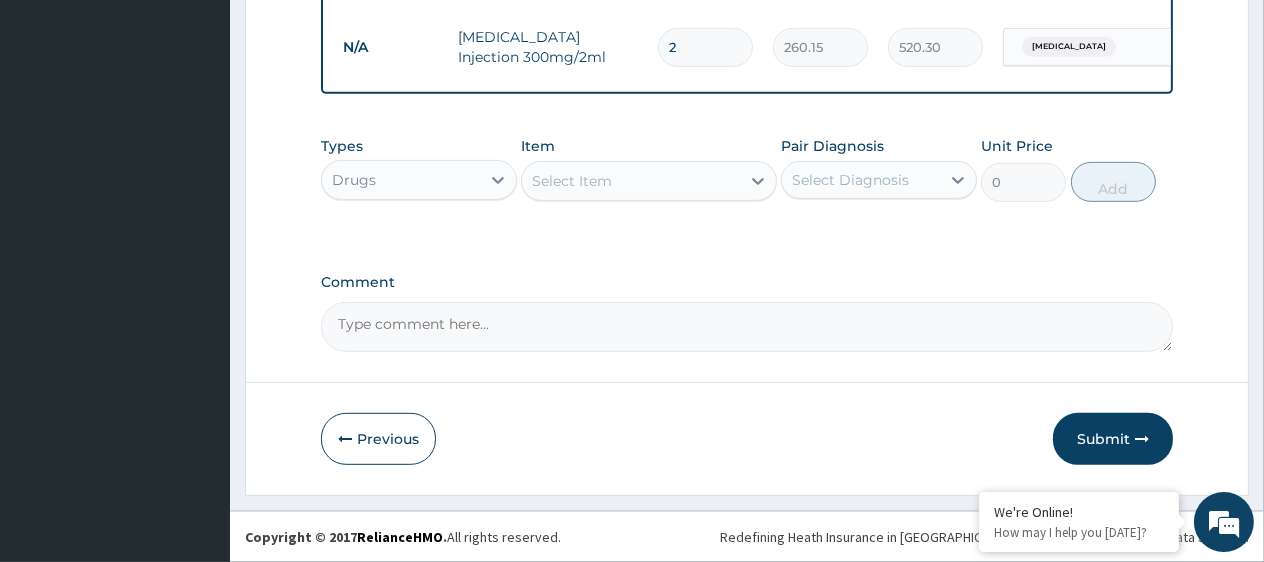 scroll, scrollTop: 1114, scrollLeft: 0, axis: vertical 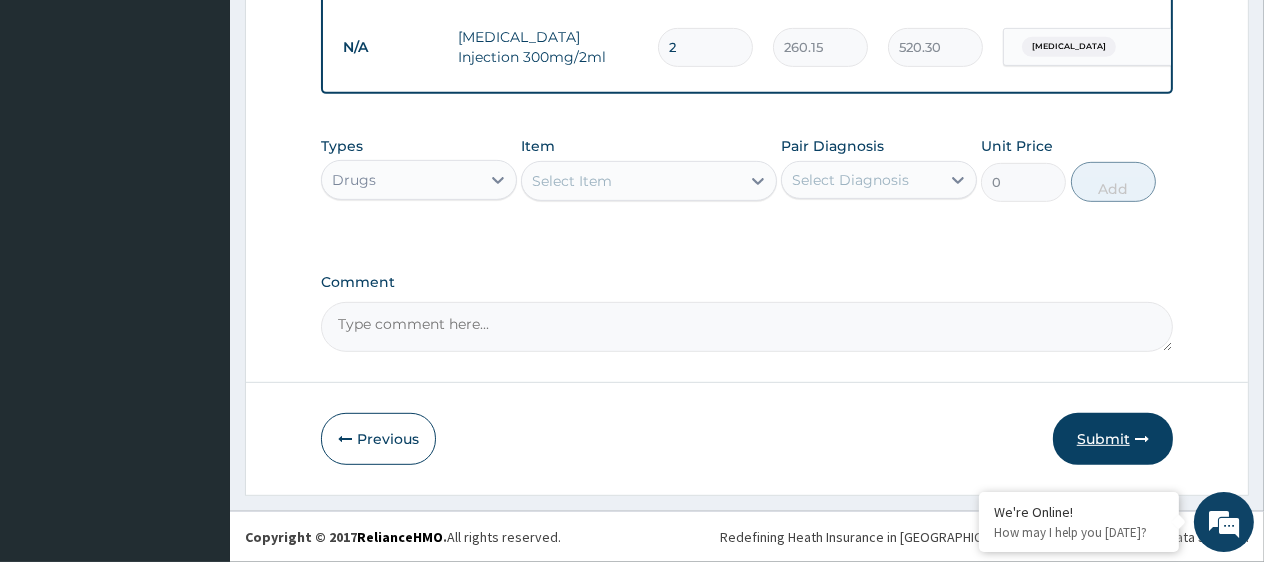type on "6" 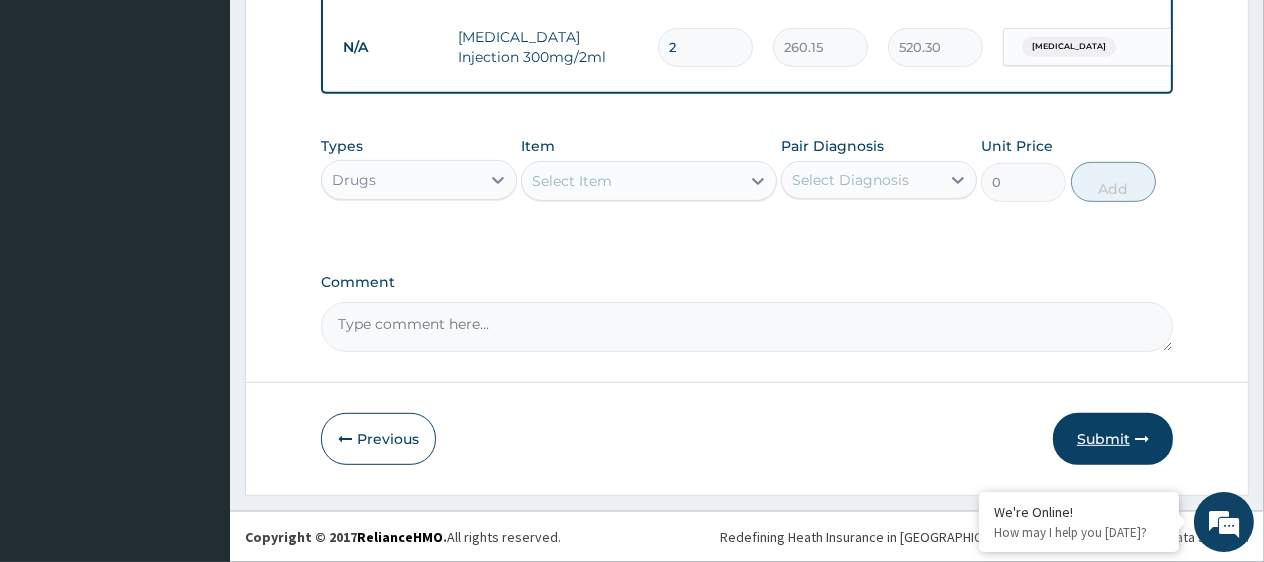 click at bounding box center (1142, 439) 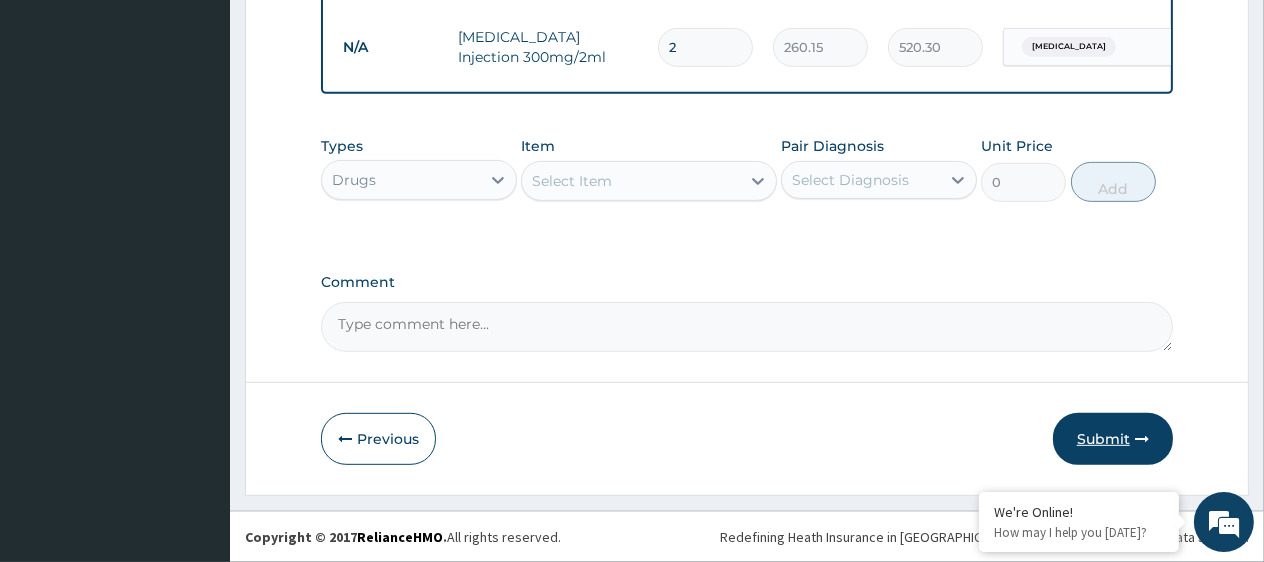 click on "Submit" at bounding box center [1113, 439] 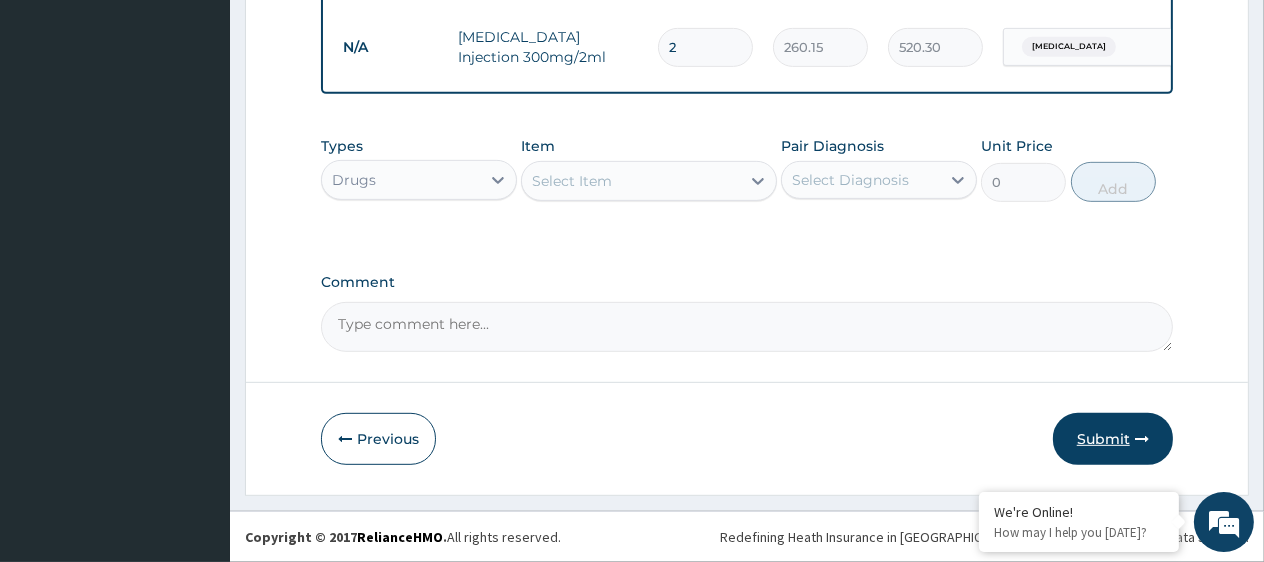 click on "Submit" at bounding box center (1113, 439) 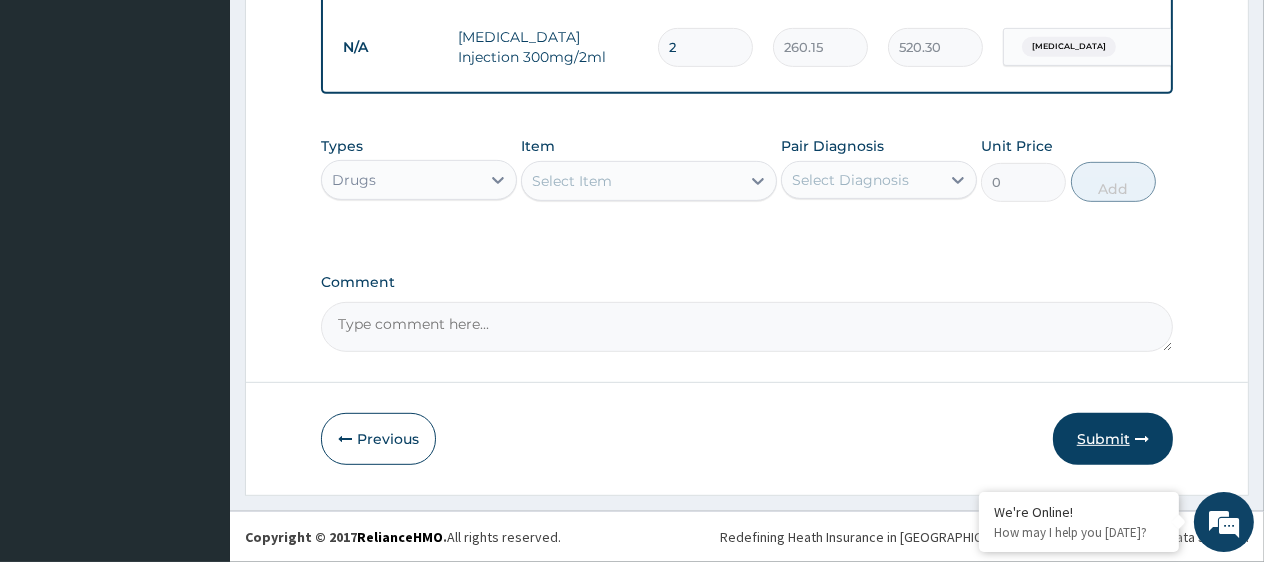 click on "Submit" at bounding box center [1113, 439] 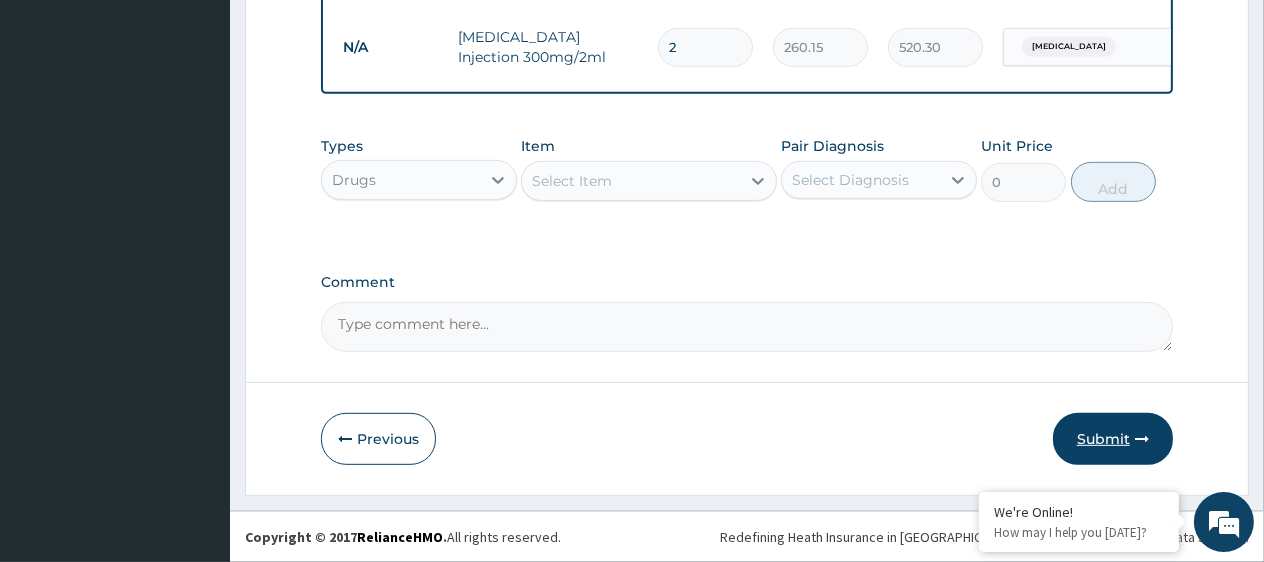 click on "Submit" at bounding box center (1113, 439) 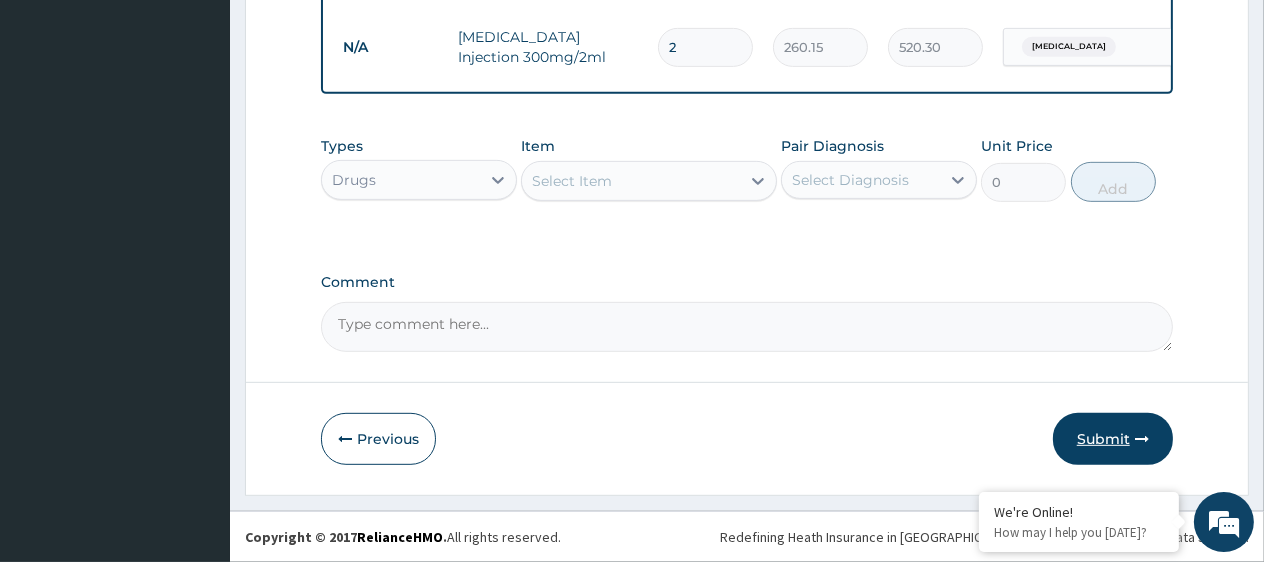 click on "Submit" at bounding box center (1113, 439) 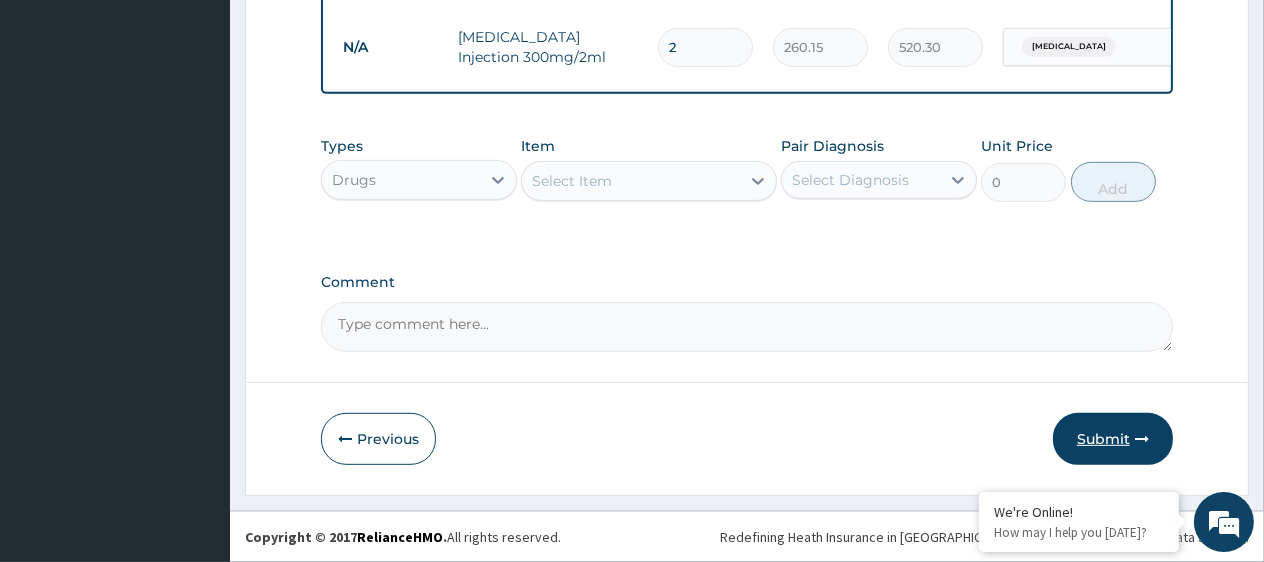 click on "Submit" at bounding box center [1113, 439] 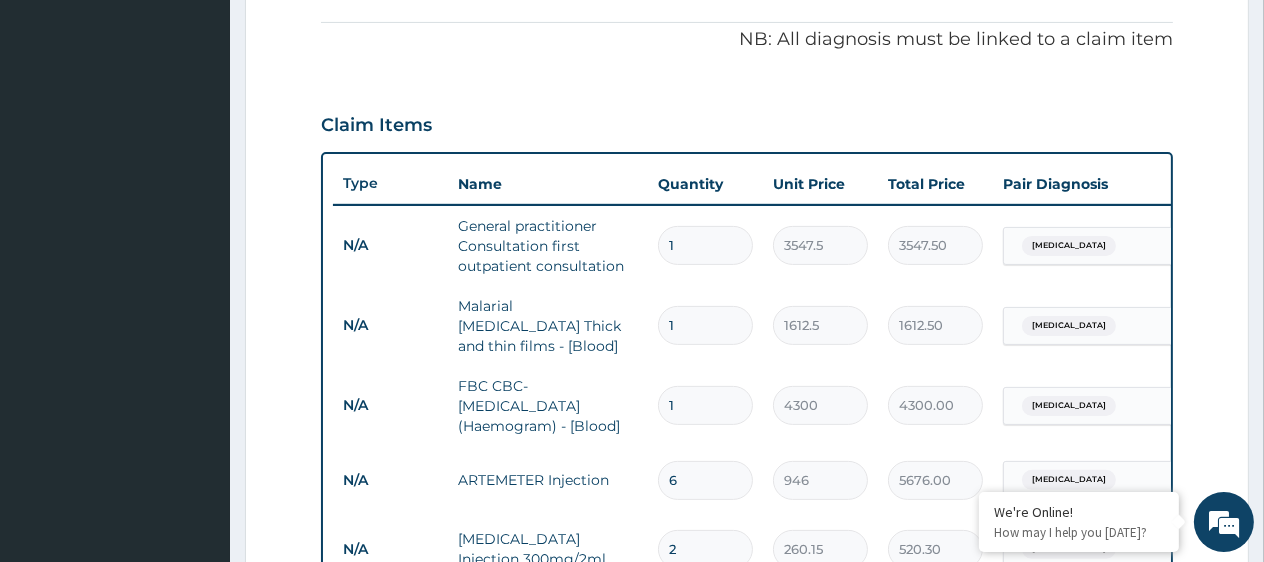 scroll, scrollTop: 131, scrollLeft: 0, axis: vertical 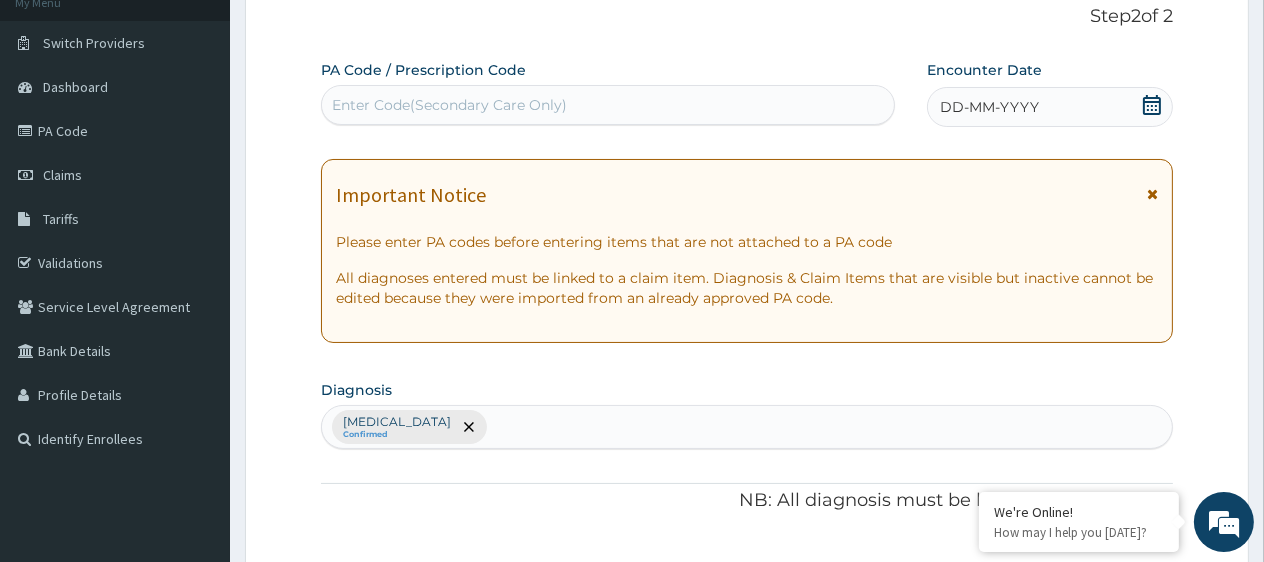 click 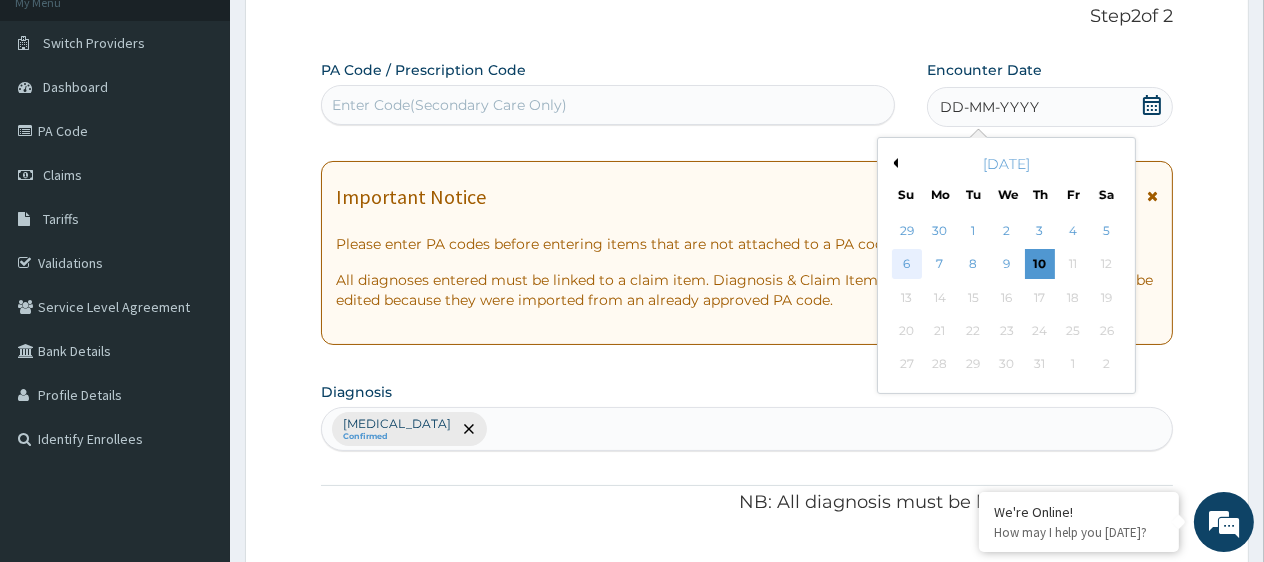click on "6" at bounding box center [907, 265] 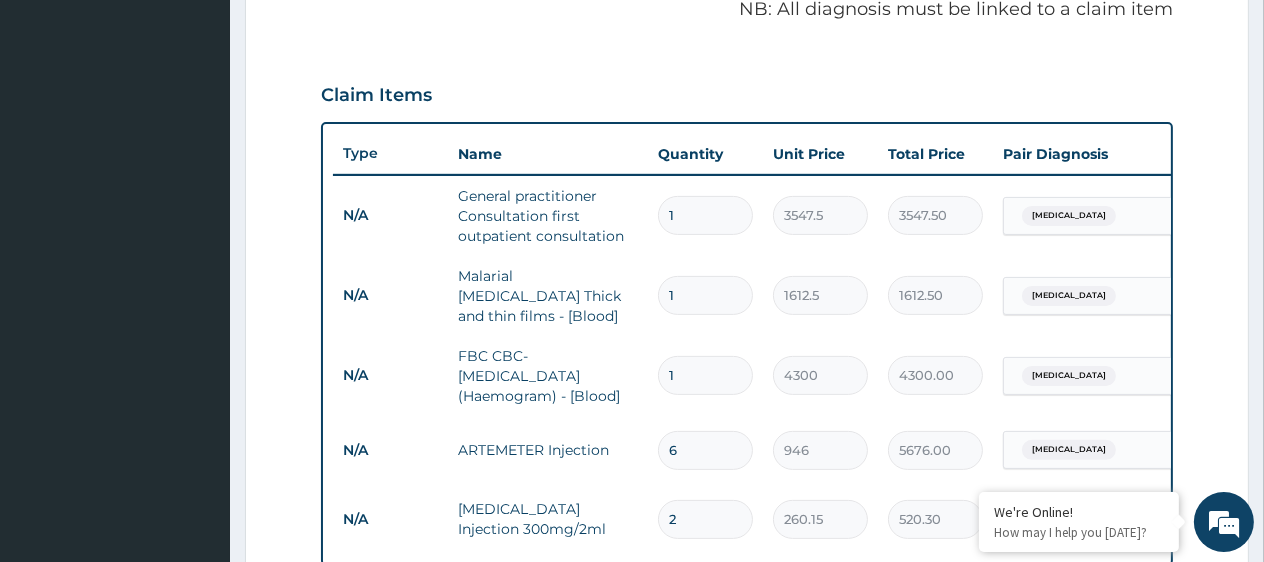 scroll, scrollTop: 1114, scrollLeft: 0, axis: vertical 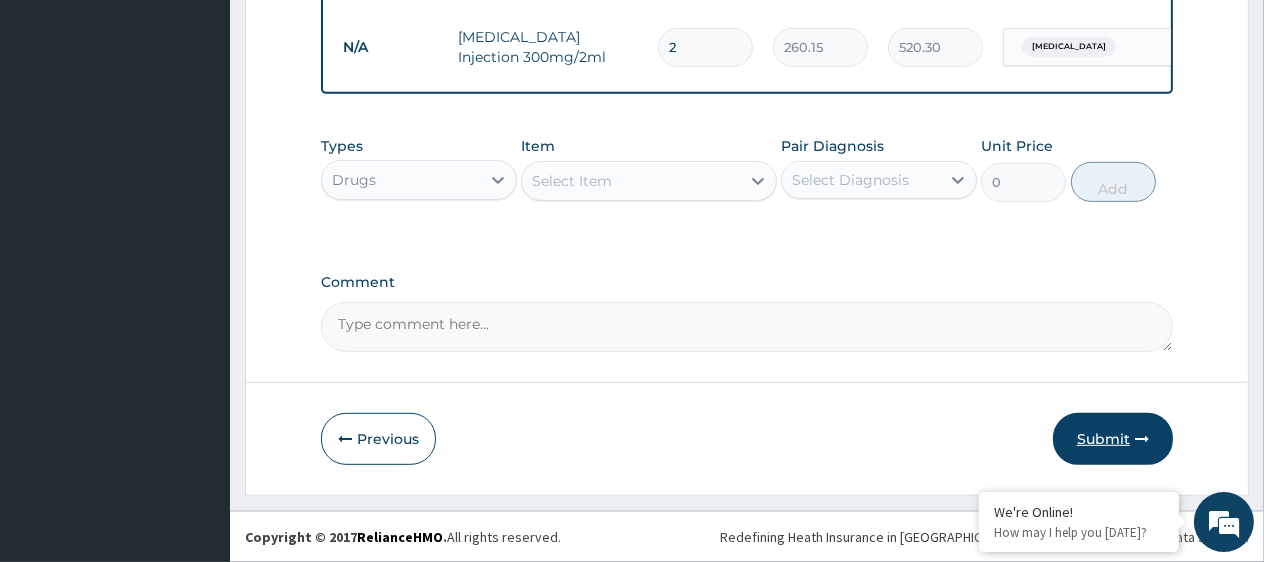 click on "Submit" at bounding box center (1113, 439) 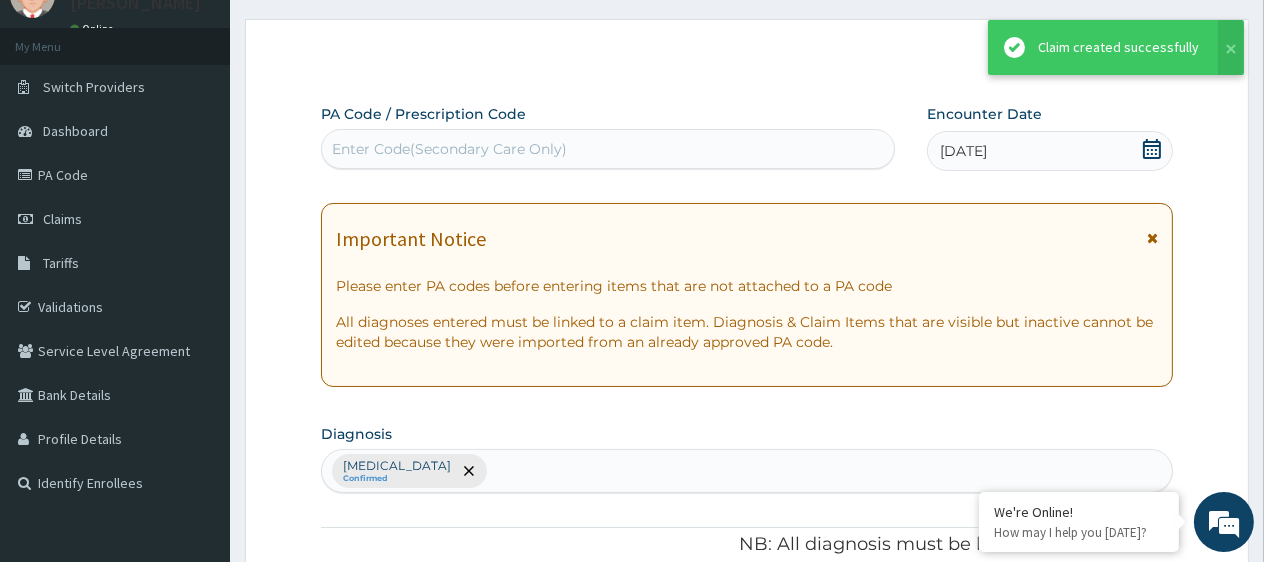 scroll, scrollTop: 1114, scrollLeft: 0, axis: vertical 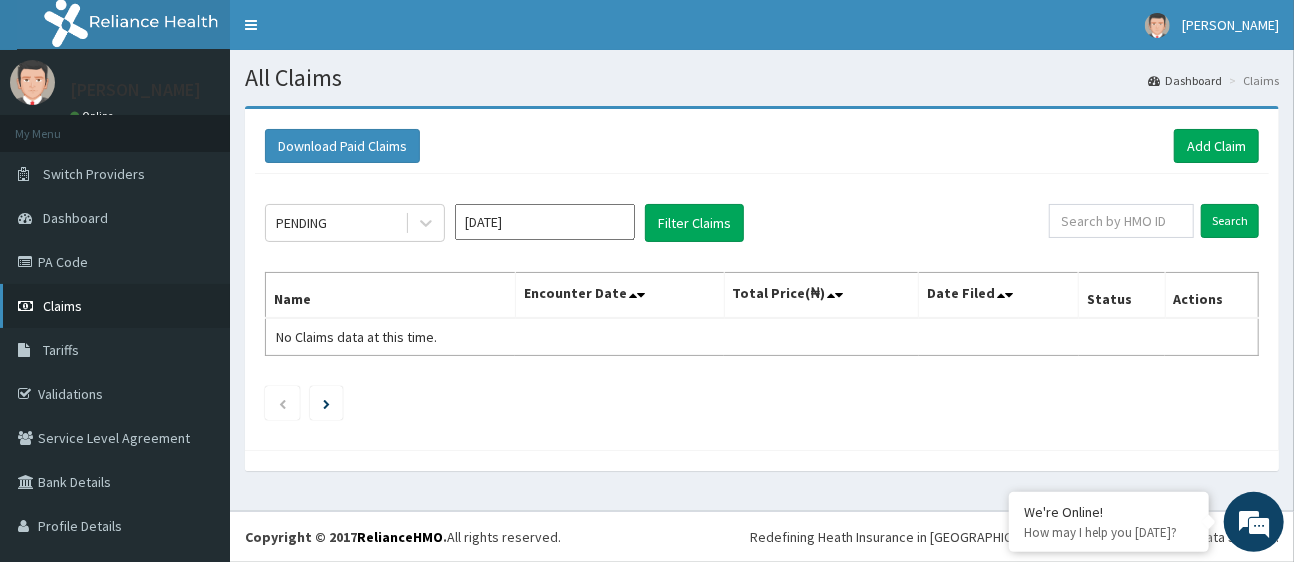 click on "Claims" at bounding box center [62, 306] 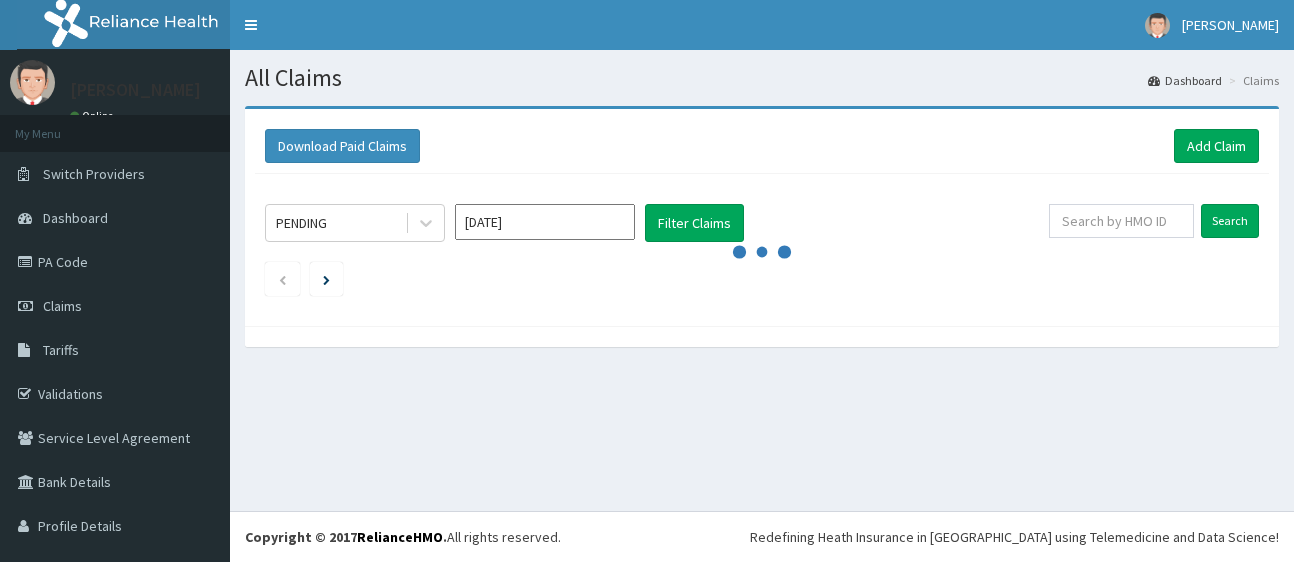 scroll, scrollTop: 0, scrollLeft: 0, axis: both 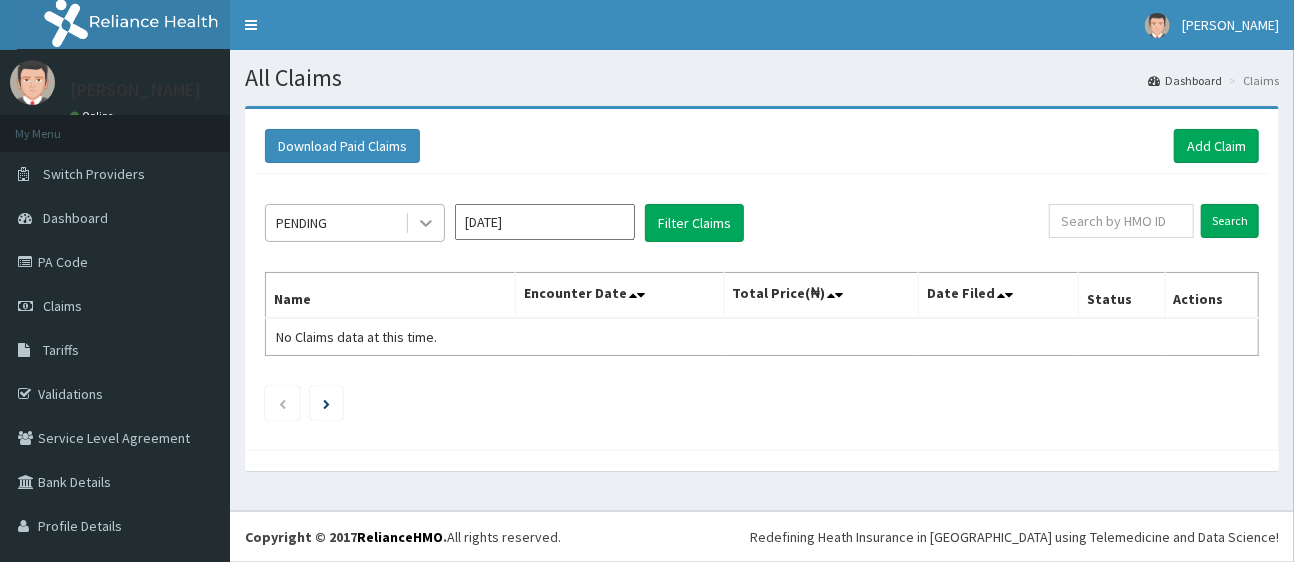 click 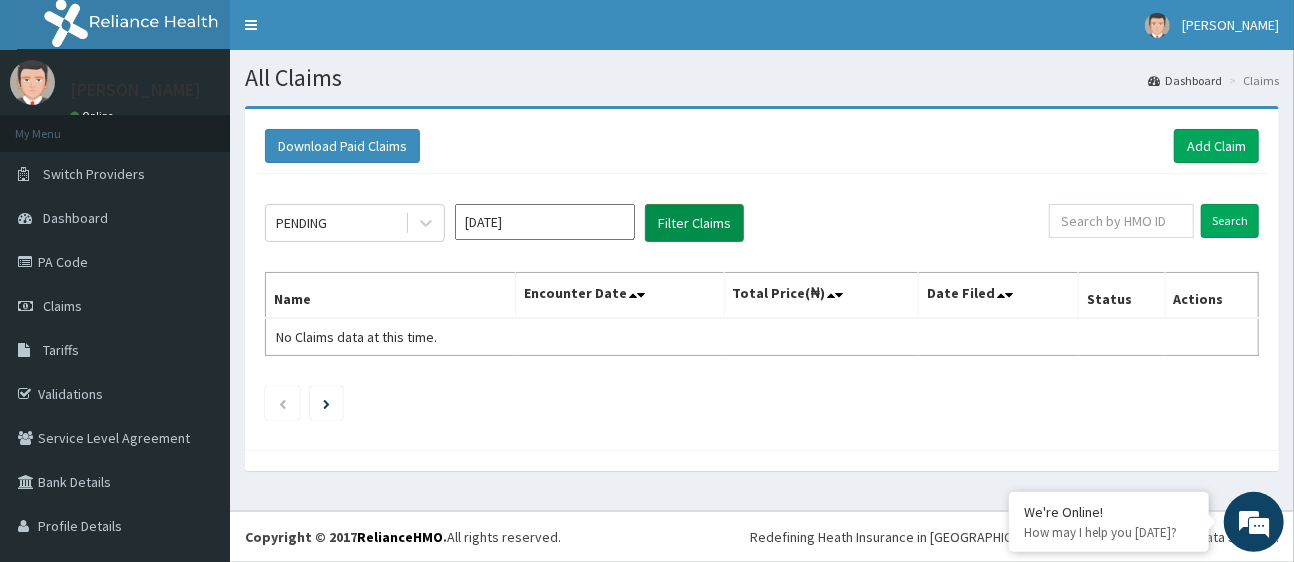 click on "Filter Claims" at bounding box center [694, 223] 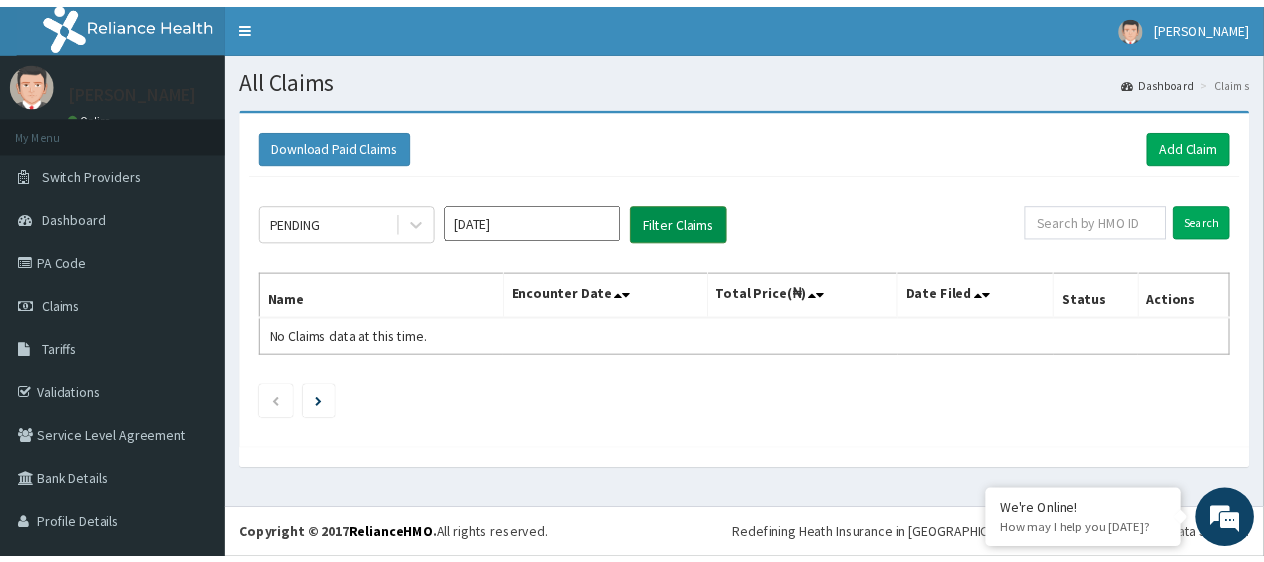 scroll, scrollTop: 0, scrollLeft: 0, axis: both 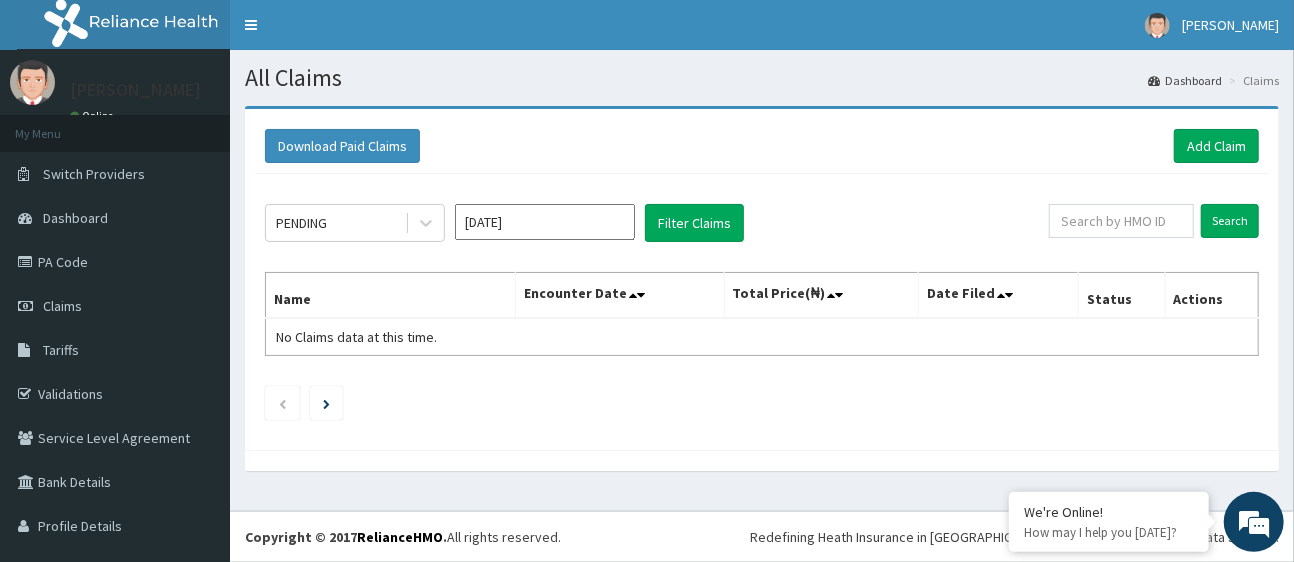 click on "[DATE]" at bounding box center (545, 222) 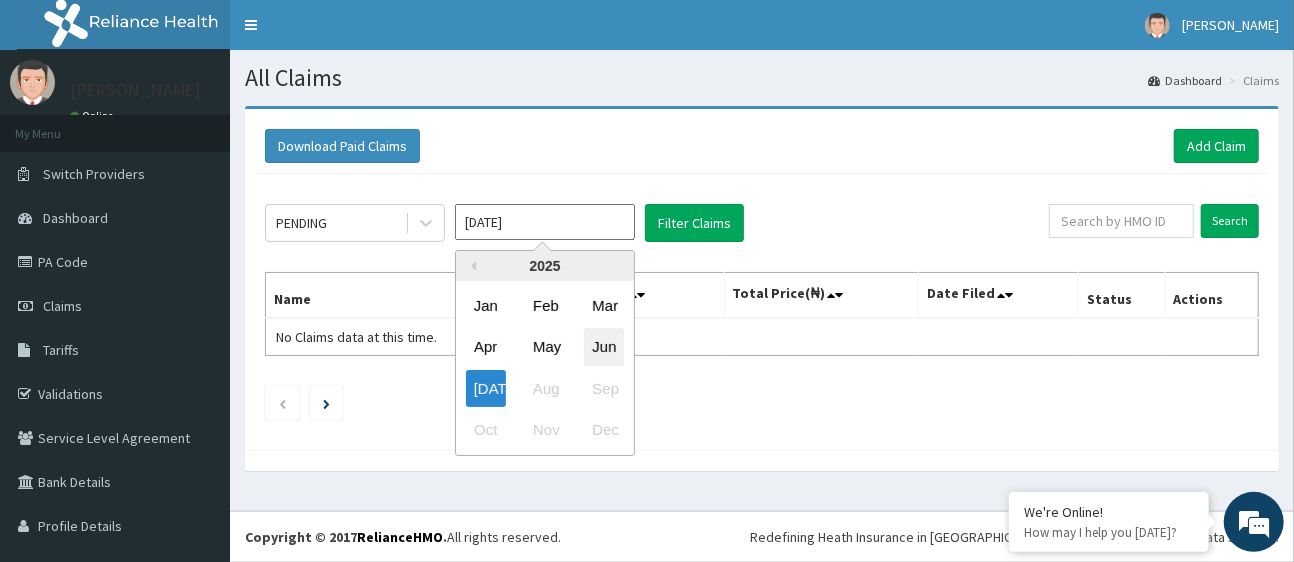 click on "Jun" at bounding box center [604, 347] 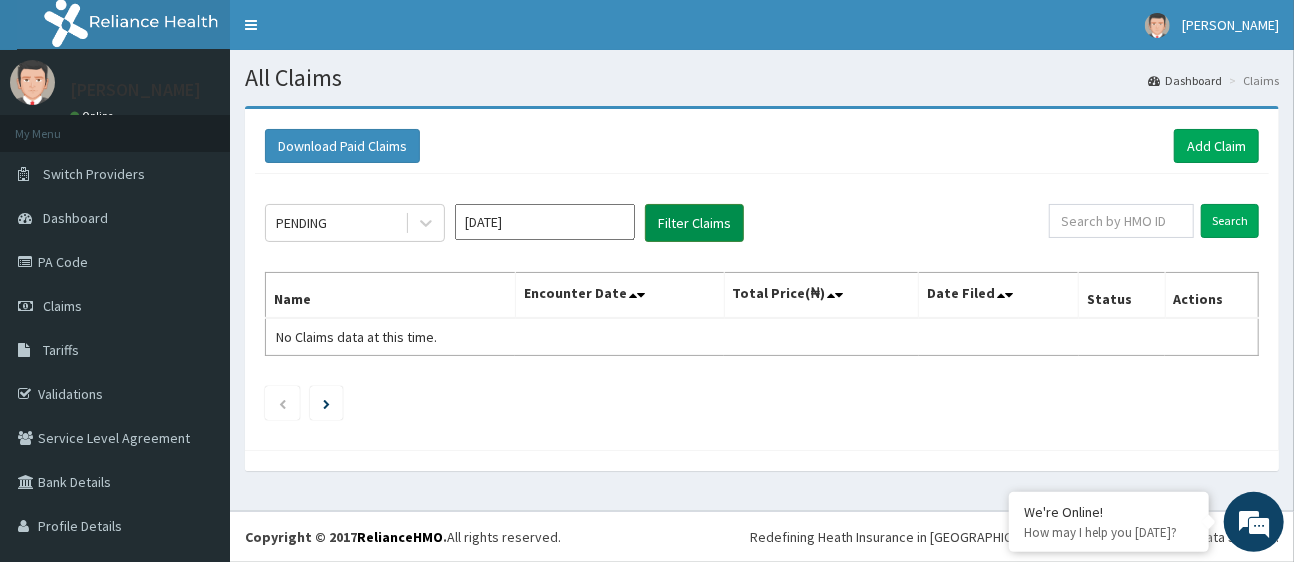 click on "Filter Claims" at bounding box center [694, 223] 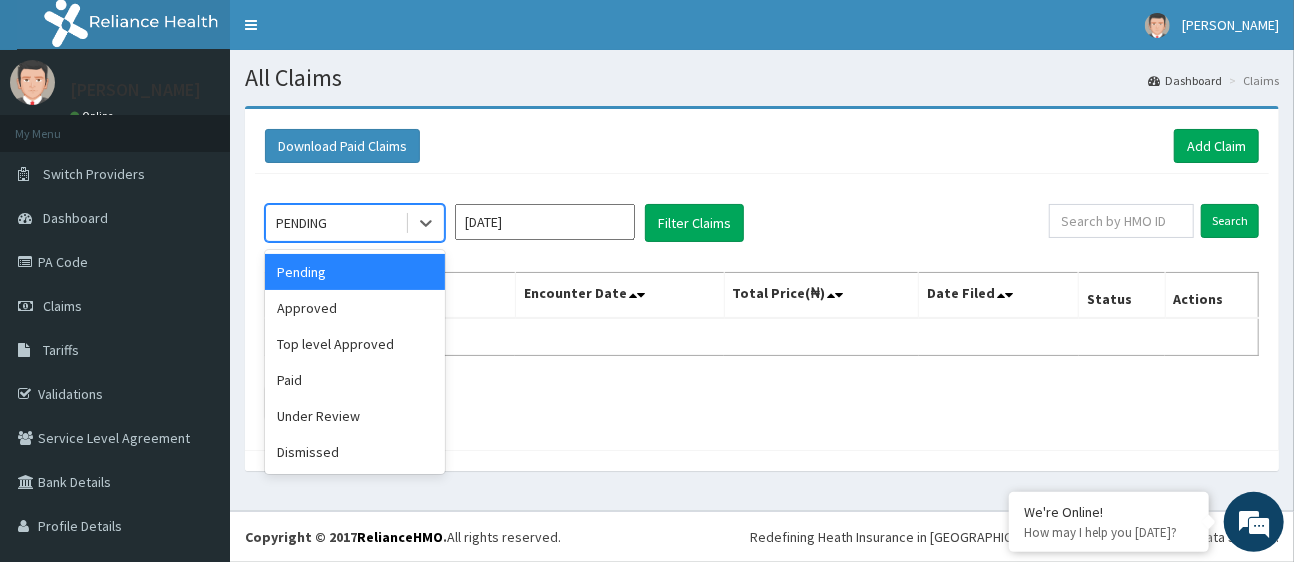 click on "PENDING" at bounding box center [335, 223] 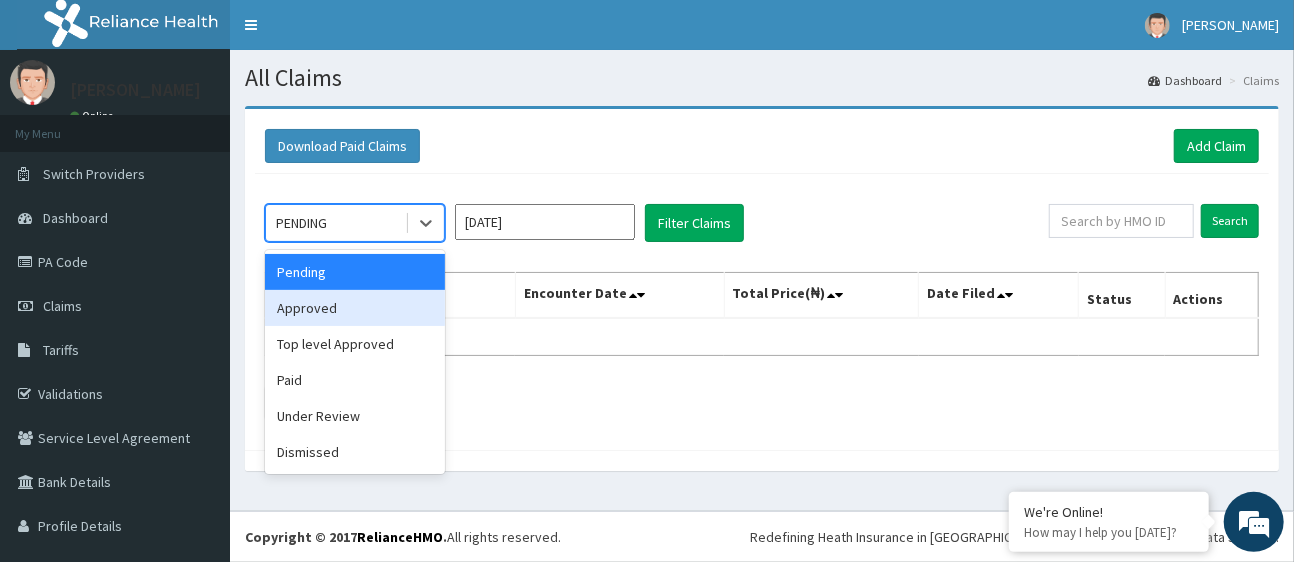 click on "Approved" at bounding box center [355, 308] 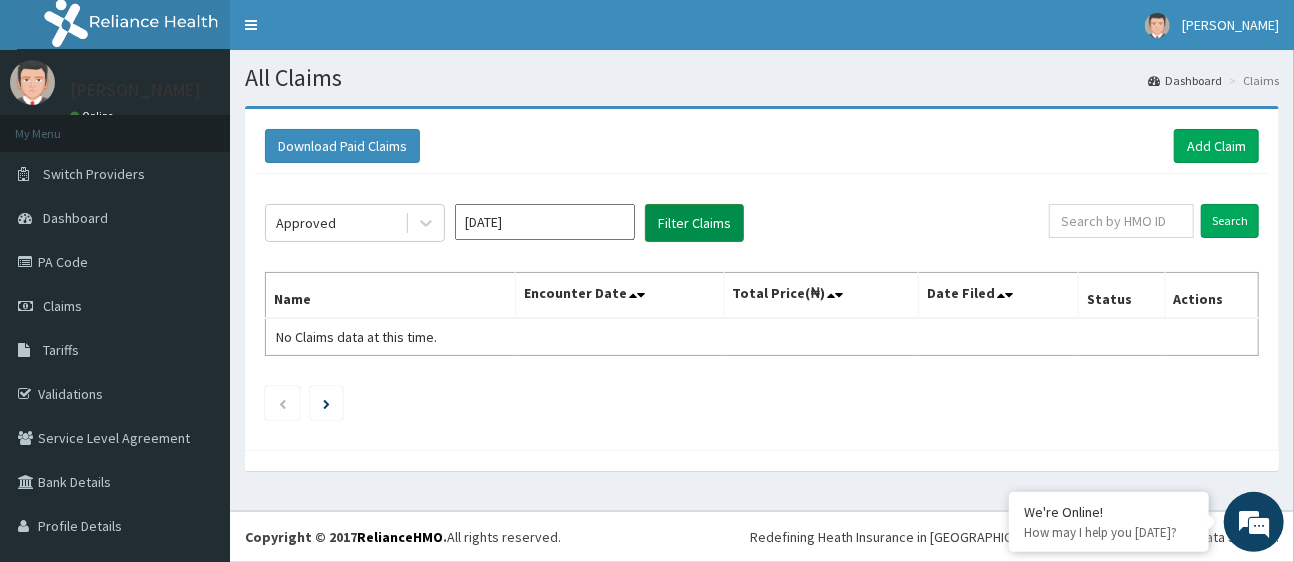 click on "Filter Claims" at bounding box center (694, 223) 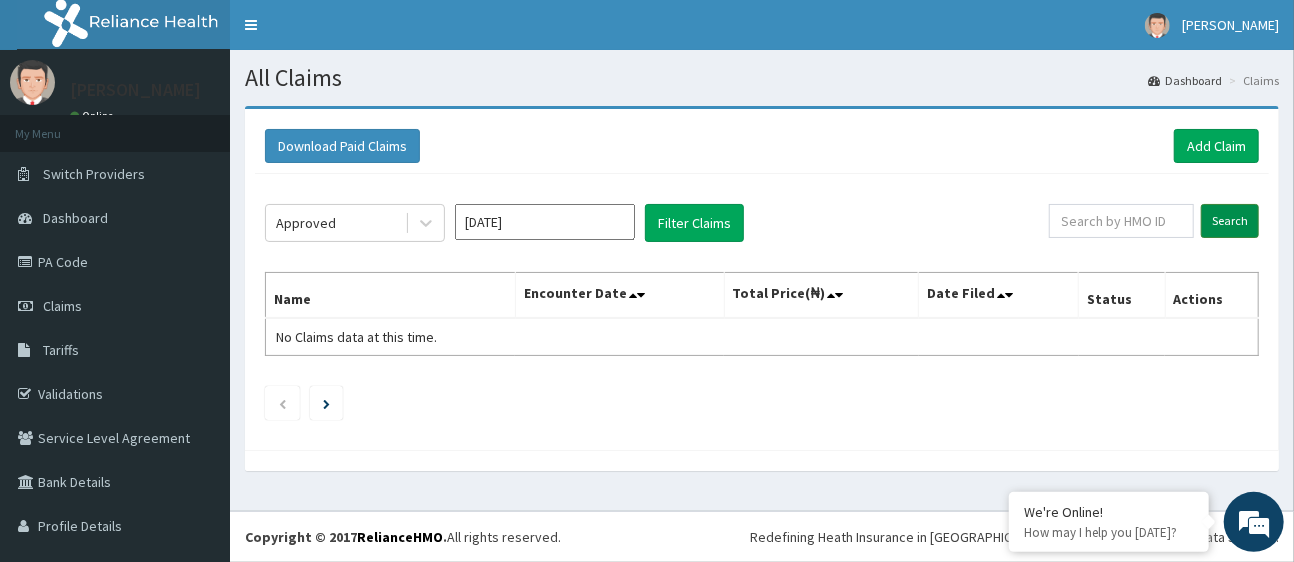 click on "Search" at bounding box center (1230, 221) 